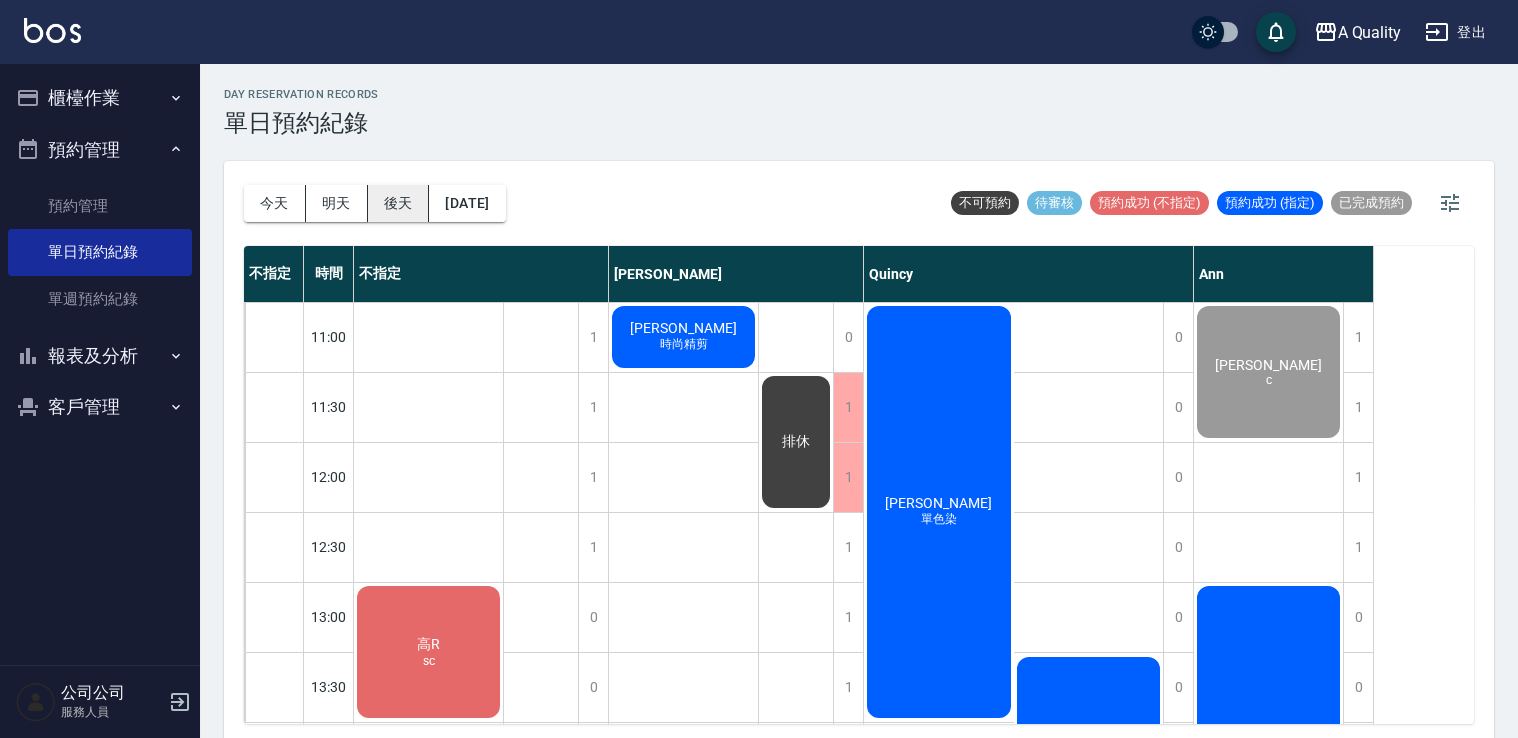scroll, scrollTop: 0, scrollLeft: 0, axis: both 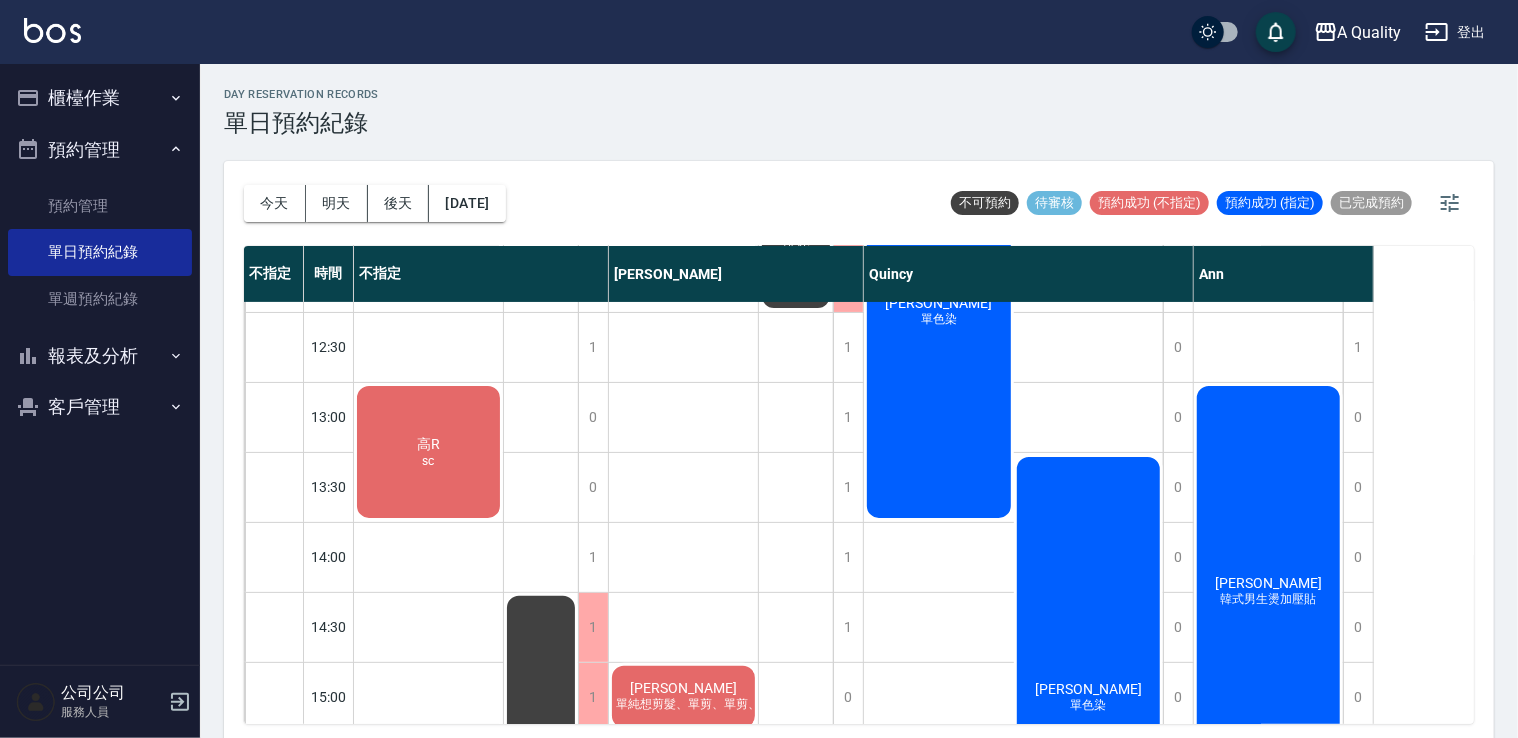 click on "高R sc" at bounding box center (428, 452) 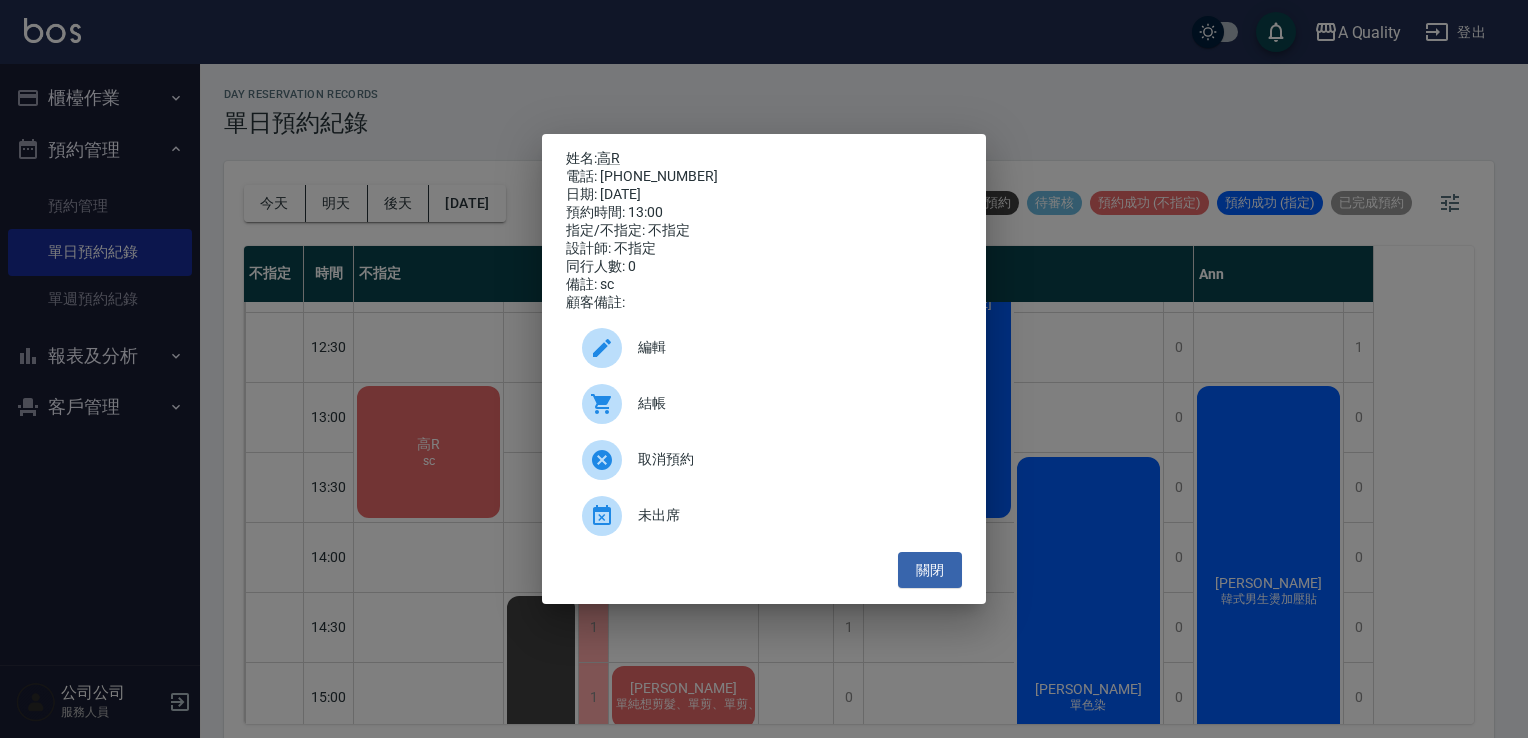 click on "結帳" at bounding box center [792, 403] 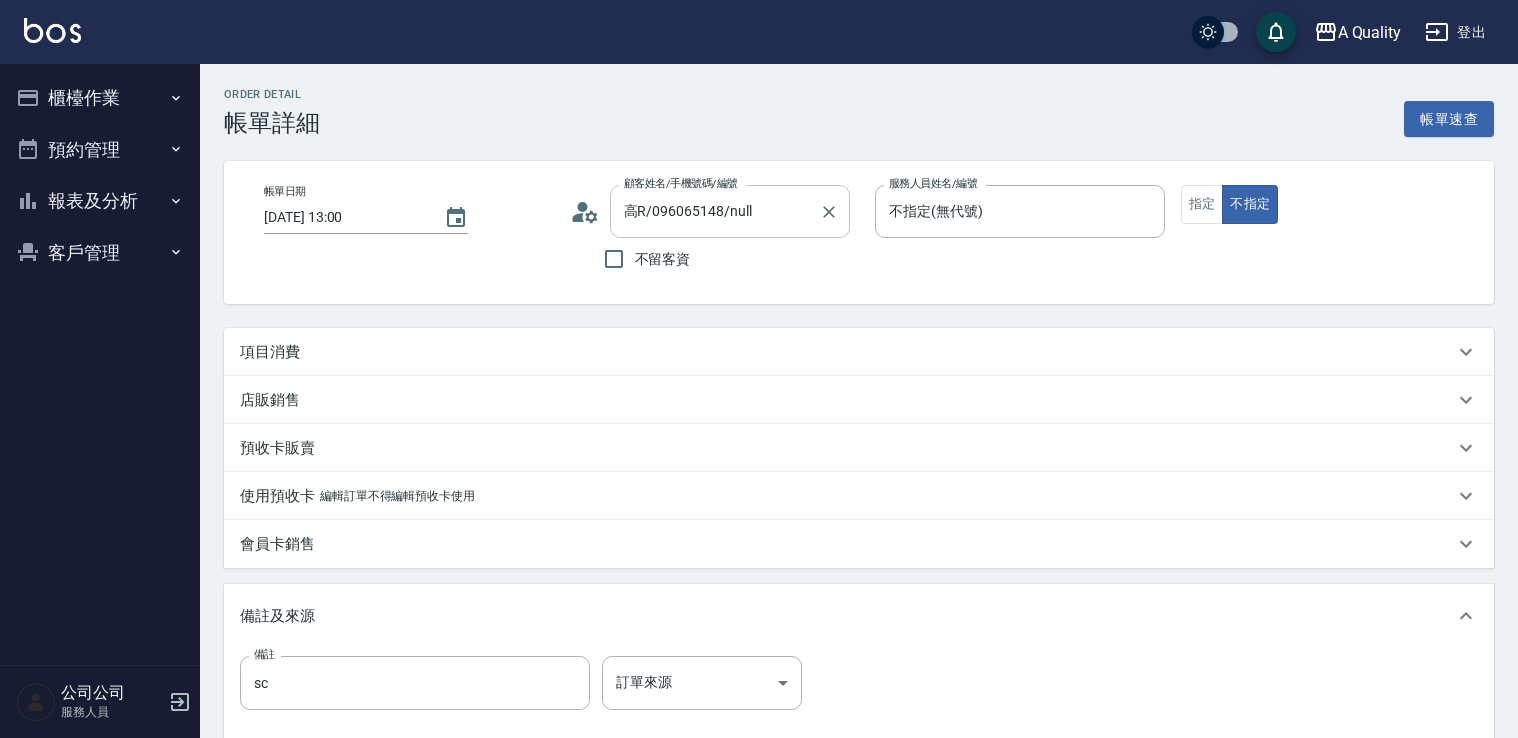 scroll, scrollTop: 0, scrollLeft: 0, axis: both 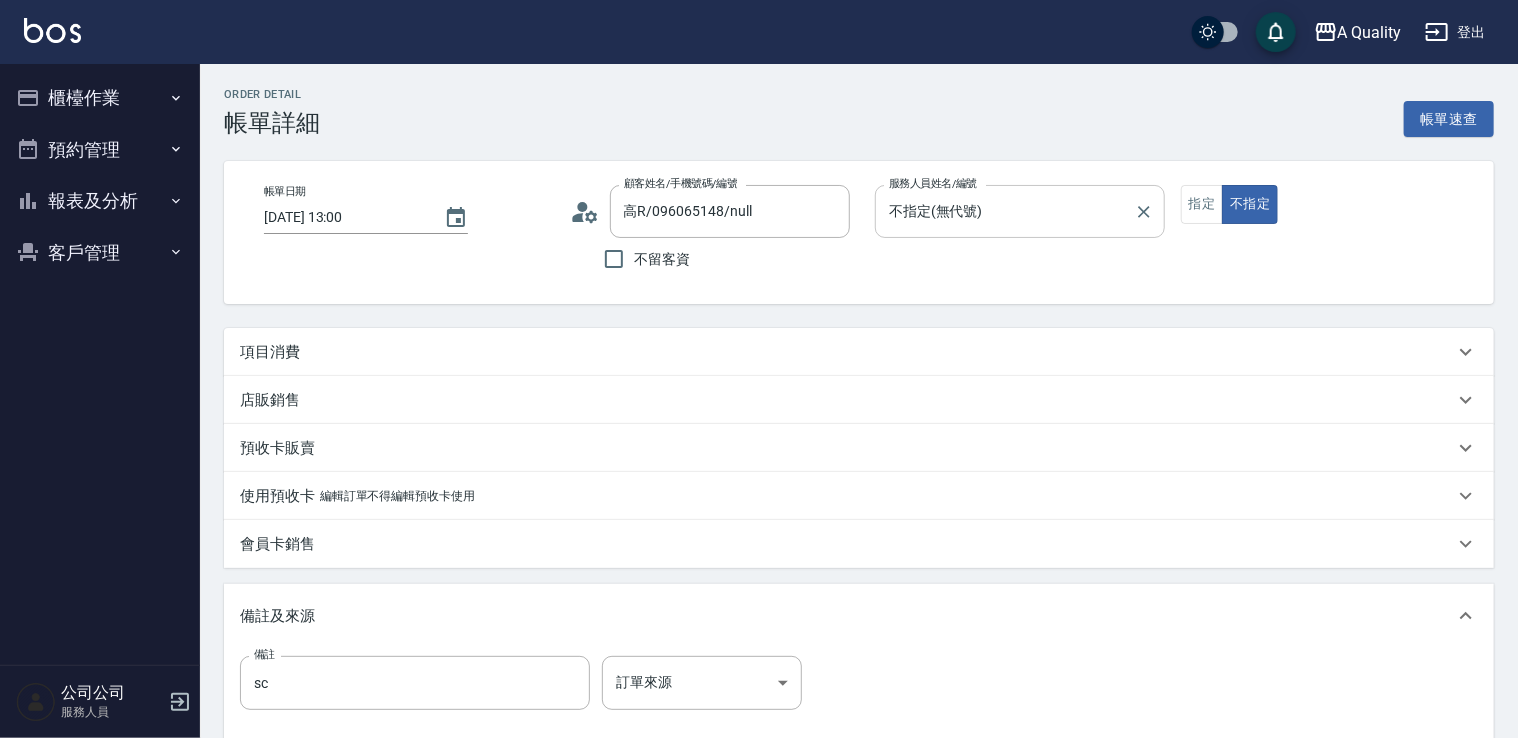 click on "不指定(無代號)" at bounding box center [1005, 211] 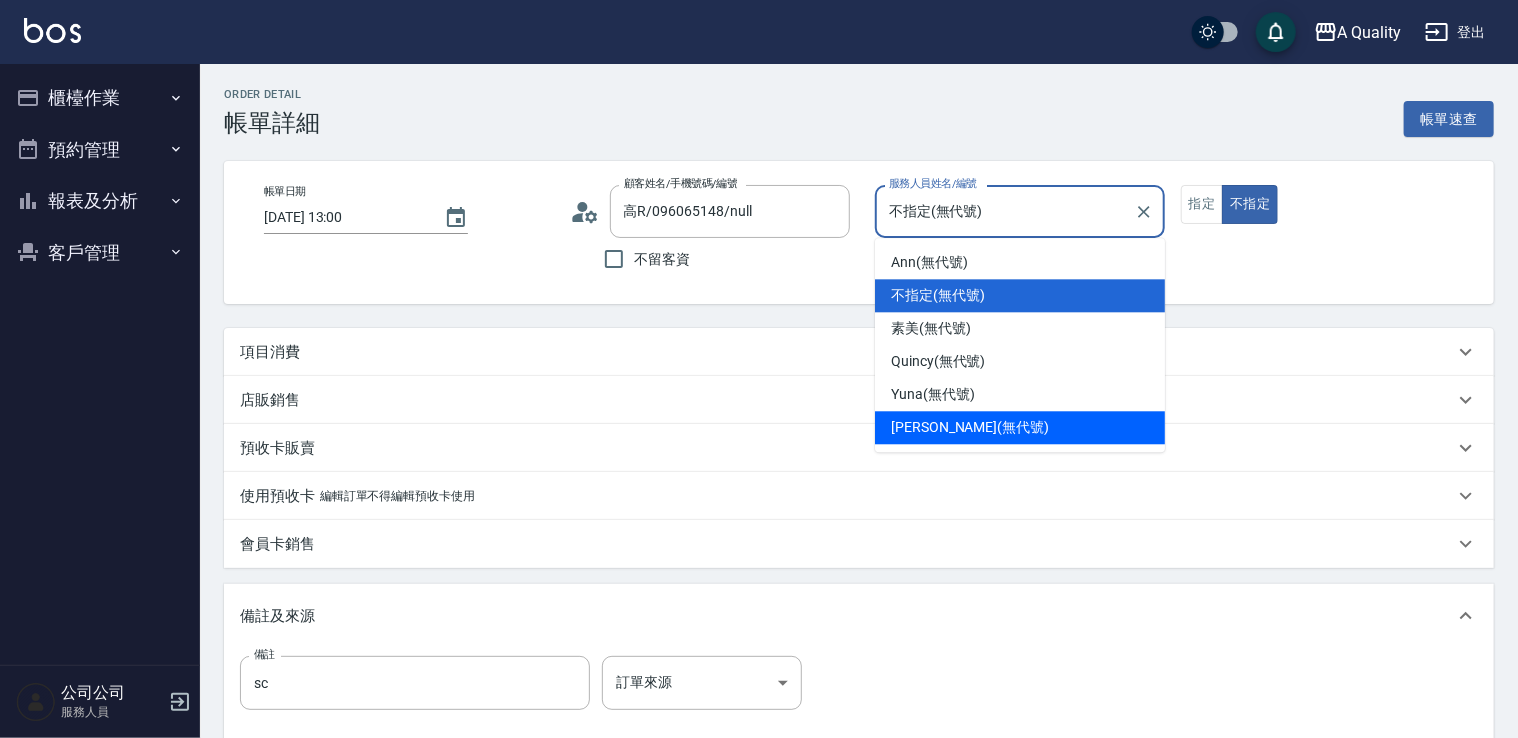 click on "Taylor (無代號)" at bounding box center (970, 427) 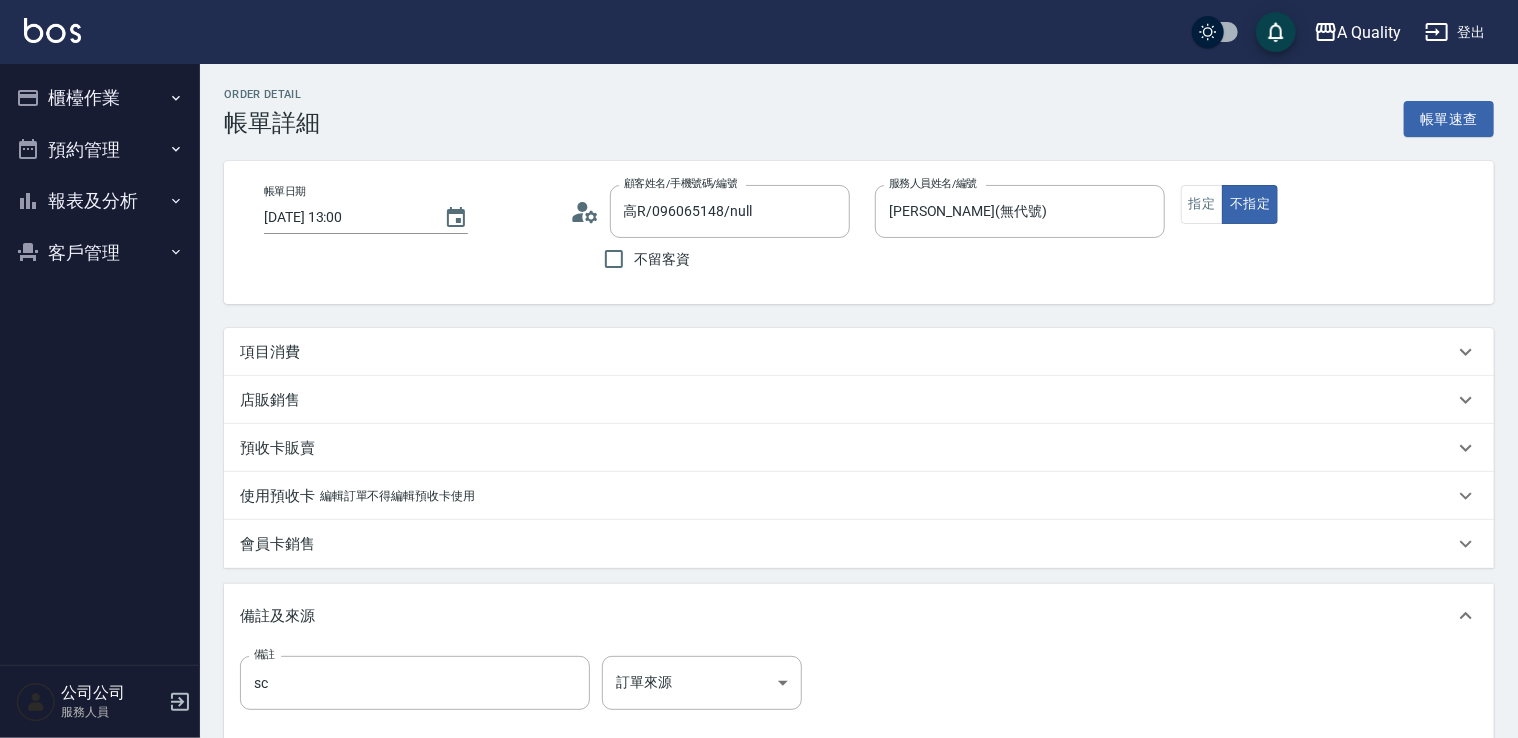 click on "項目消費" at bounding box center (847, 352) 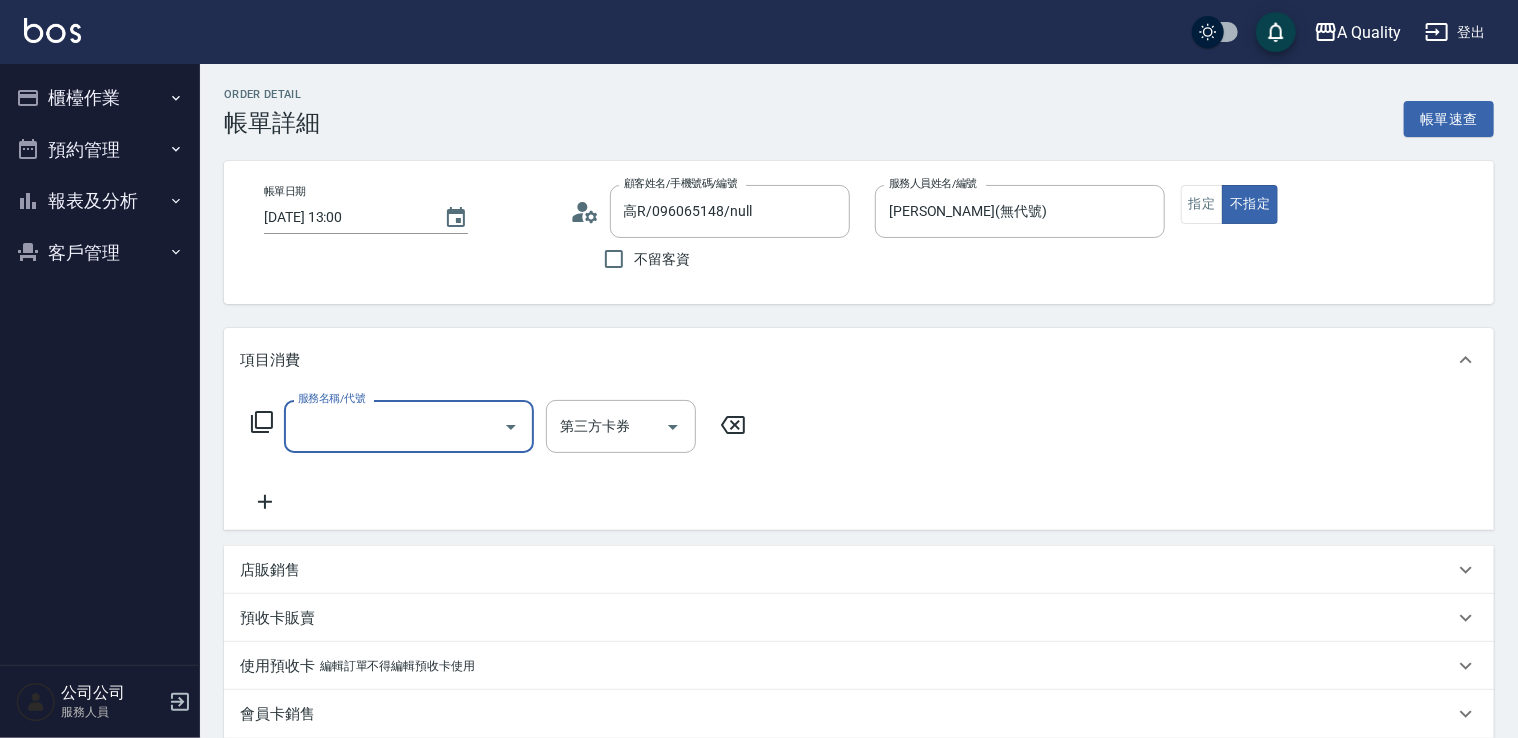 scroll, scrollTop: 0, scrollLeft: 0, axis: both 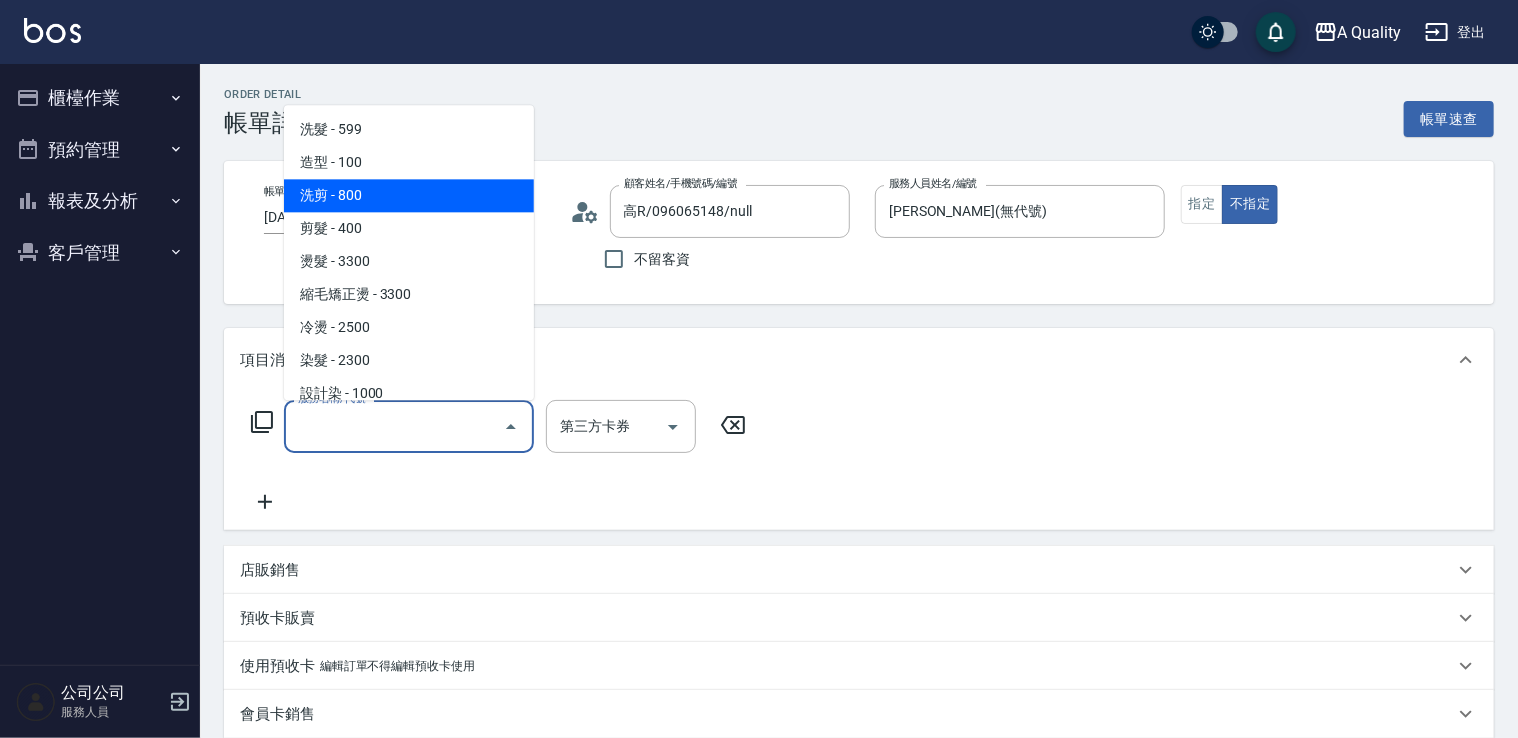 click on "洗剪 - 800" at bounding box center [409, 195] 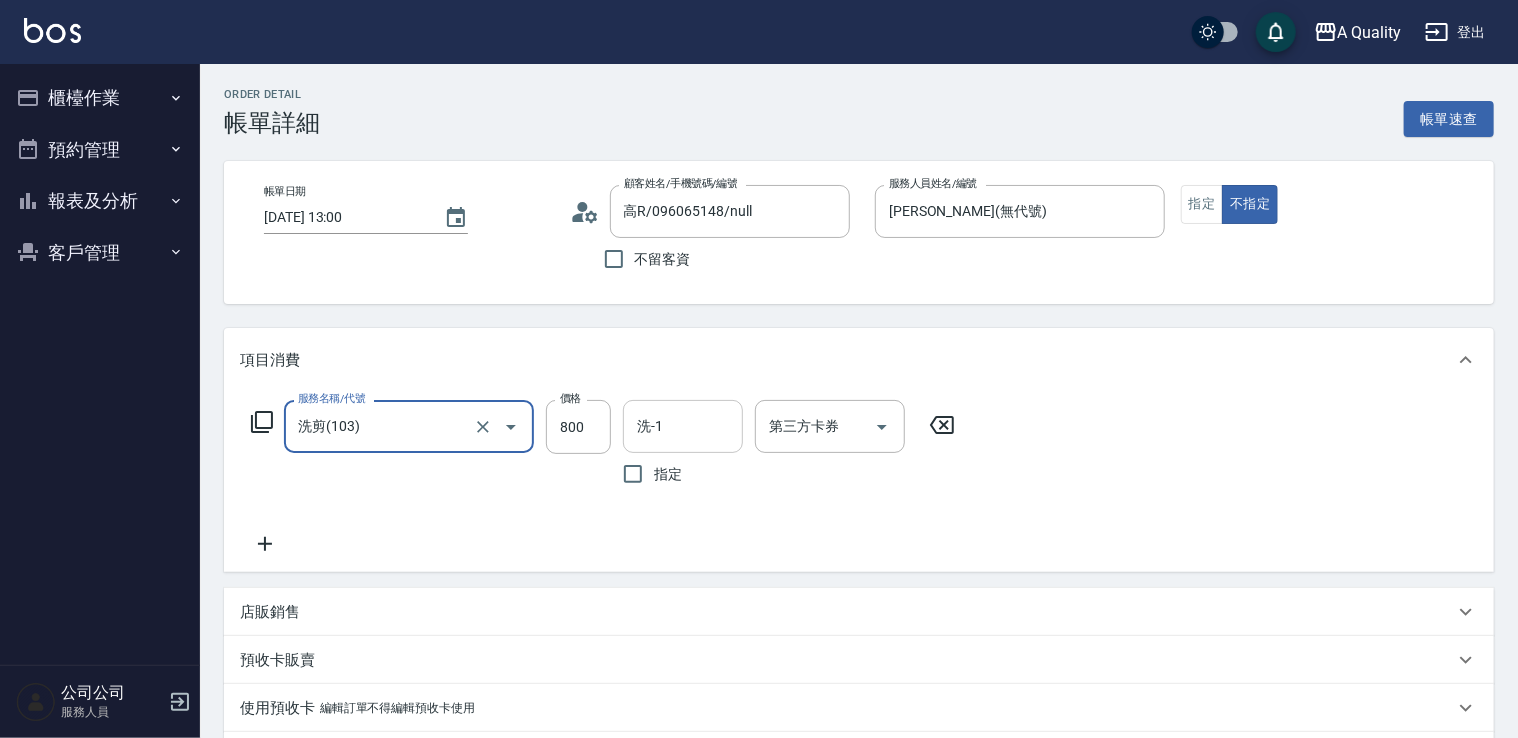 click on "洗-1" at bounding box center (683, 426) 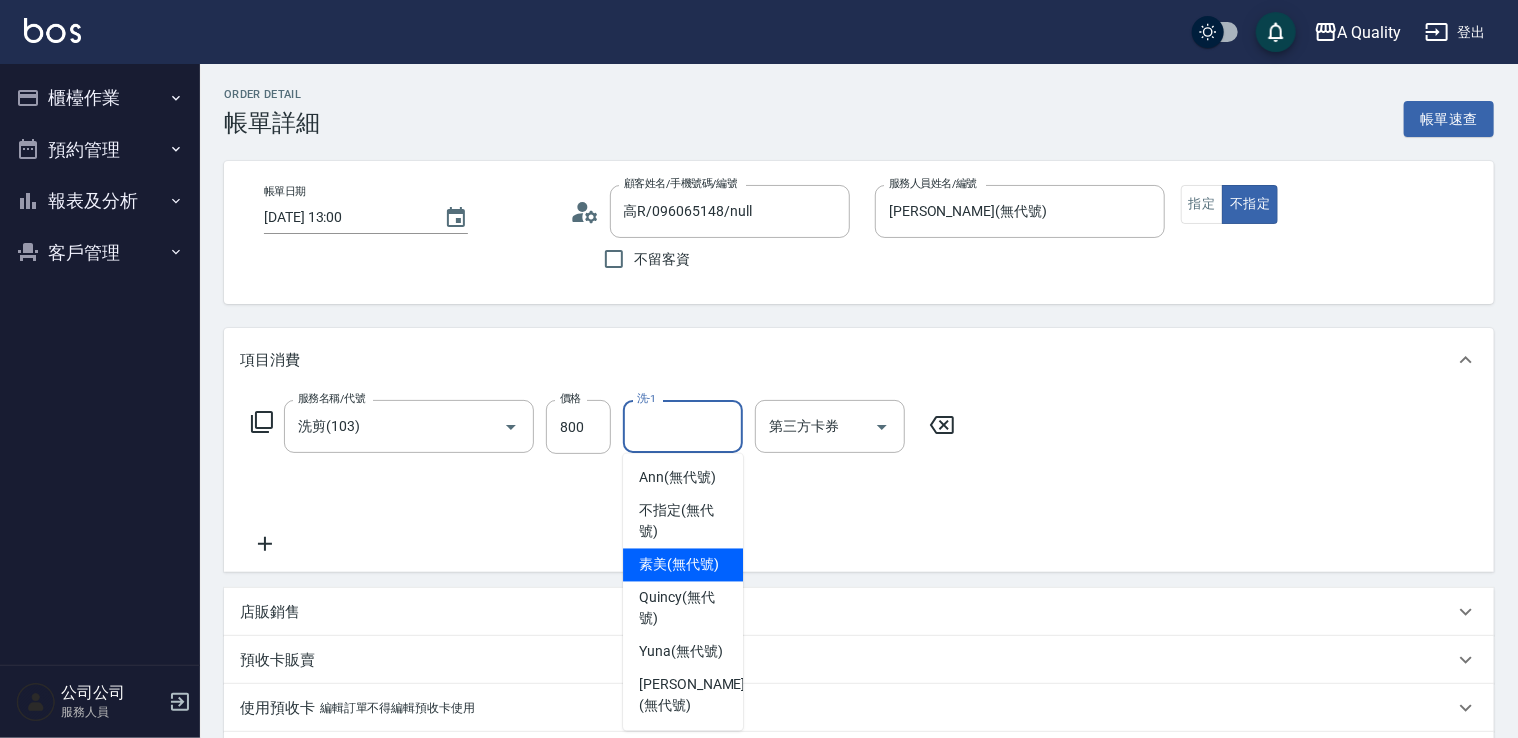 click on "素美 (無代號)" at bounding box center [679, 565] 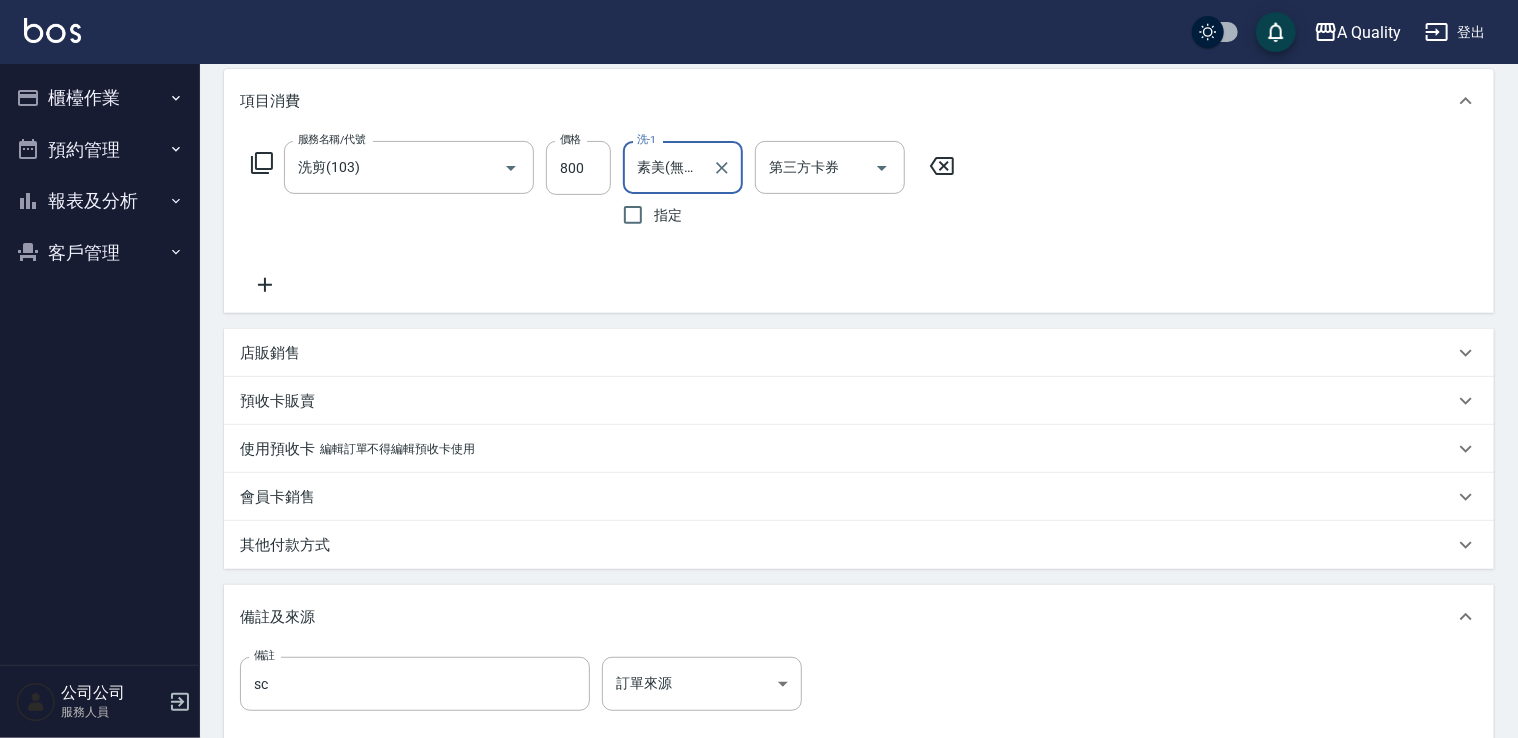 scroll, scrollTop: 400, scrollLeft: 0, axis: vertical 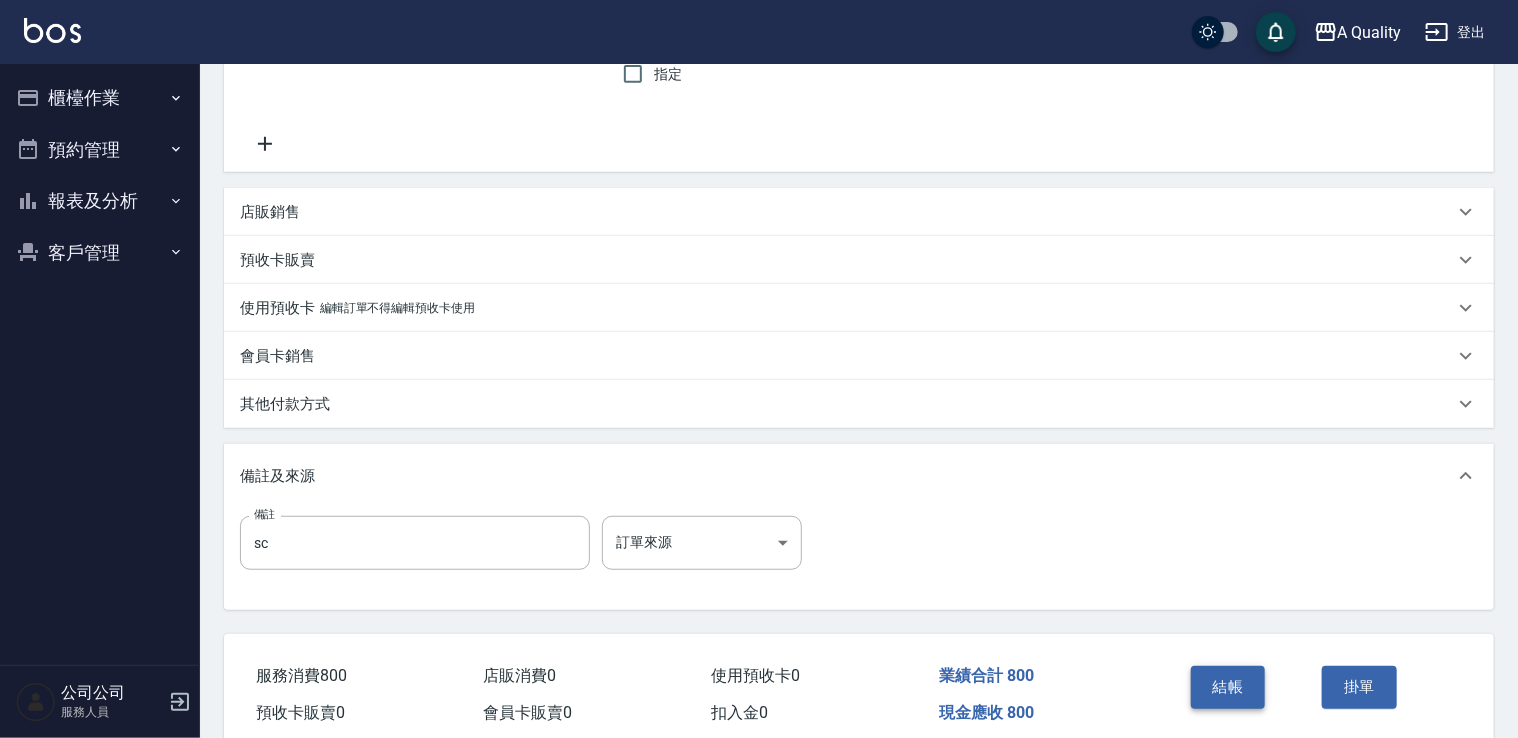 click on "結帳" at bounding box center [1228, 687] 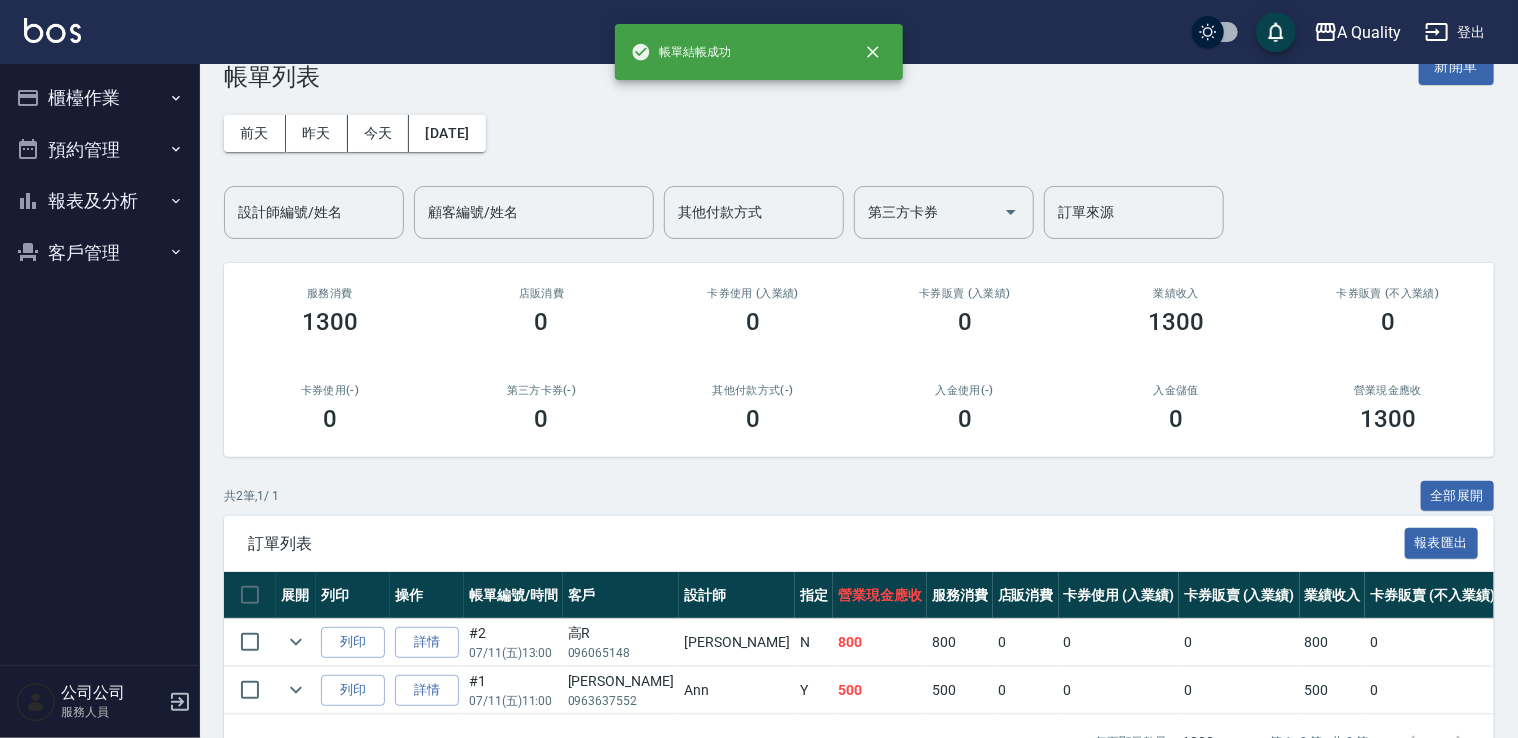 scroll, scrollTop: 15, scrollLeft: 0, axis: vertical 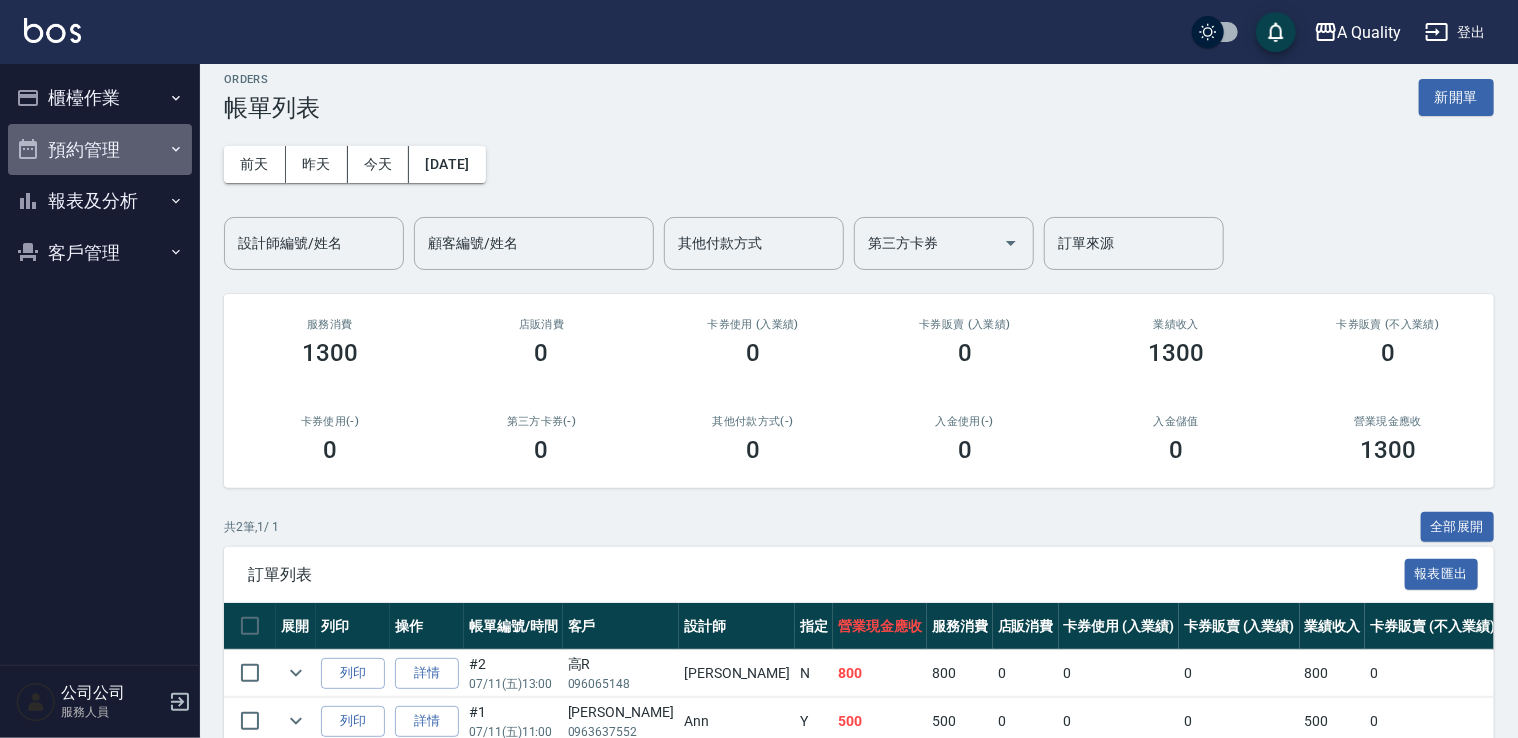 click on "預約管理" at bounding box center (100, 150) 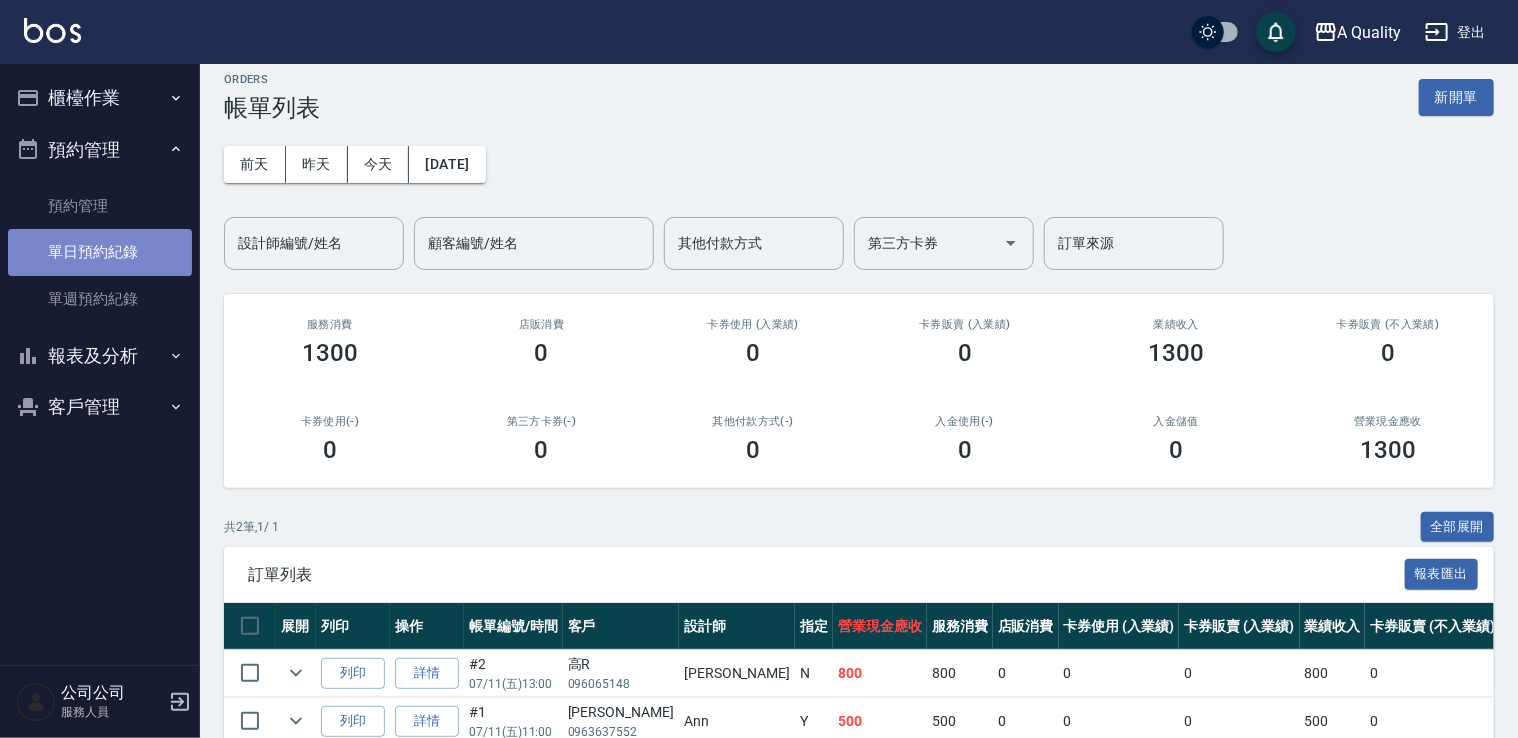click on "單日預約紀錄" at bounding box center [100, 252] 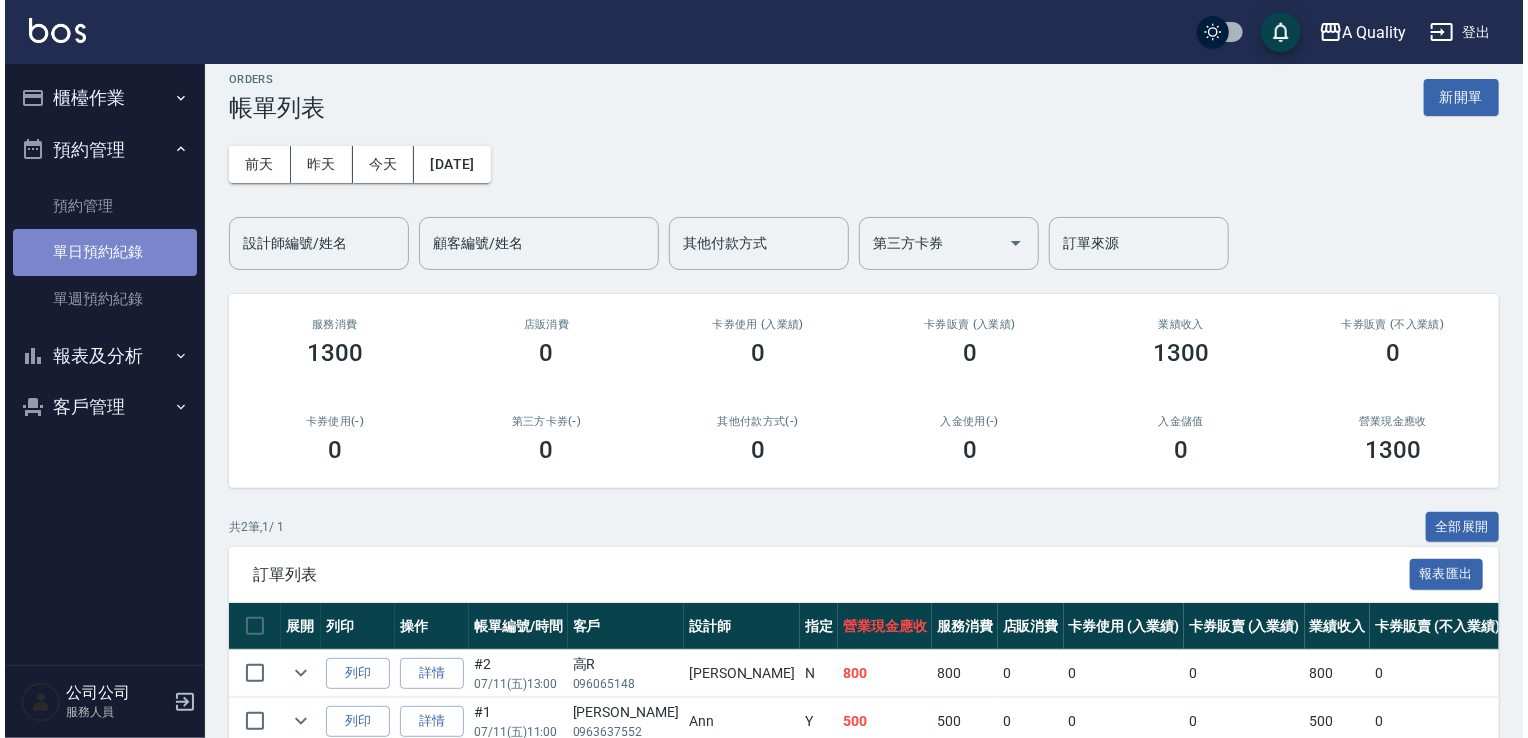 scroll, scrollTop: 0, scrollLeft: 0, axis: both 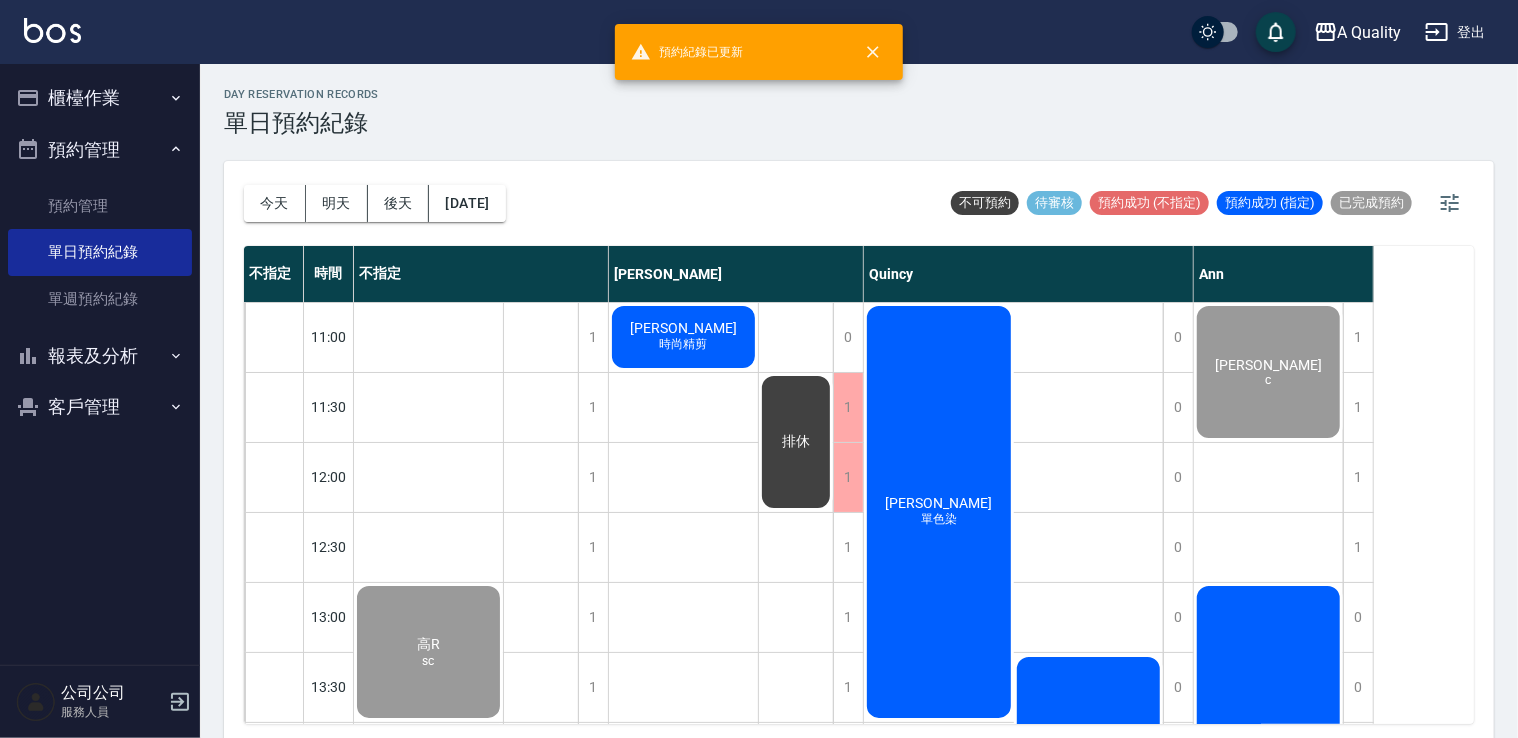 click on "吳家愷 時尚精剪" at bounding box center [428, 652] 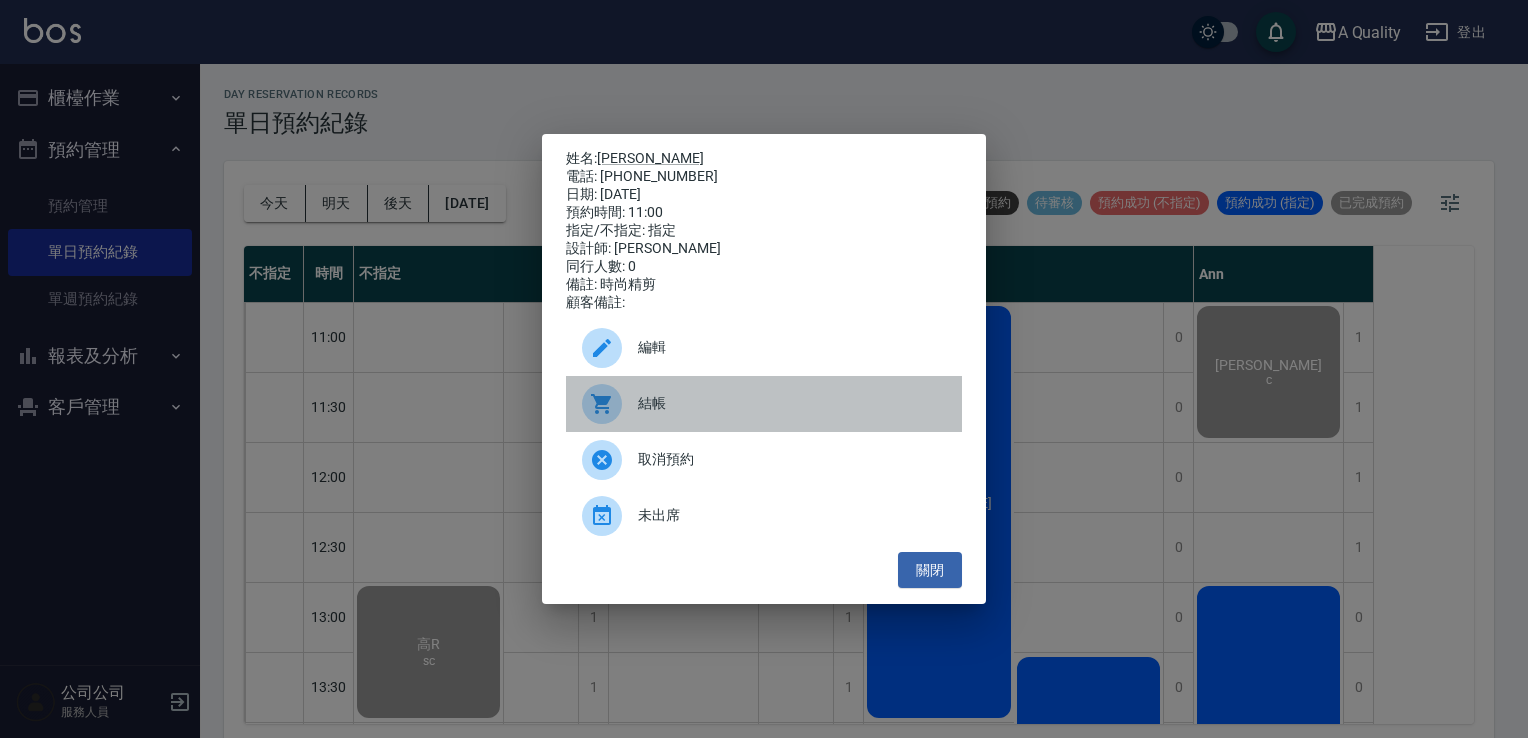 click at bounding box center [610, 404] 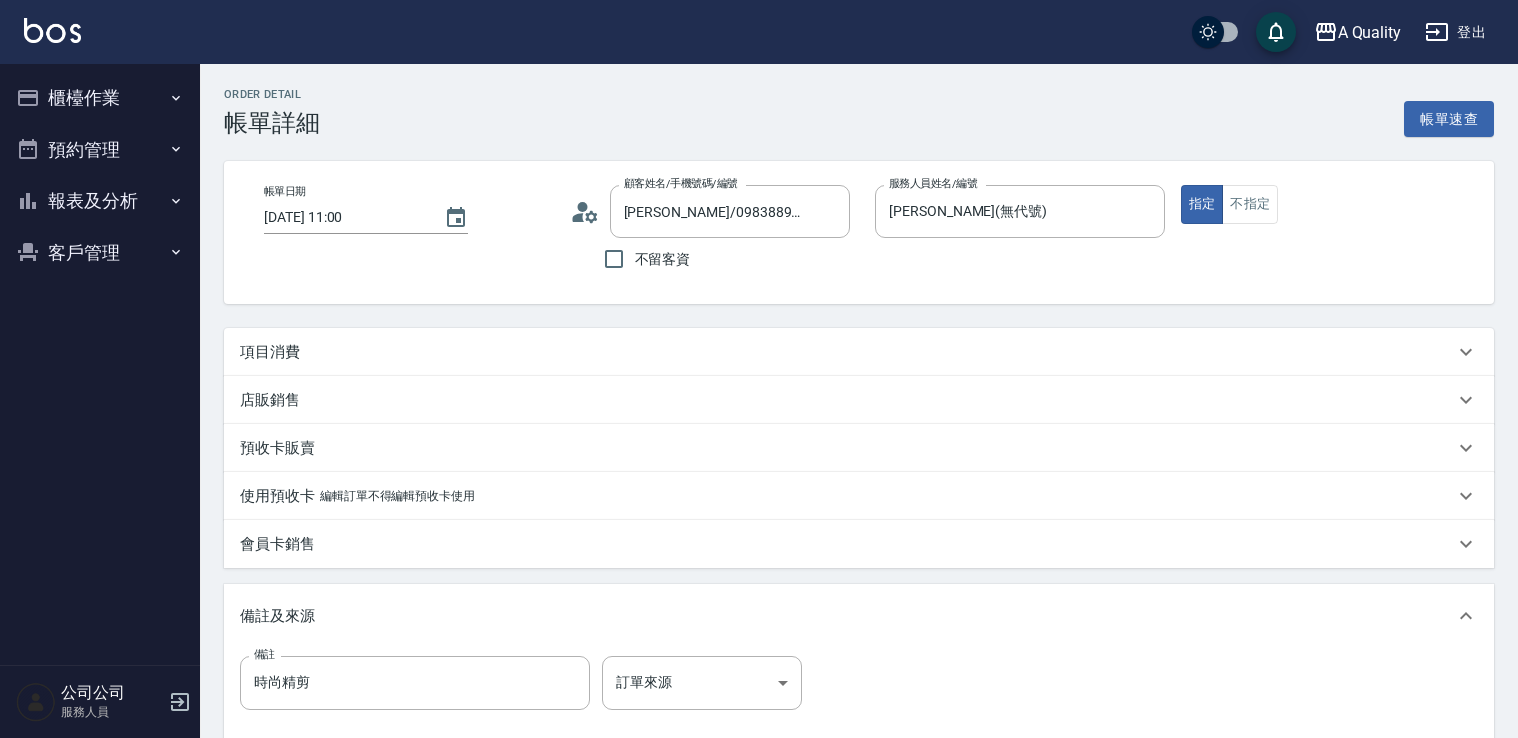 click on "項目消費" at bounding box center [270, 352] 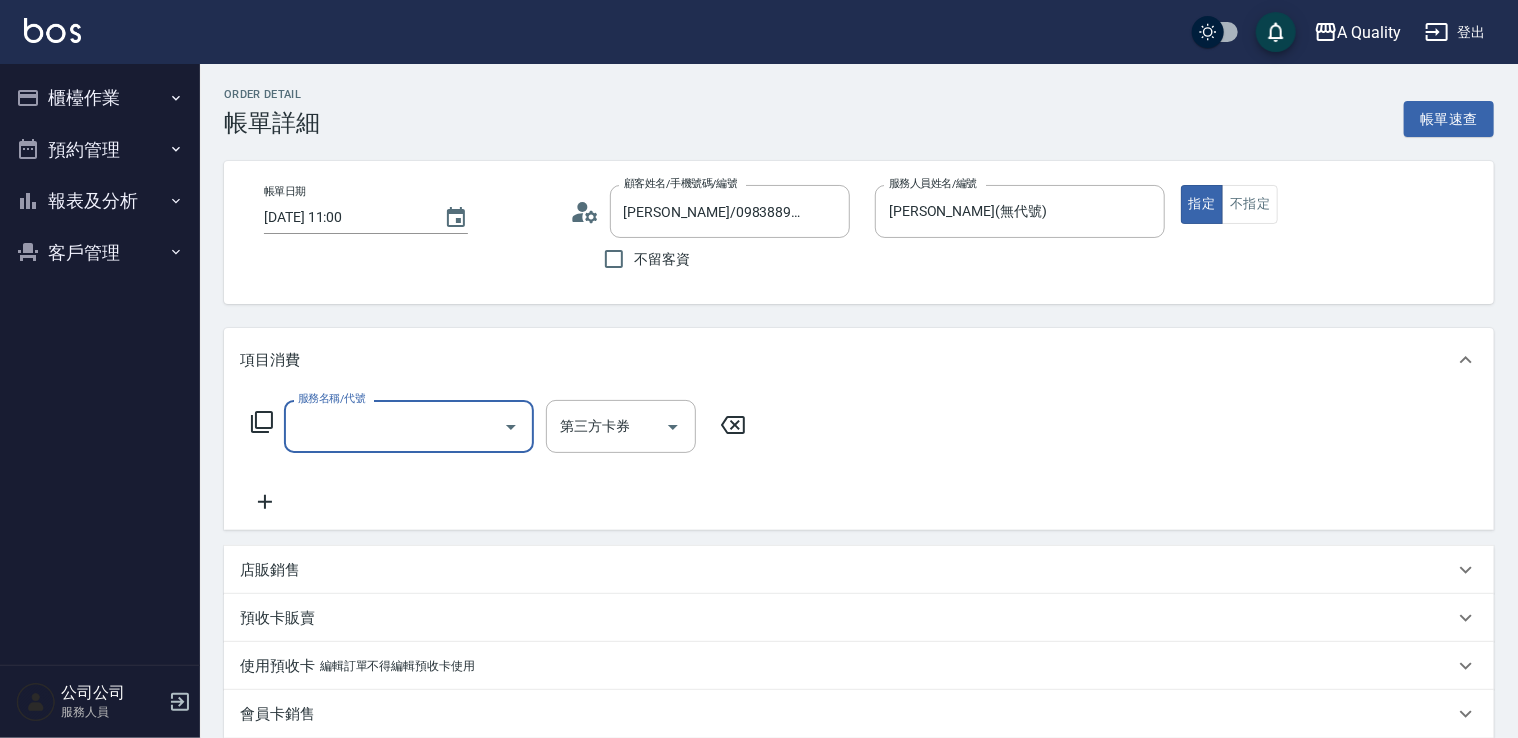 scroll, scrollTop: 0, scrollLeft: 0, axis: both 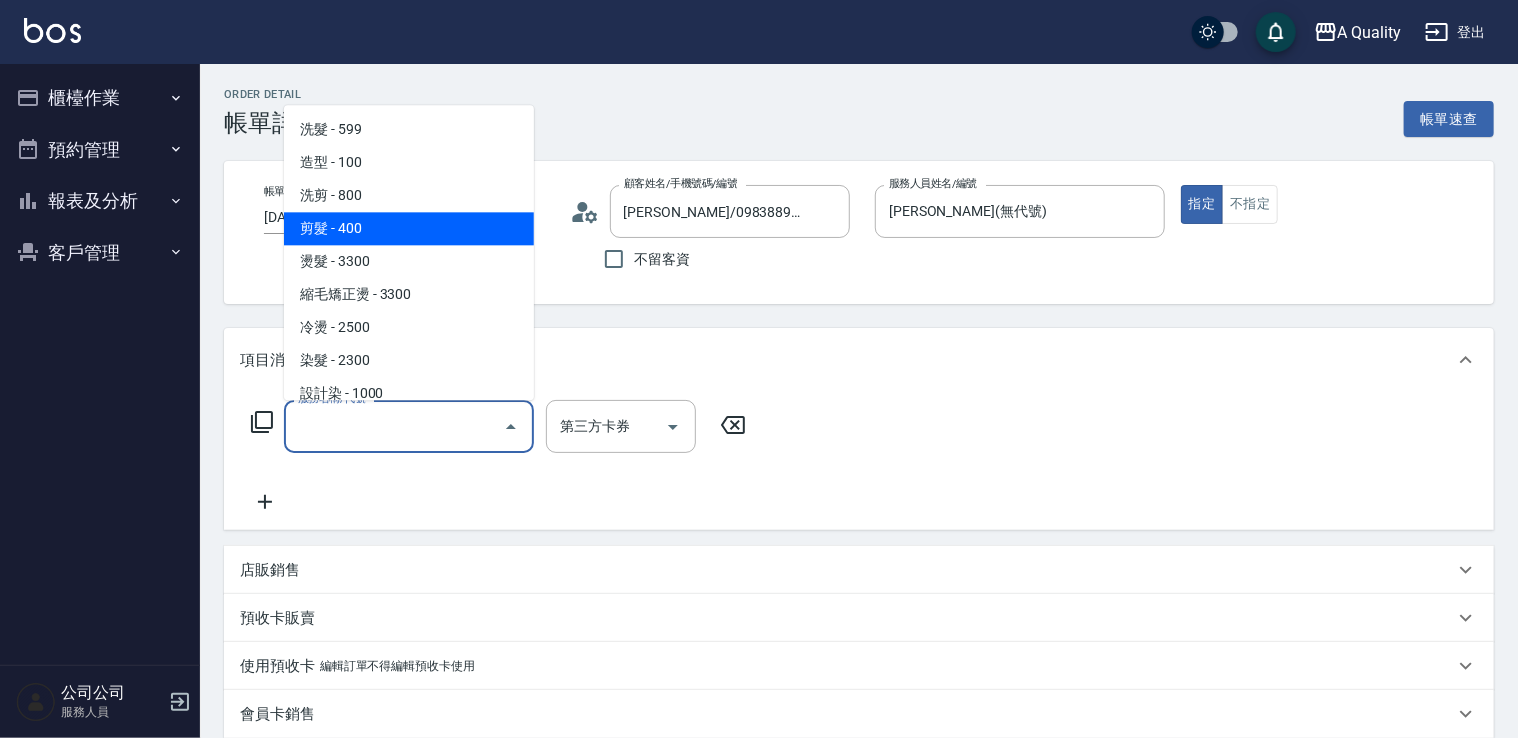 click on "剪髮 - 400" at bounding box center [409, 228] 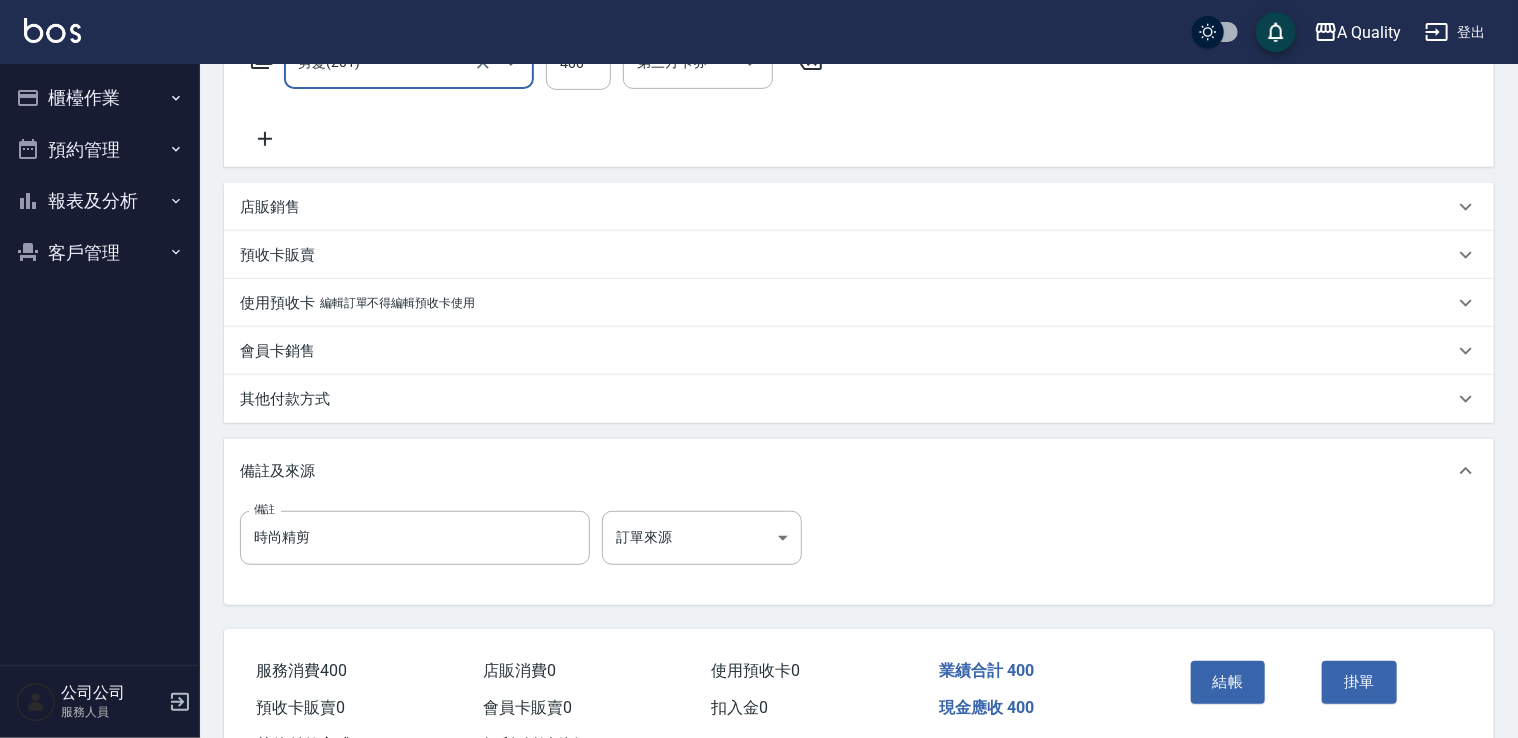 scroll, scrollTop: 444, scrollLeft: 0, axis: vertical 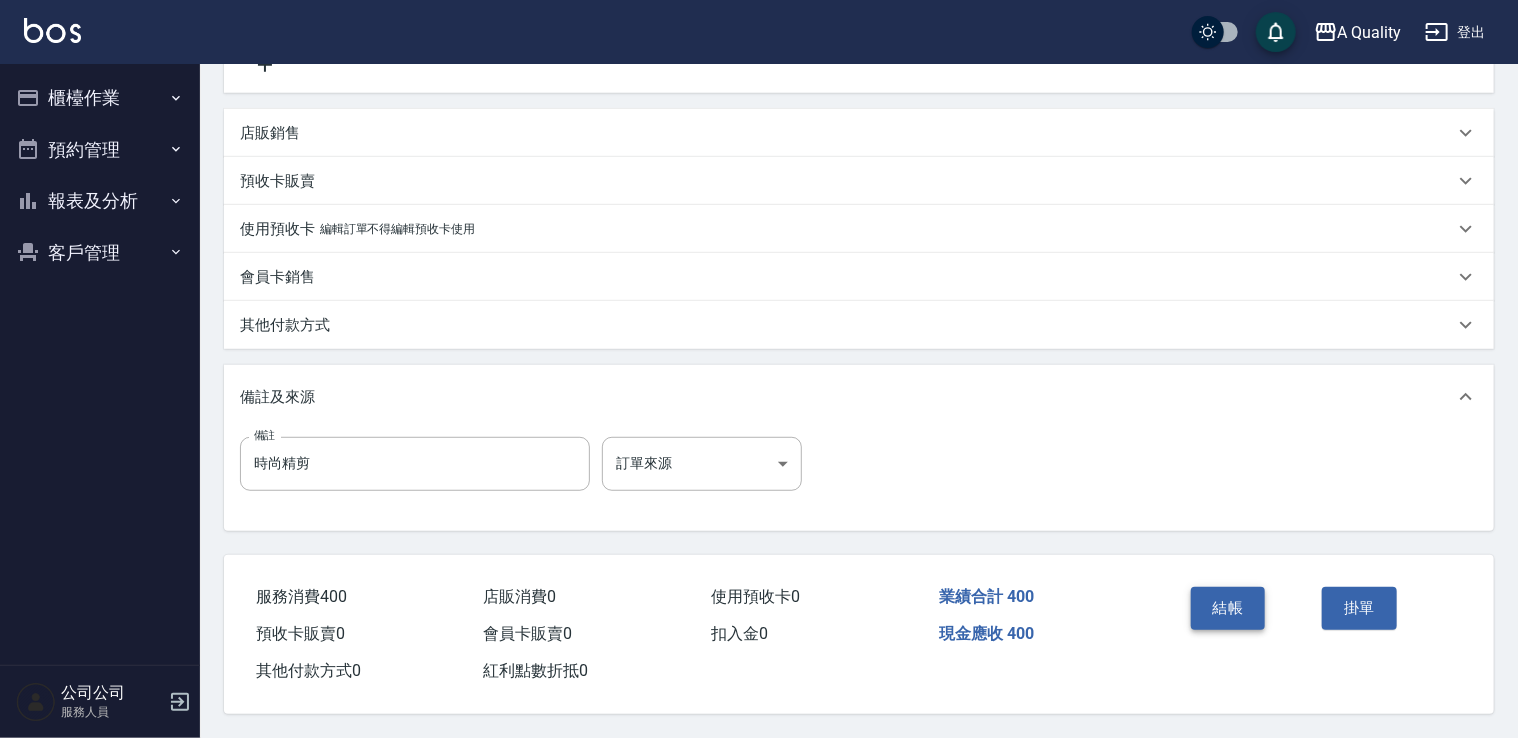 click on "結帳" at bounding box center [1228, 608] 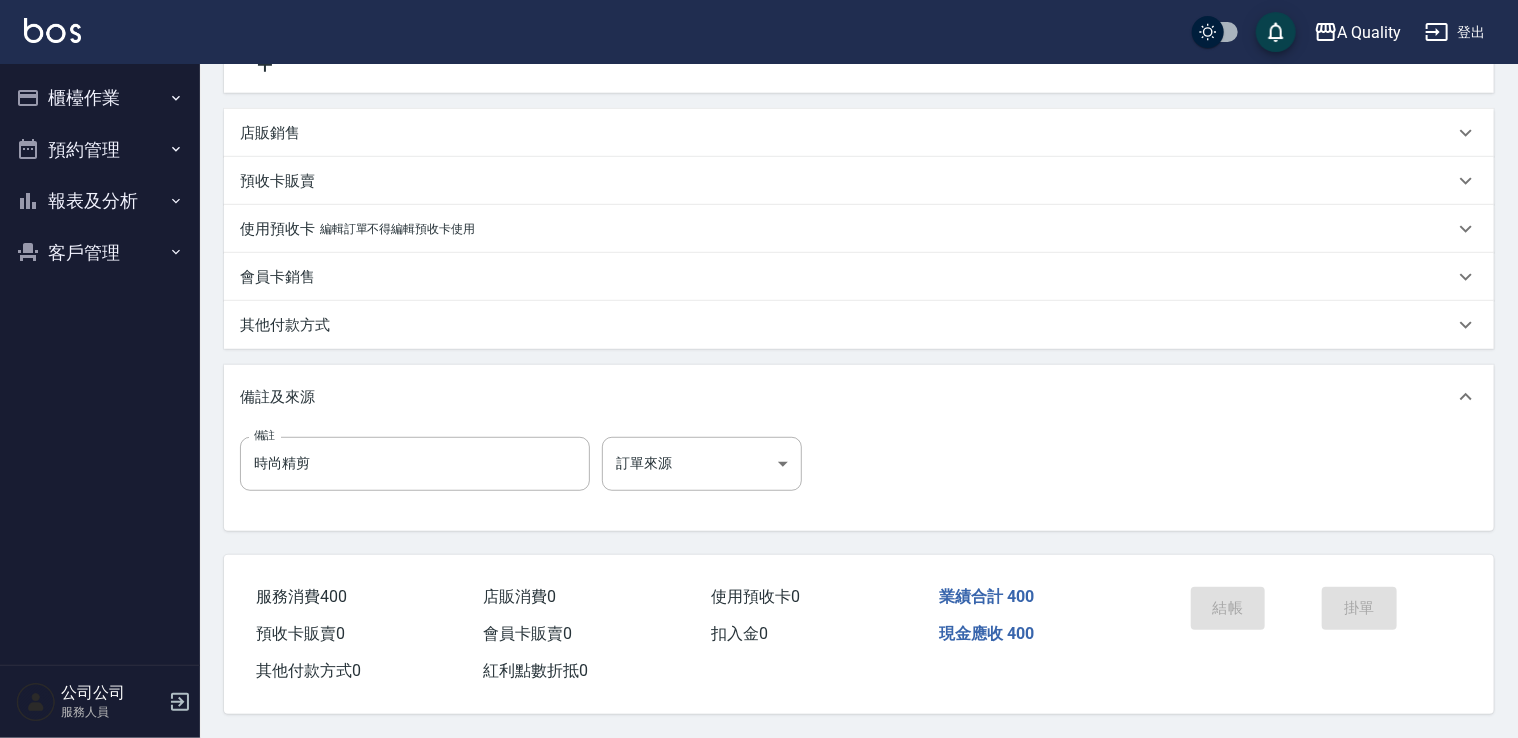 scroll, scrollTop: 0, scrollLeft: 0, axis: both 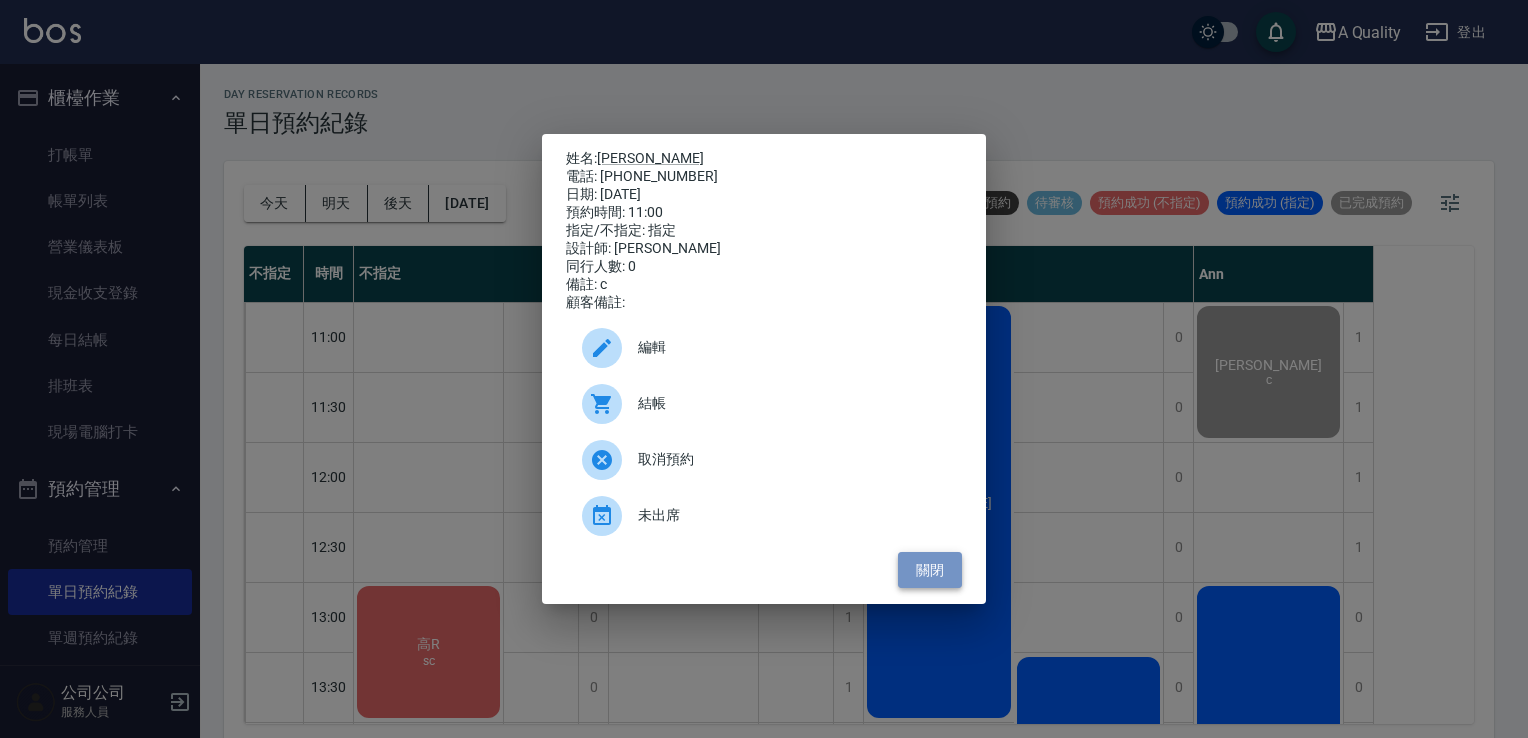 drag, startPoint x: 923, startPoint y: 571, endPoint x: 908, endPoint y: 557, distance: 20.518284 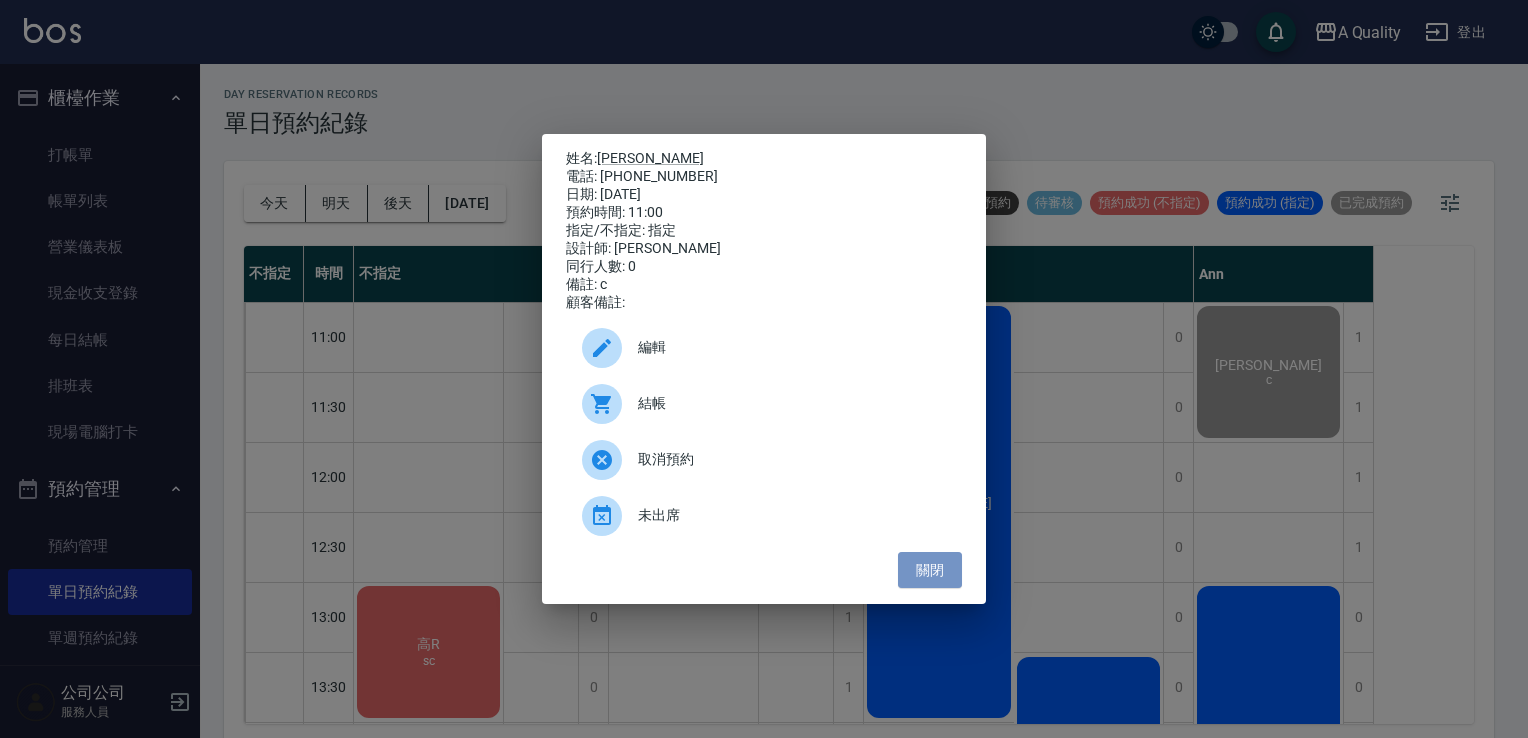 click on "關閉" at bounding box center (930, 570) 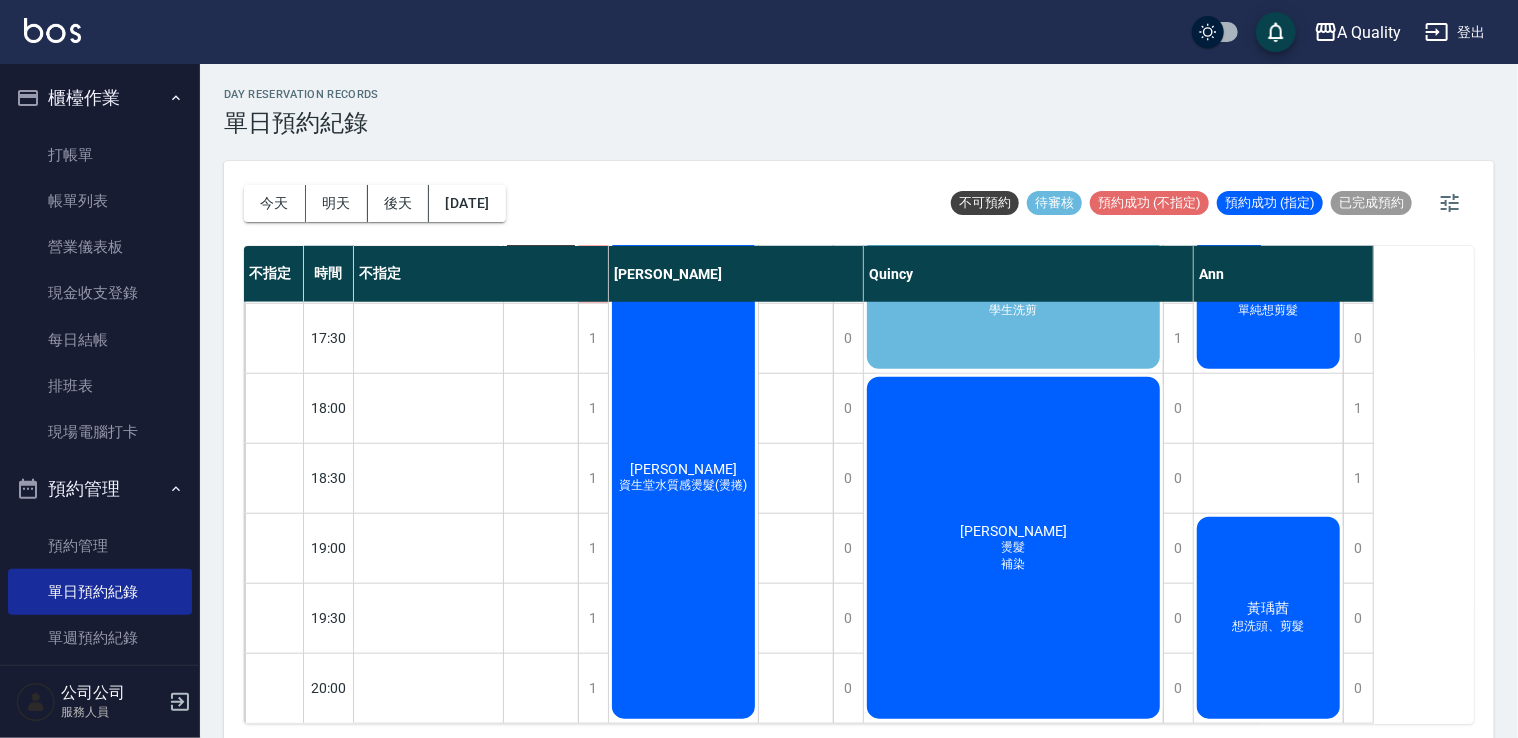 scroll, scrollTop: 923, scrollLeft: 0, axis: vertical 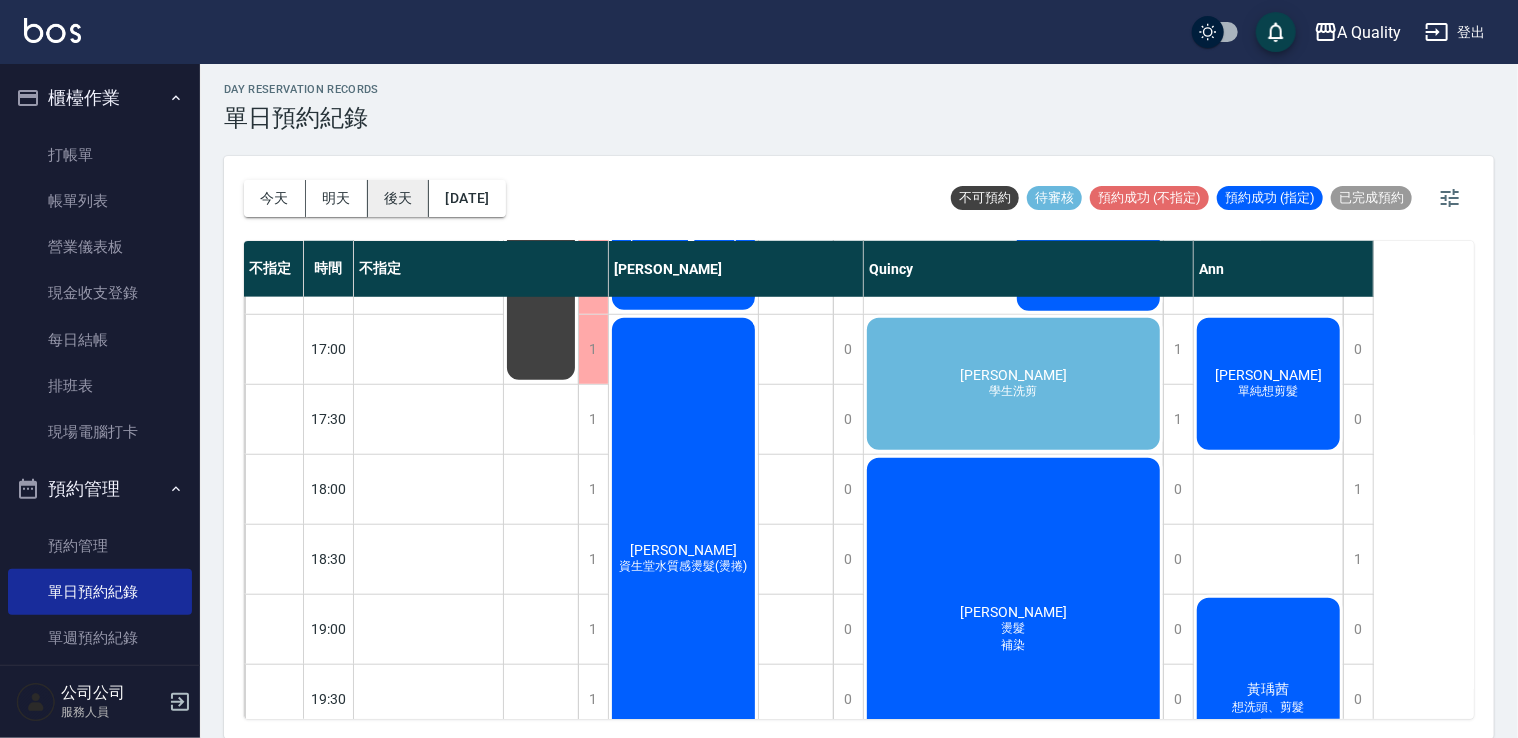 click on "後天" at bounding box center [399, 198] 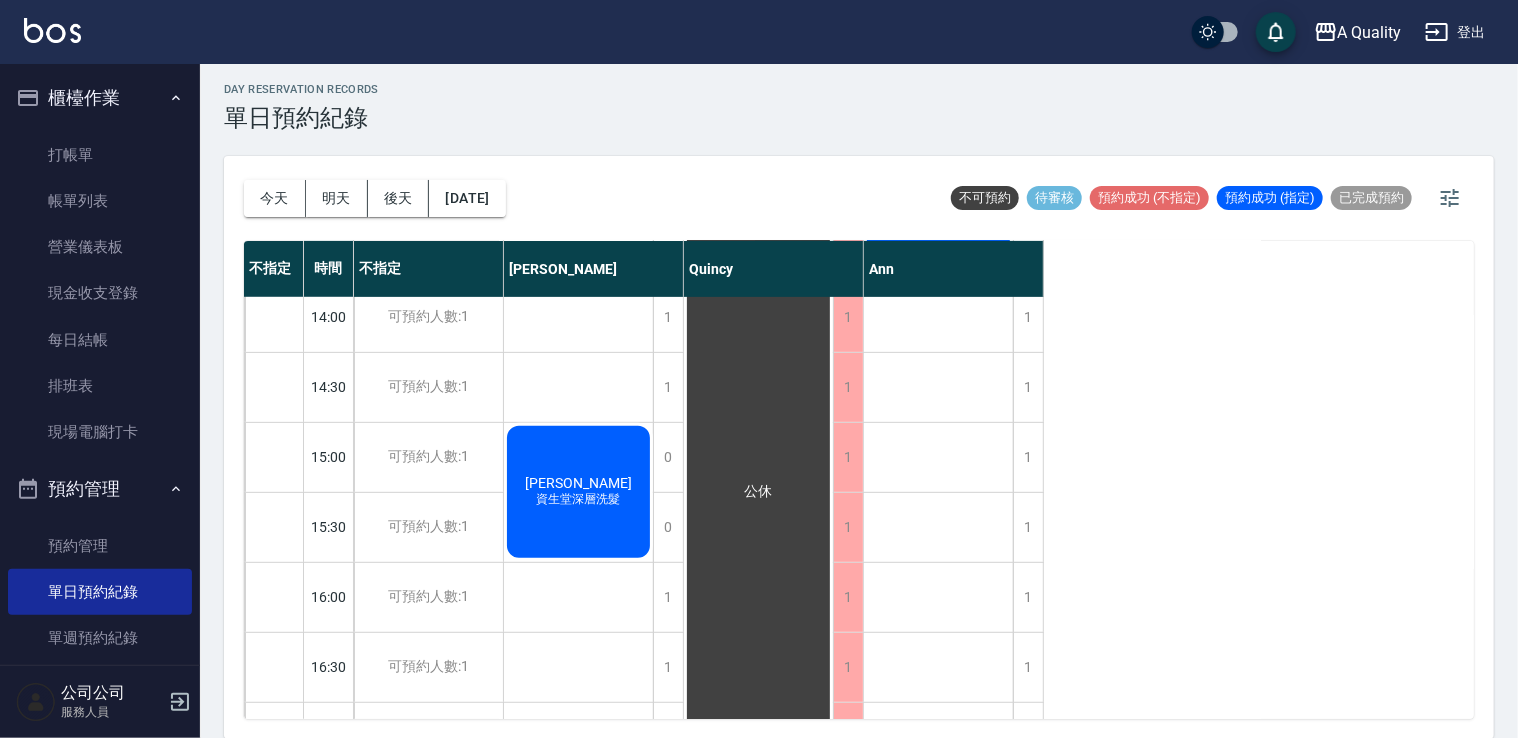 scroll, scrollTop: 353, scrollLeft: 0, axis: vertical 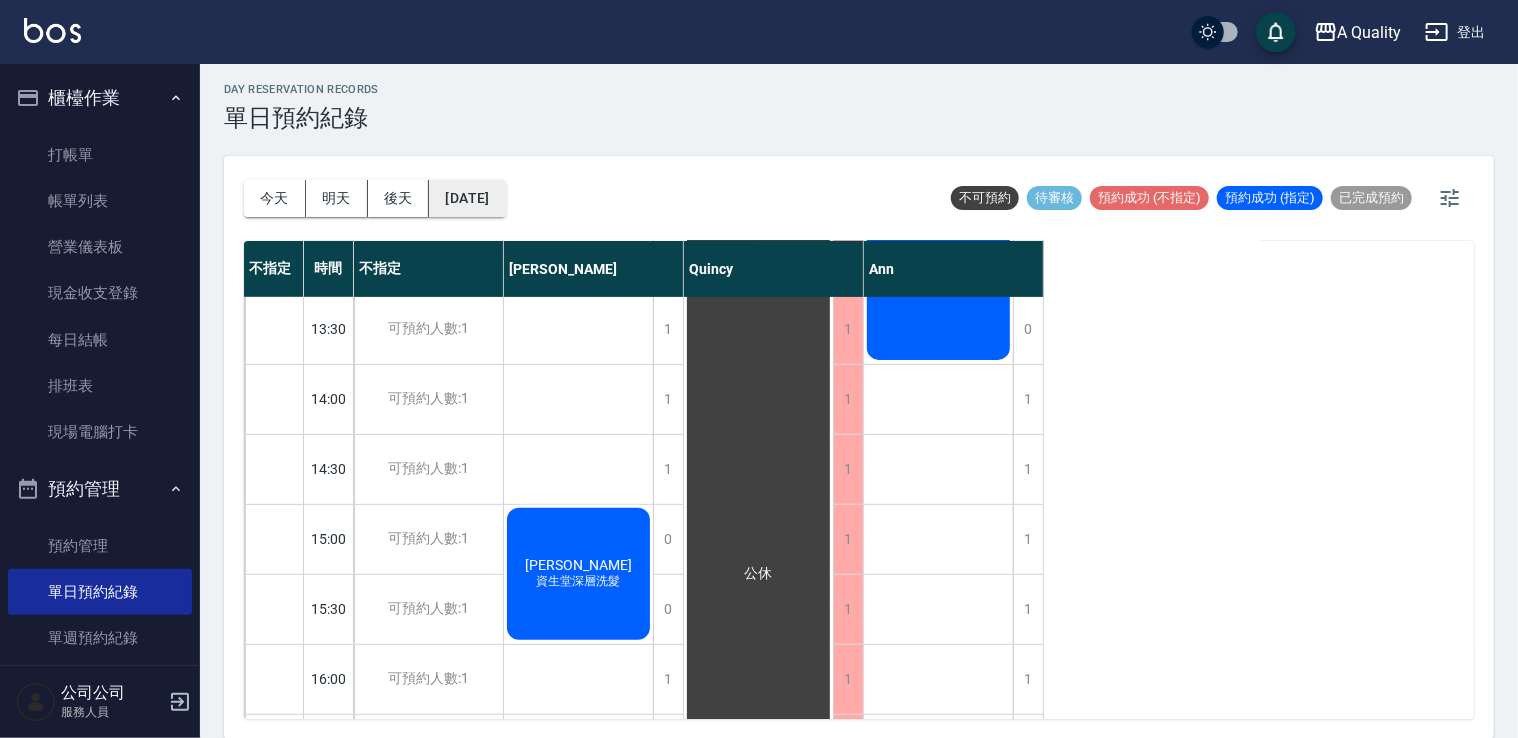 click on "2025/07/13" at bounding box center (467, 198) 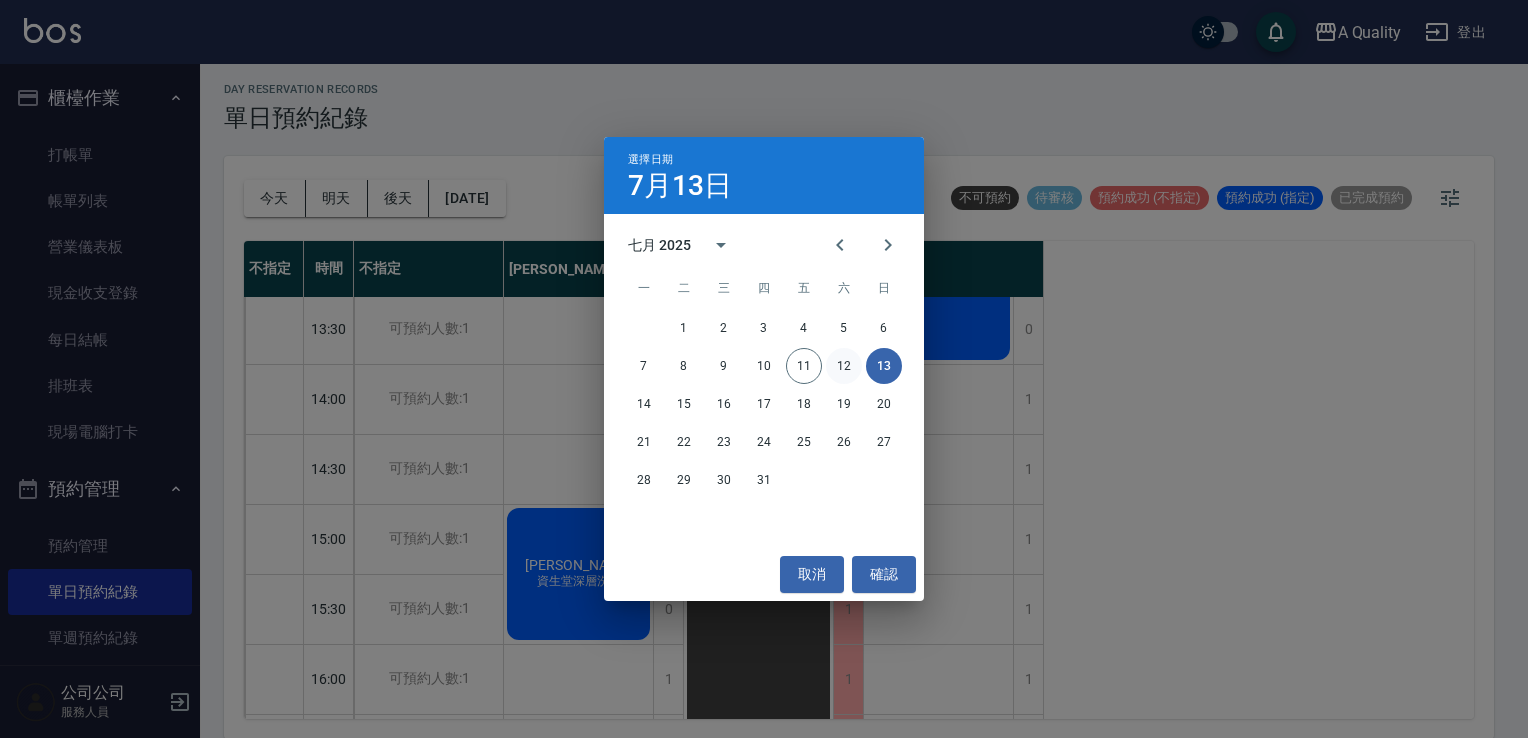 click on "12" at bounding box center (844, 366) 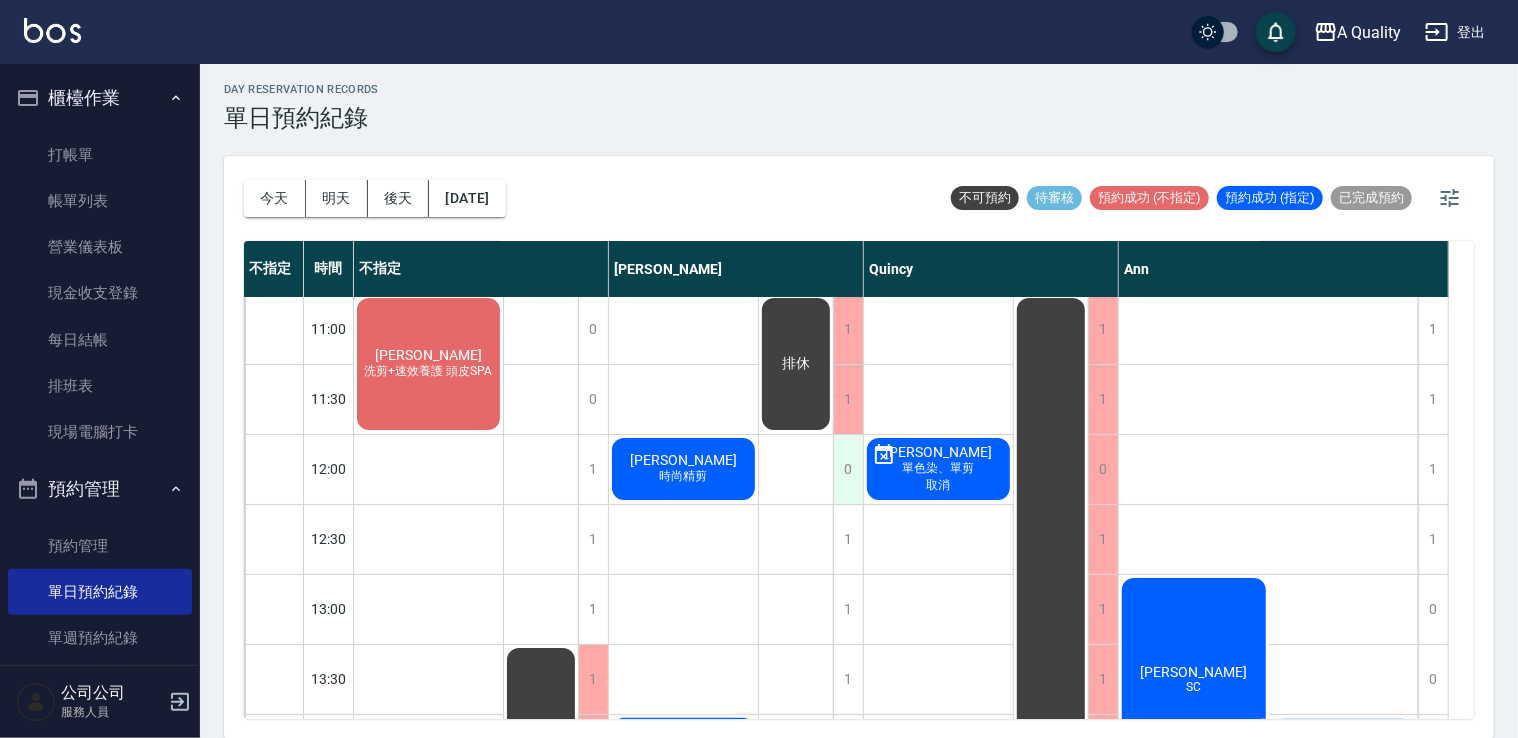 scroll, scrollTop: 0, scrollLeft: 0, axis: both 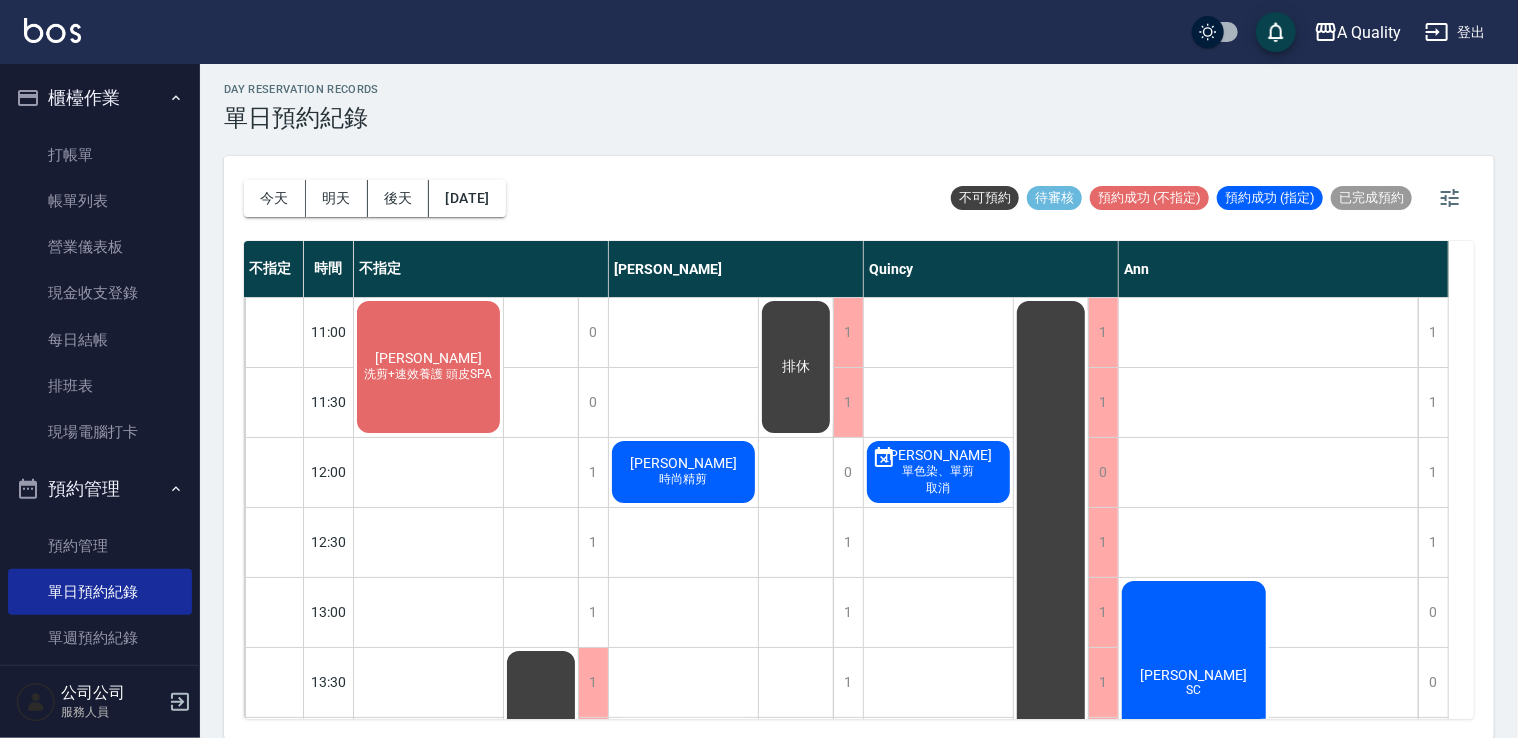 click on "曾怡慈 洗剪+速效養護 頭皮SPA" at bounding box center [428, 367] 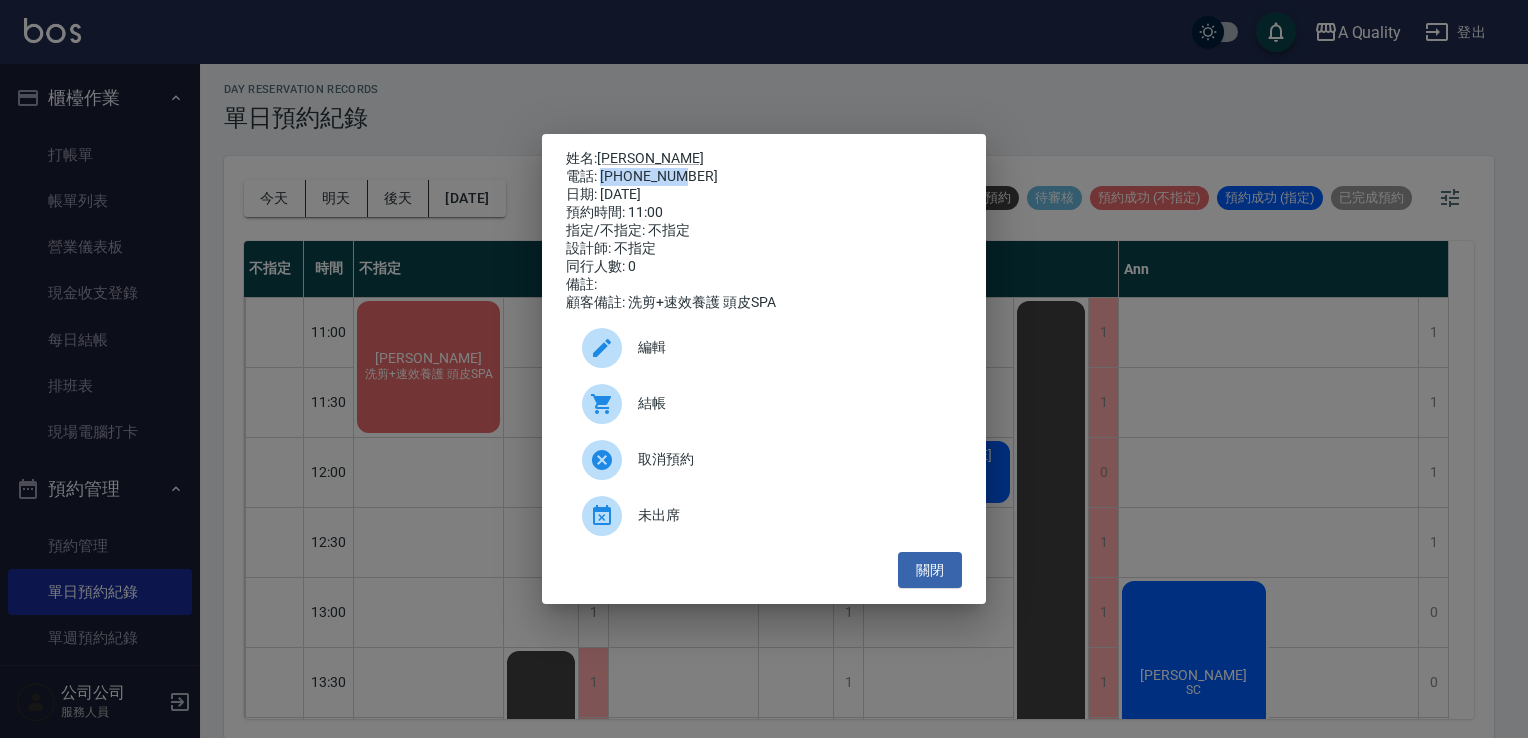 drag, startPoint x: 602, startPoint y: 169, endPoint x: 684, endPoint y: 175, distance: 82.219215 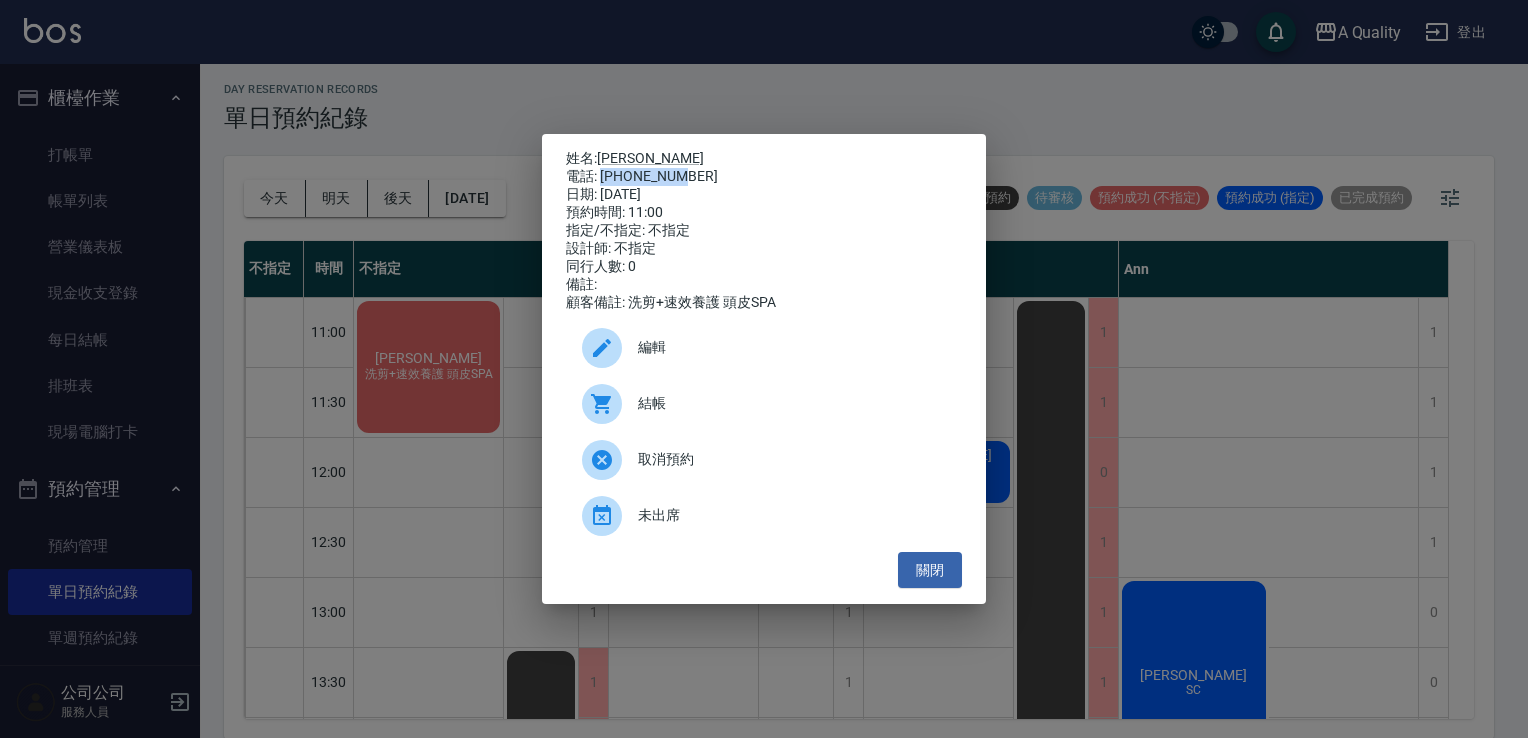 copy on "0916818007" 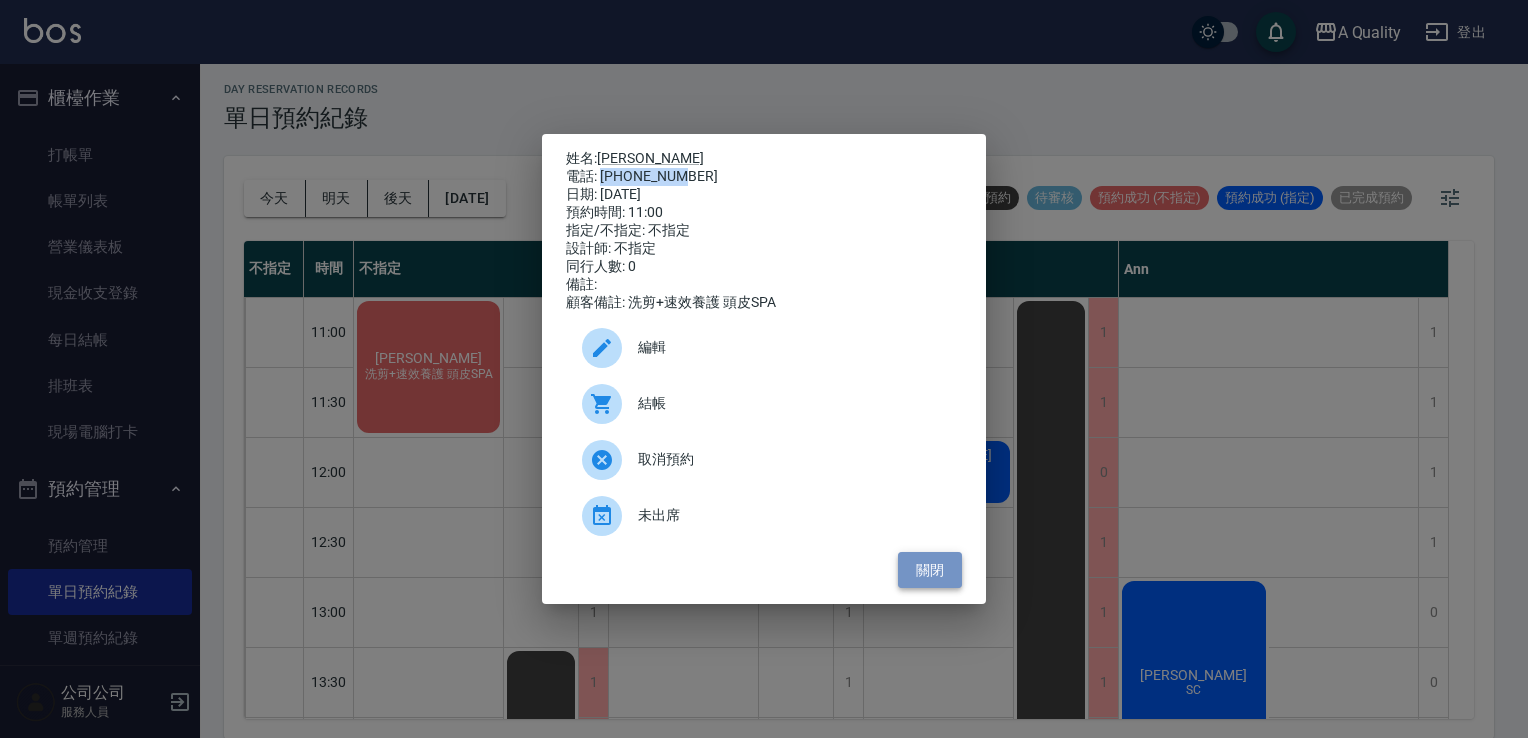 click on "關閉" at bounding box center [930, 570] 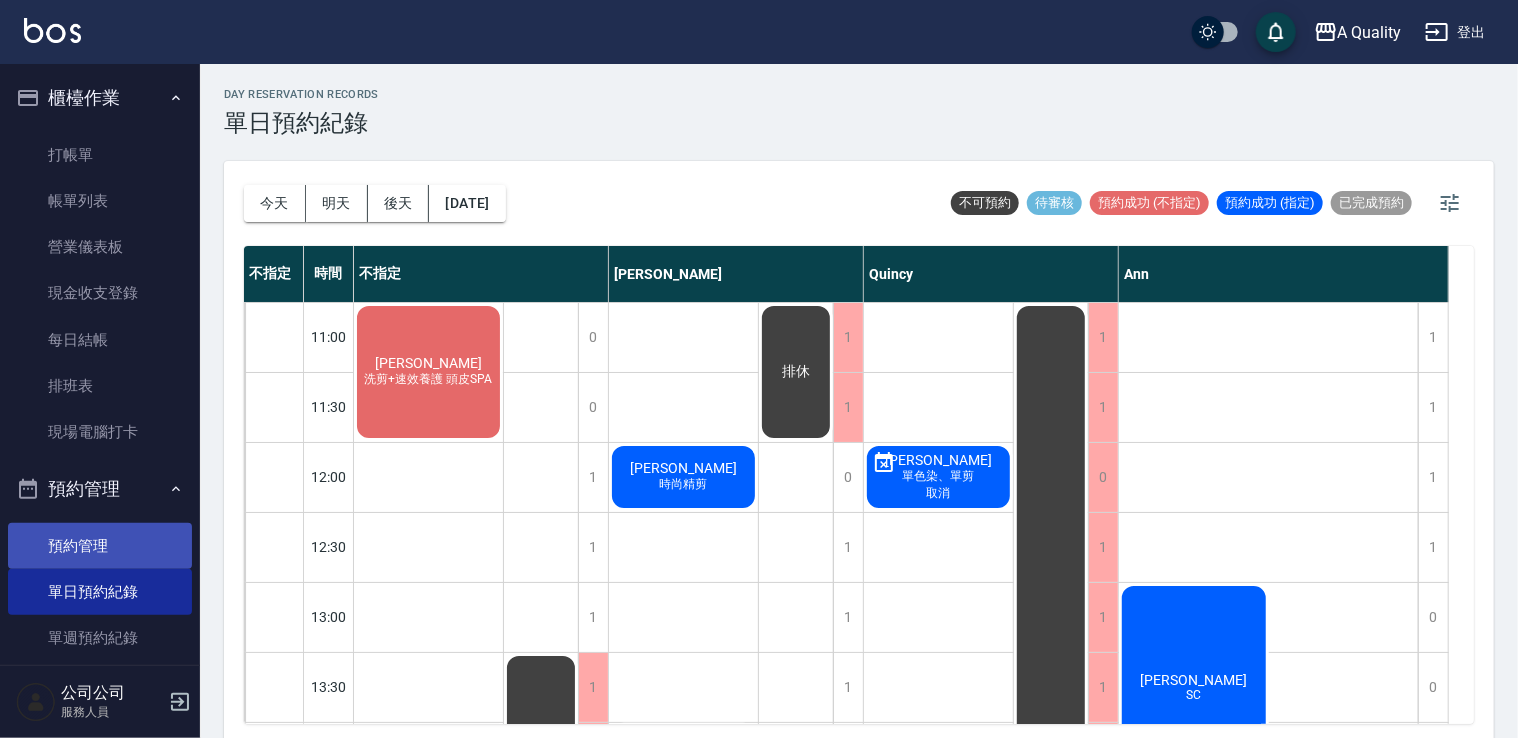 scroll, scrollTop: 0, scrollLeft: 0, axis: both 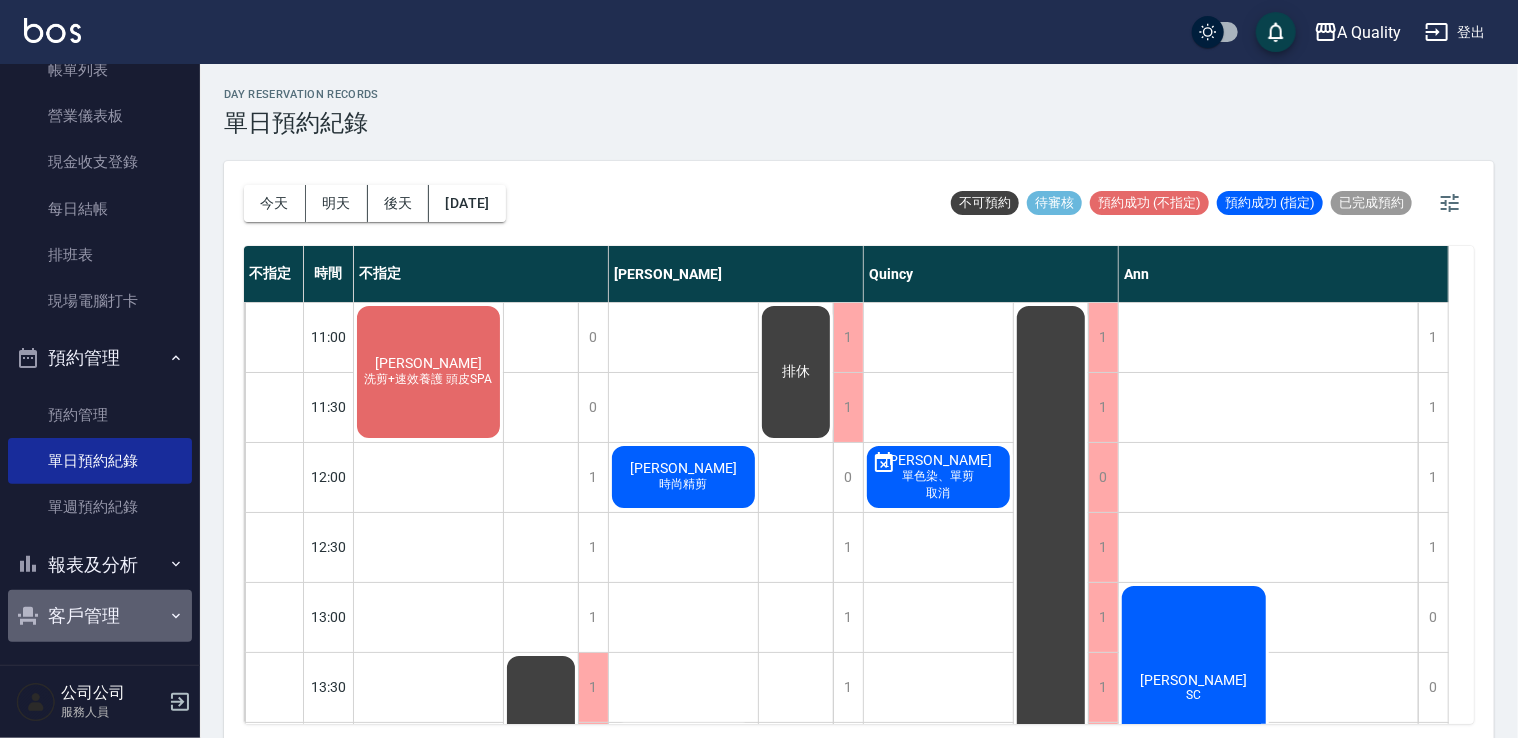 click on "客戶管理" at bounding box center [100, 616] 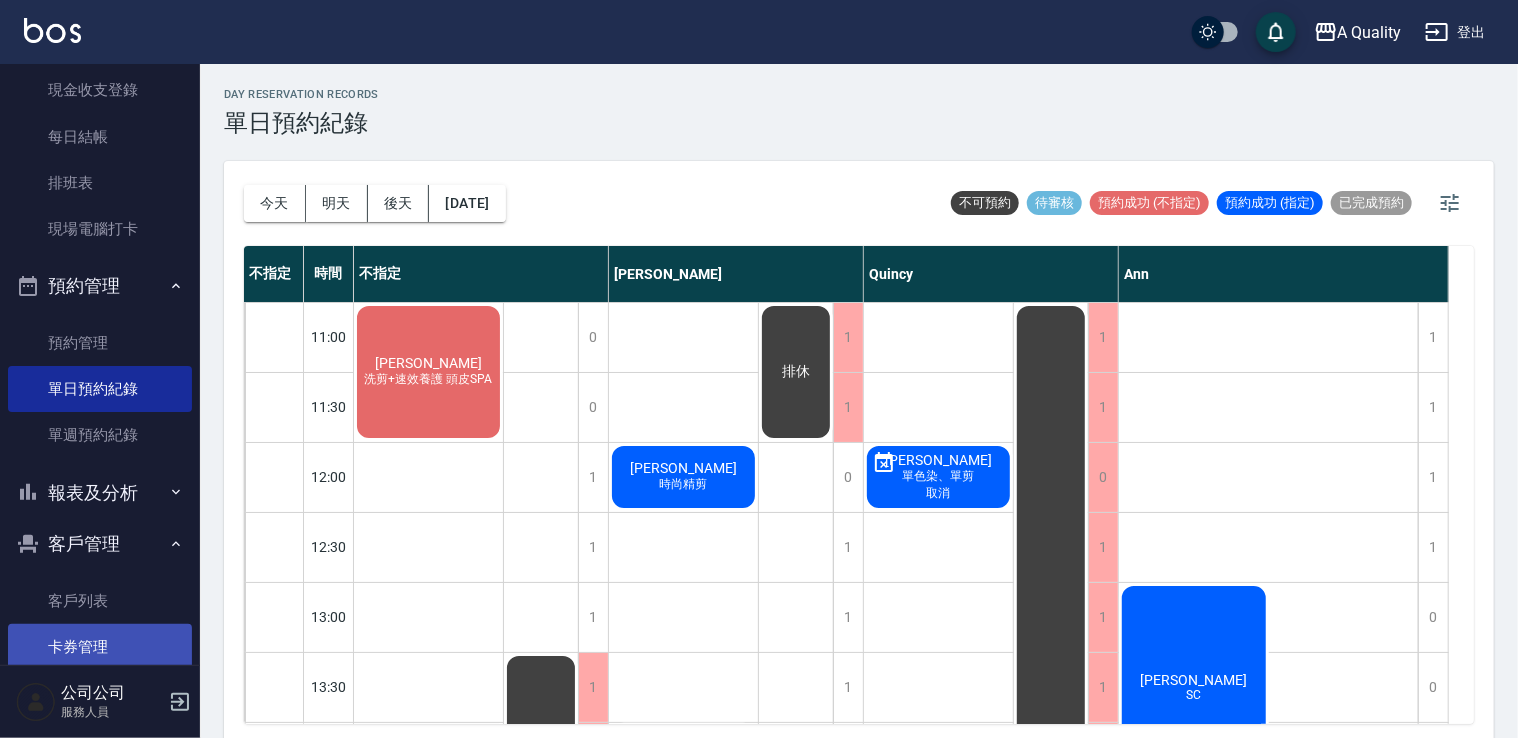 scroll, scrollTop: 231, scrollLeft: 0, axis: vertical 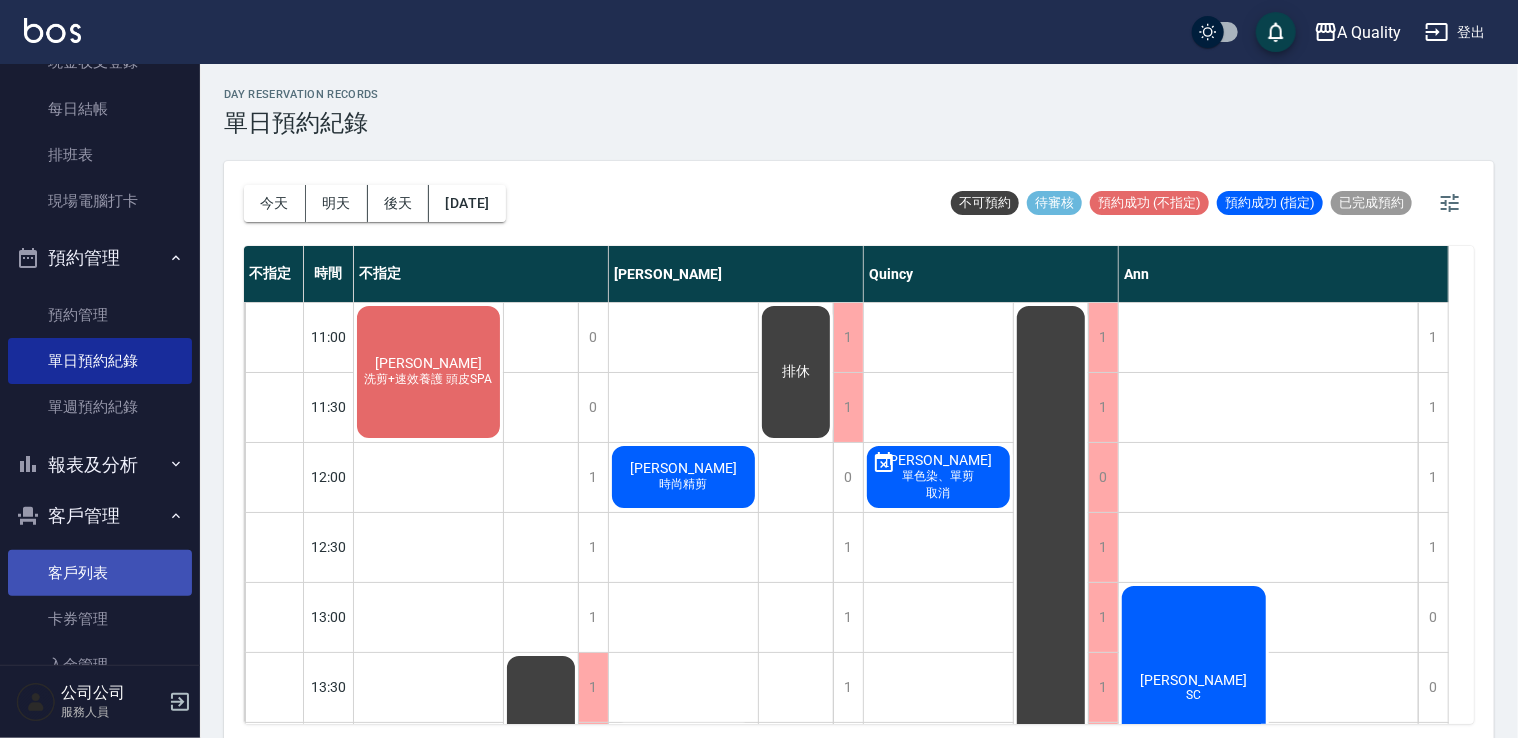 click on "客戶列表" at bounding box center [100, 573] 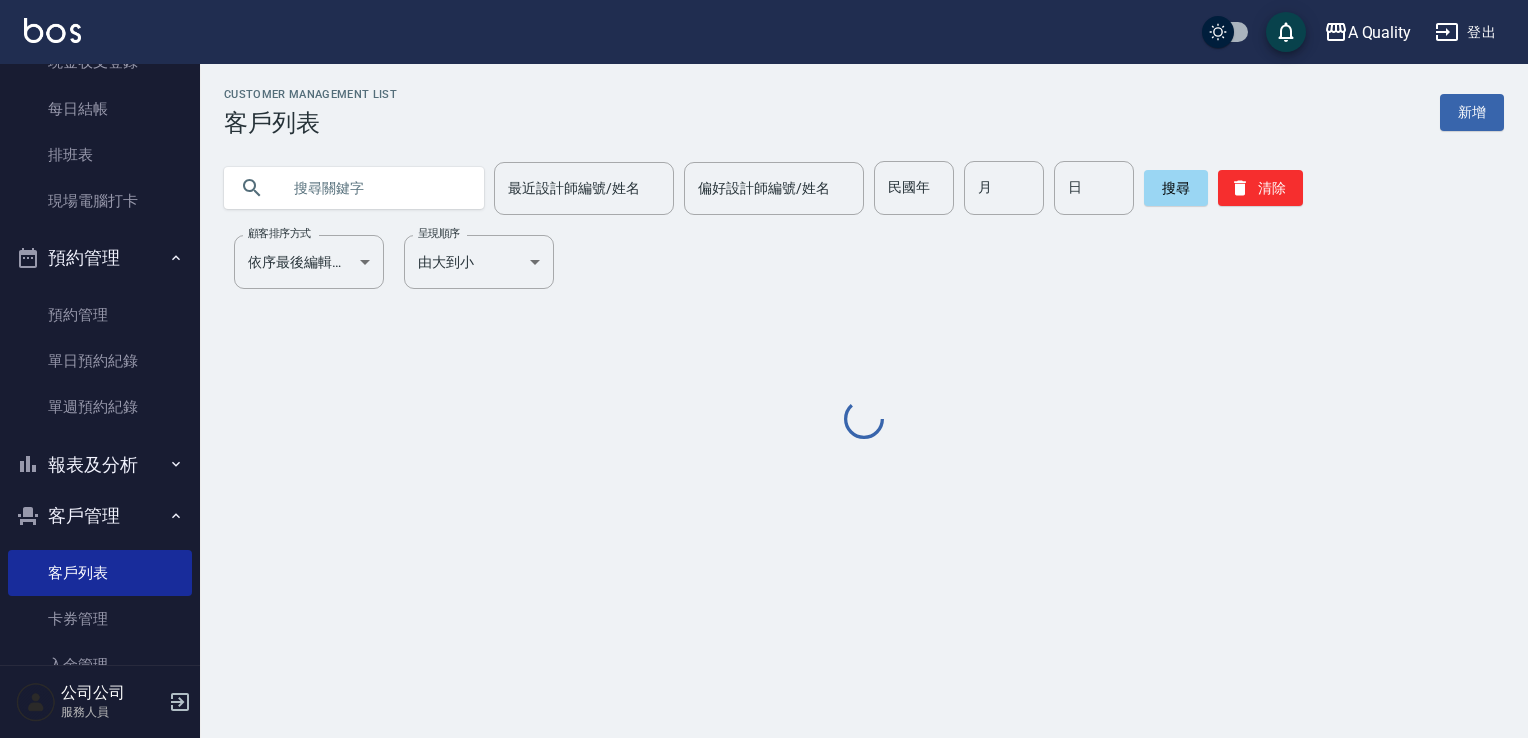 click at bounding box center (374, 188) 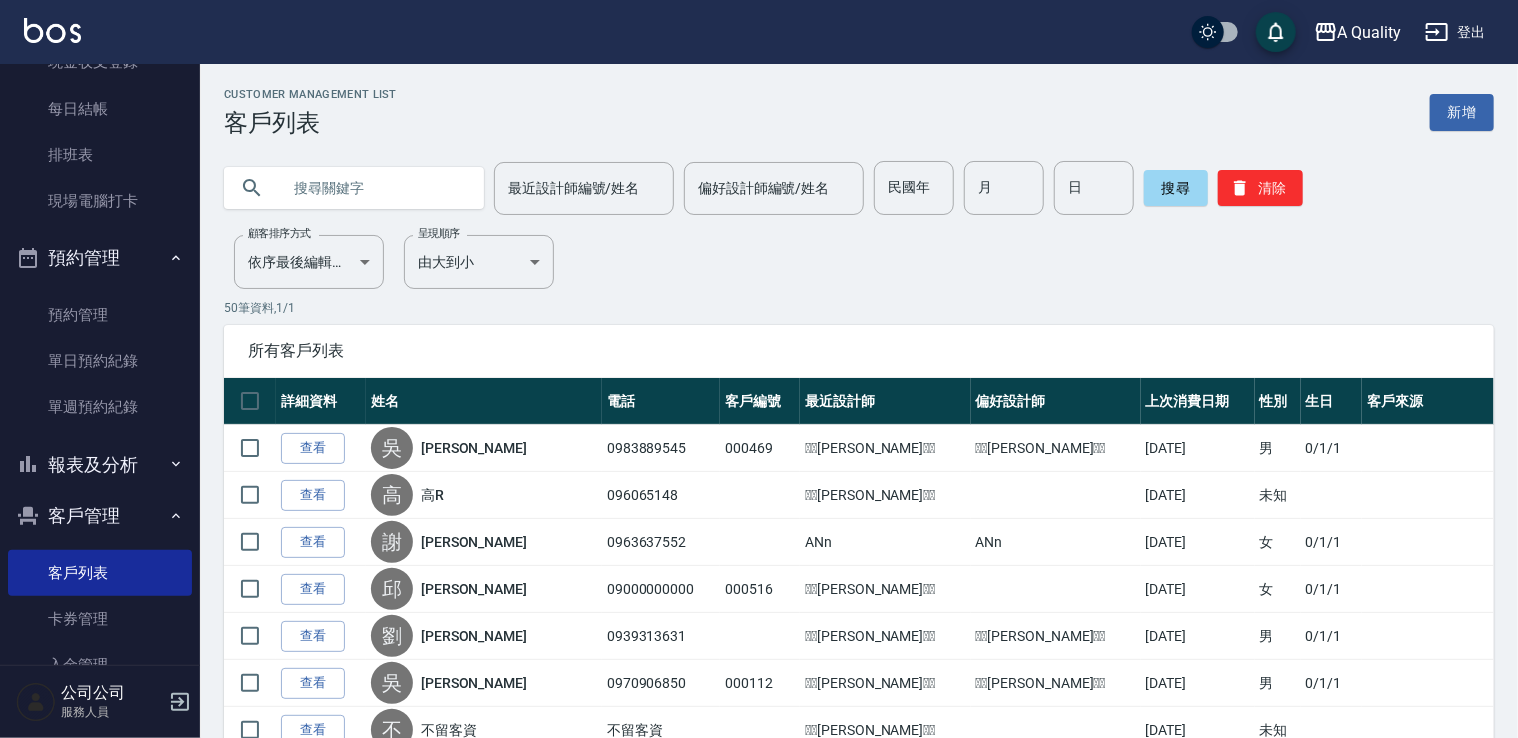 paste on "0916818007" 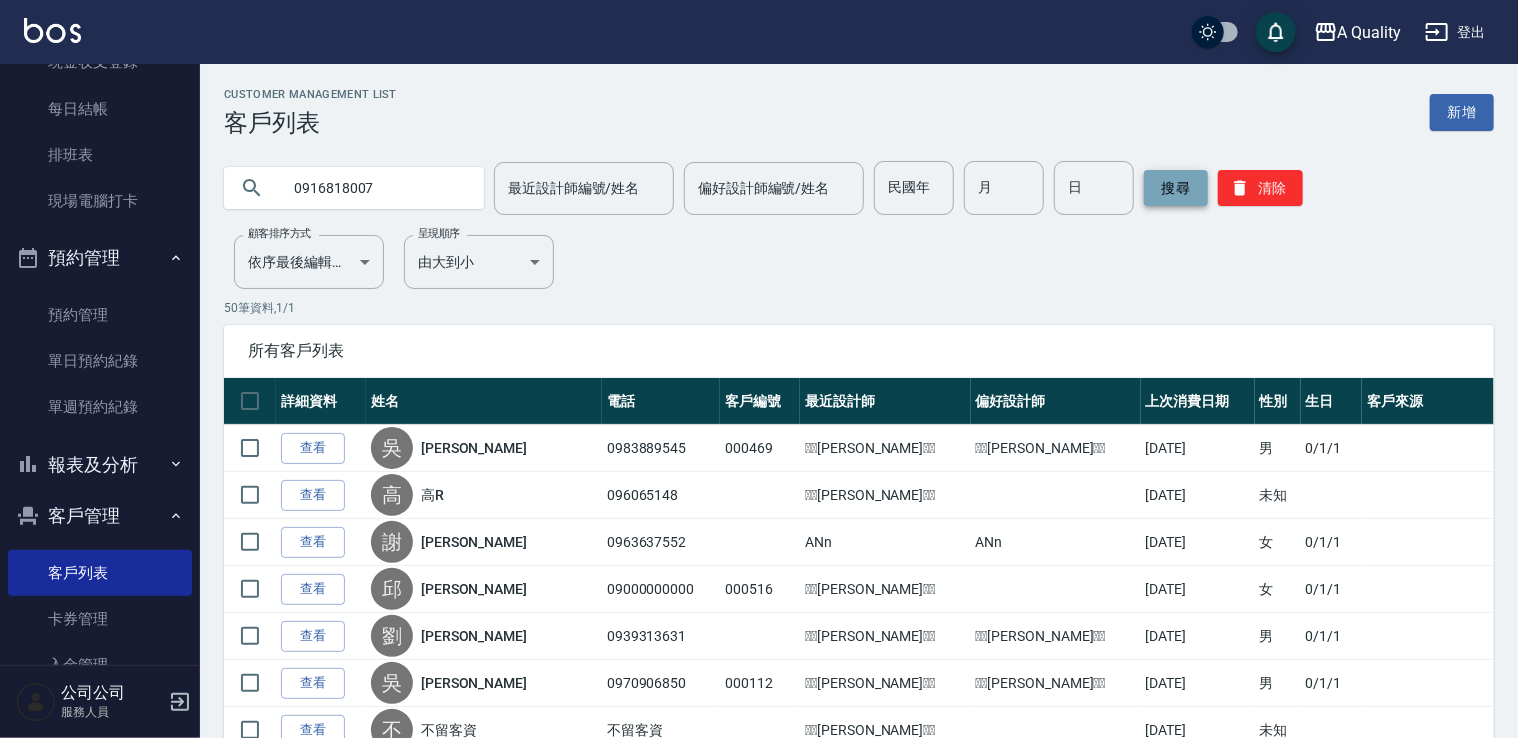 type on "0916818007" 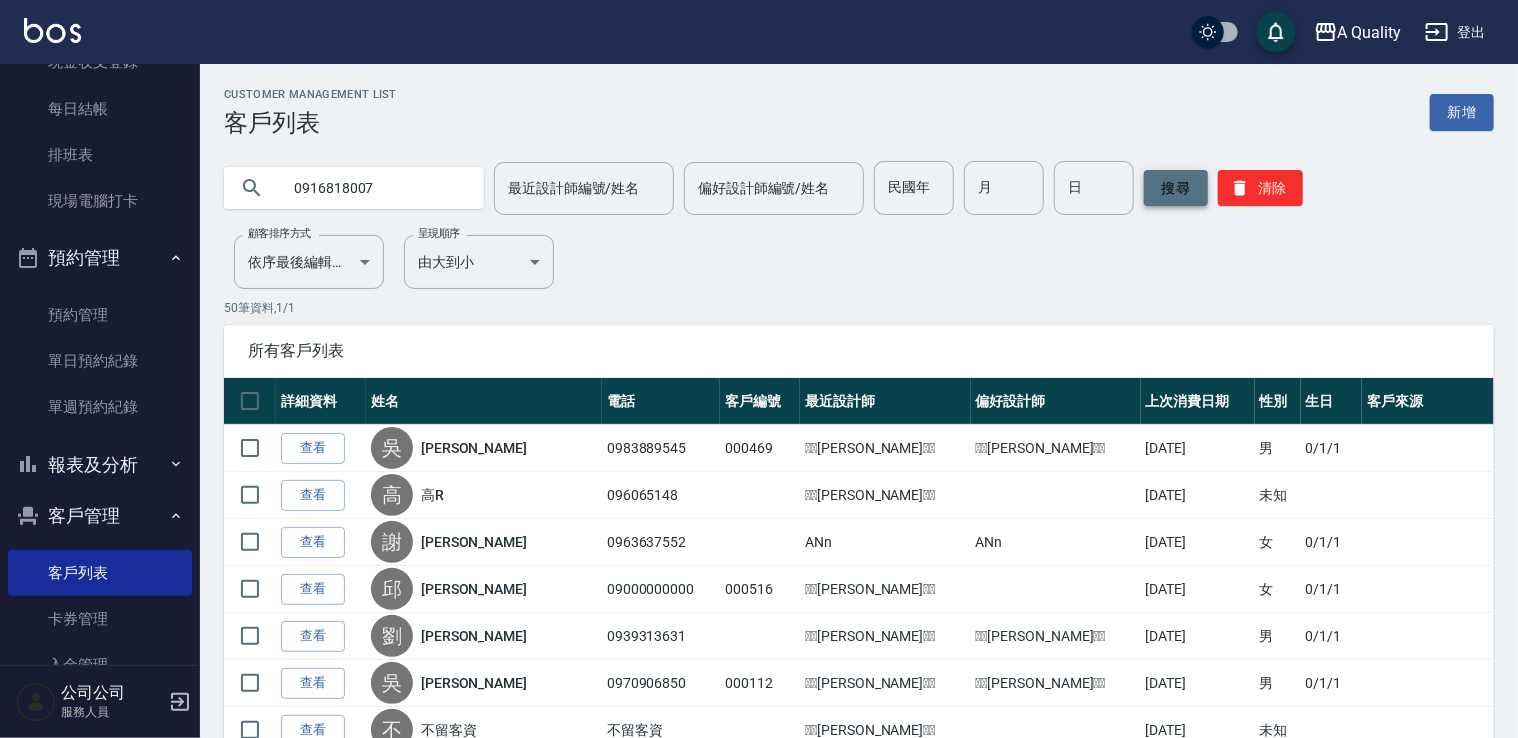 click on "搜尋" at bounding box center [1176, 188] 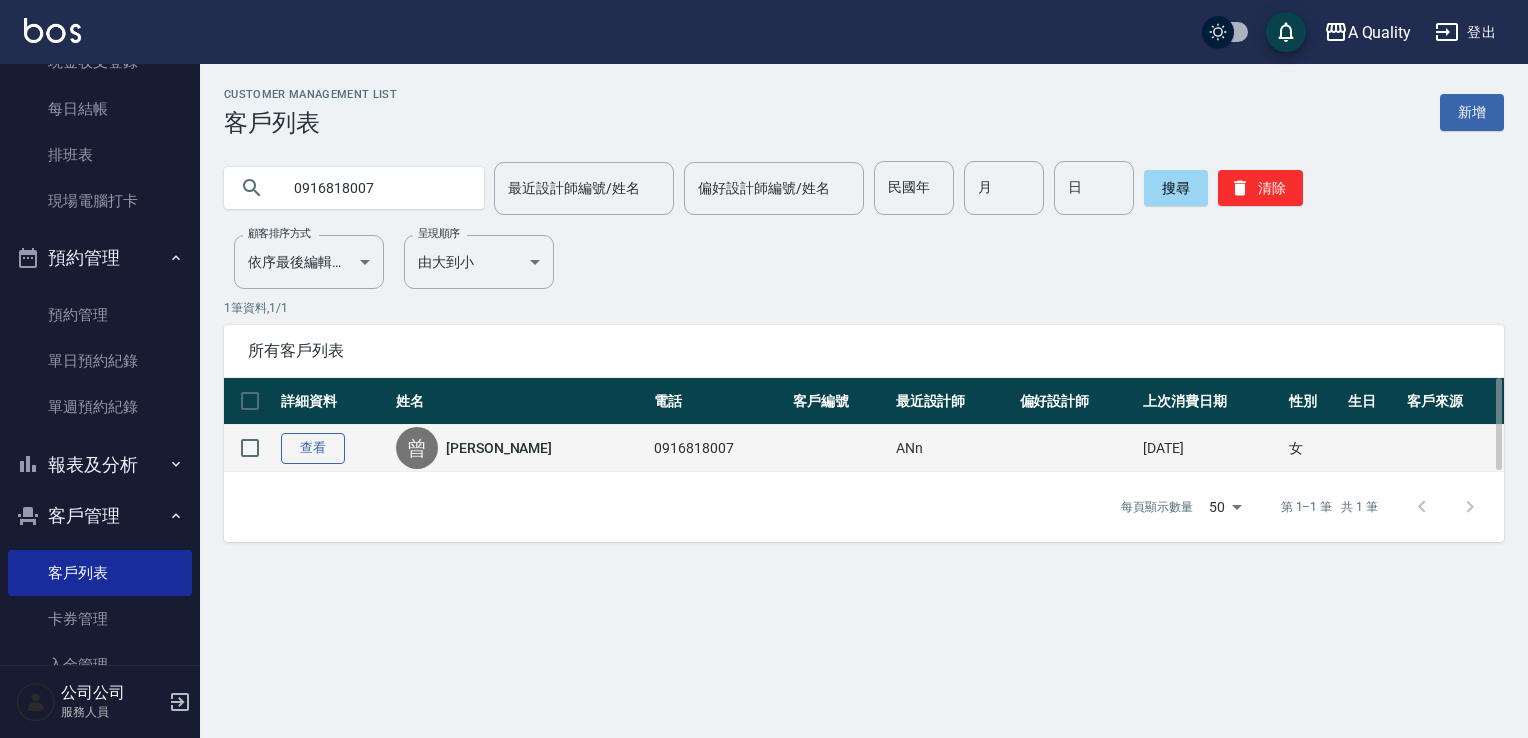 click on "查看" at bounding box center (313, 448) 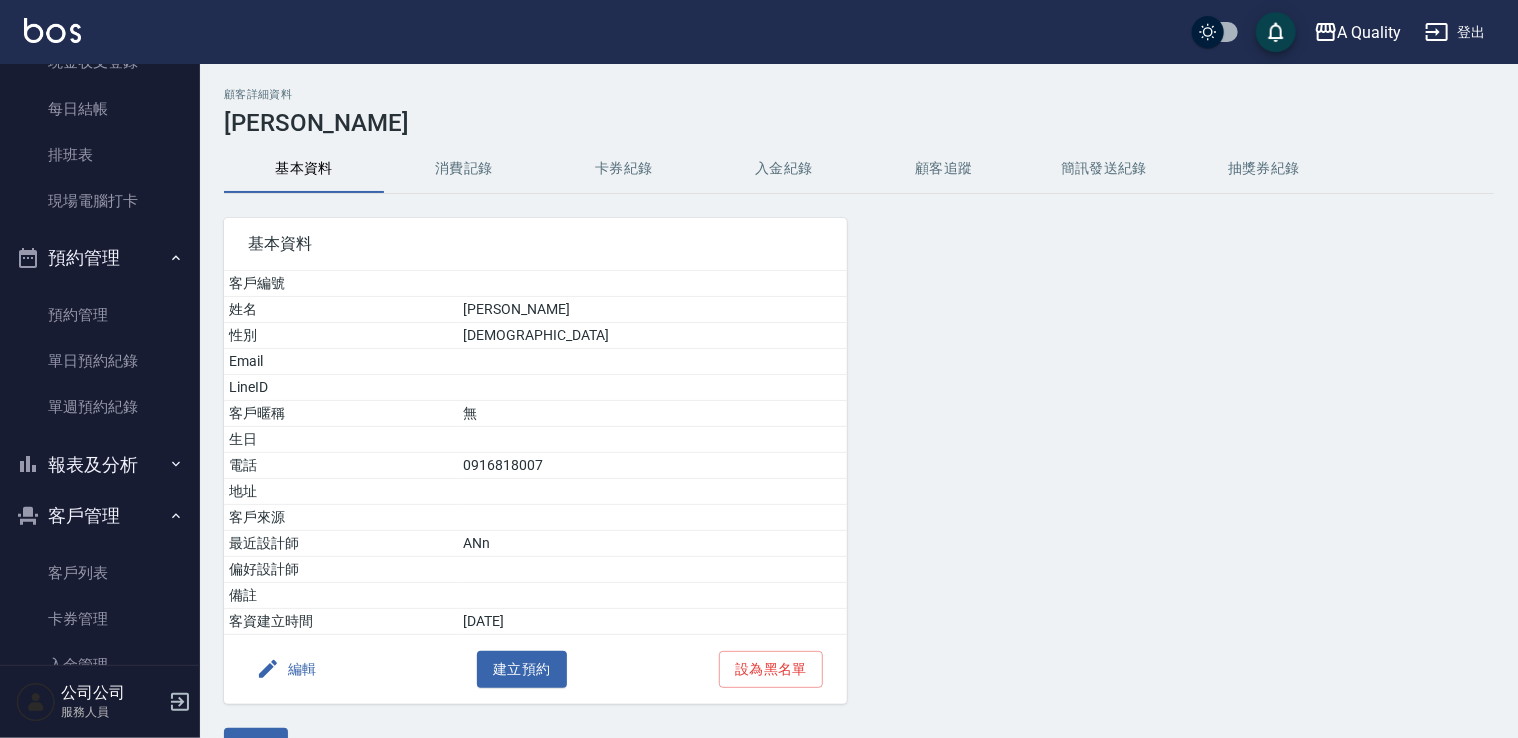 click on "消費記錄" at bounding box center (464, 169) 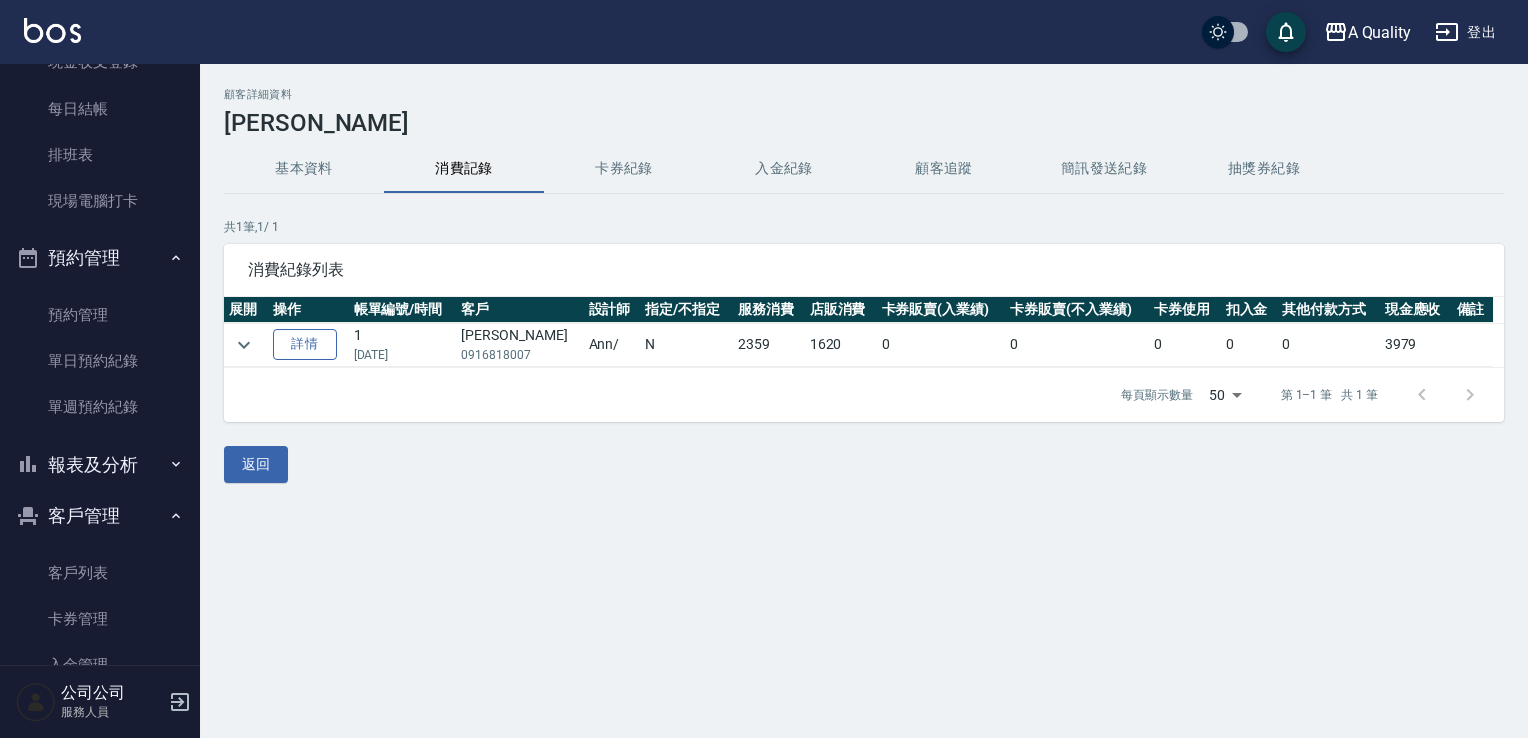 click on "詳情" at bounding box center [305, 344] 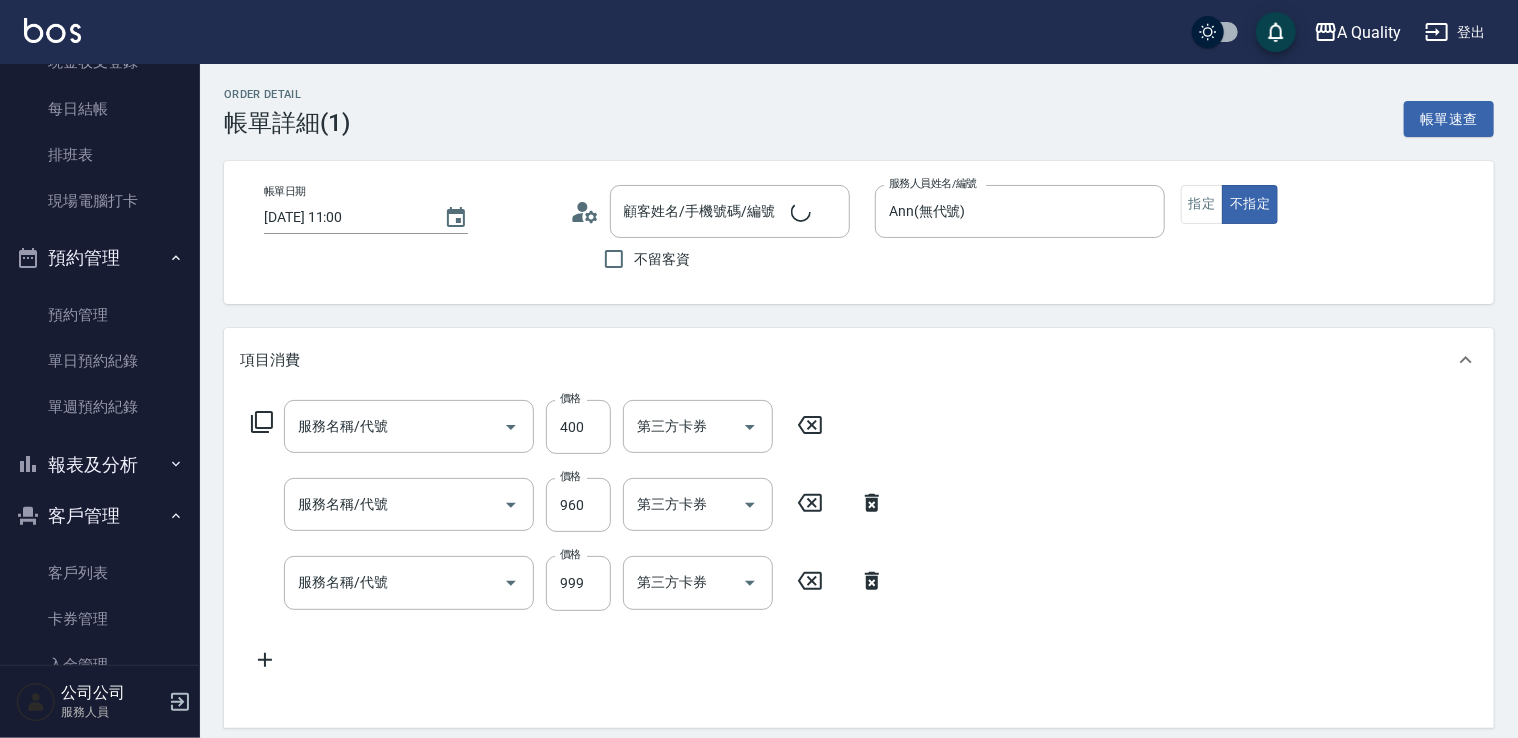 type on "2024/11/03 11:00" 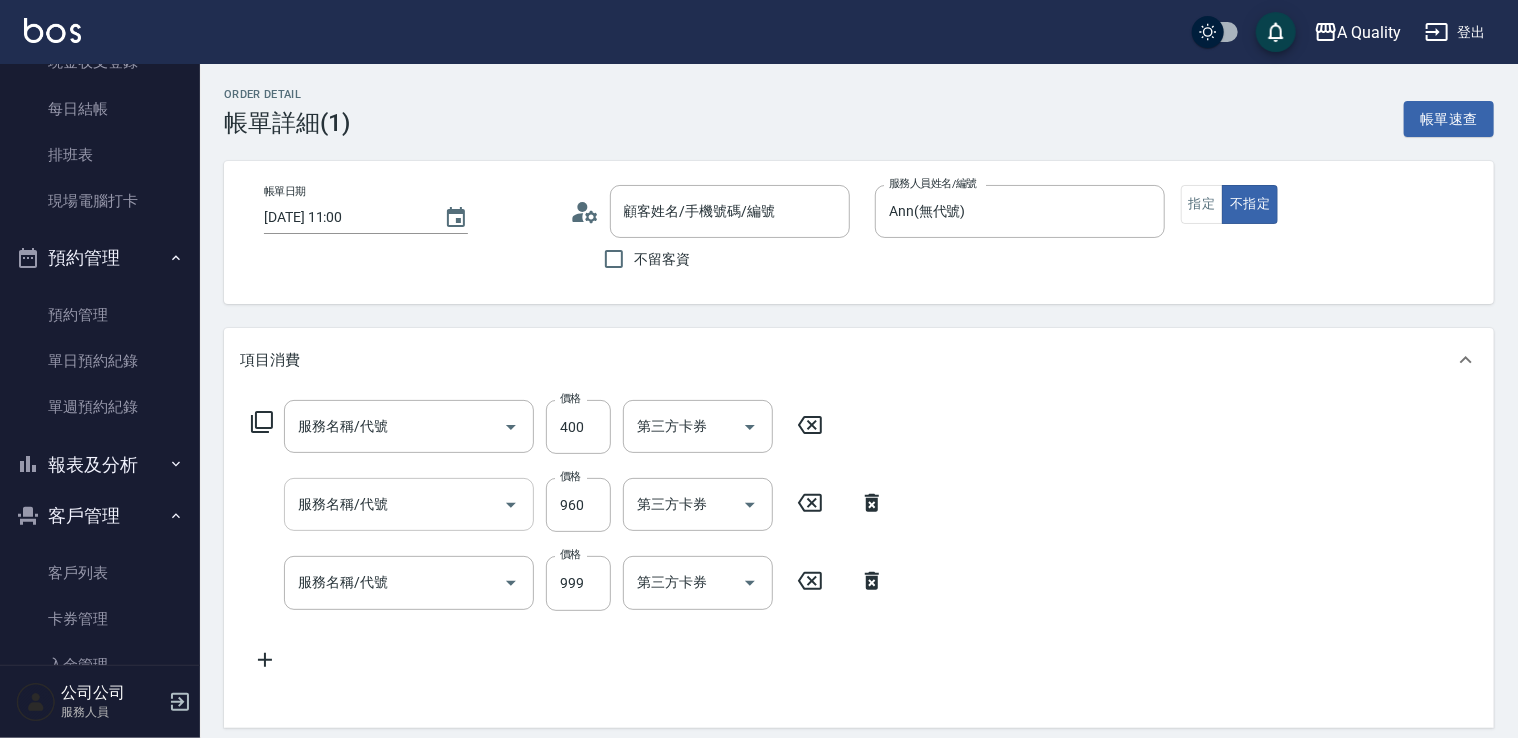 type on "曾怡慈/0916818007/null" 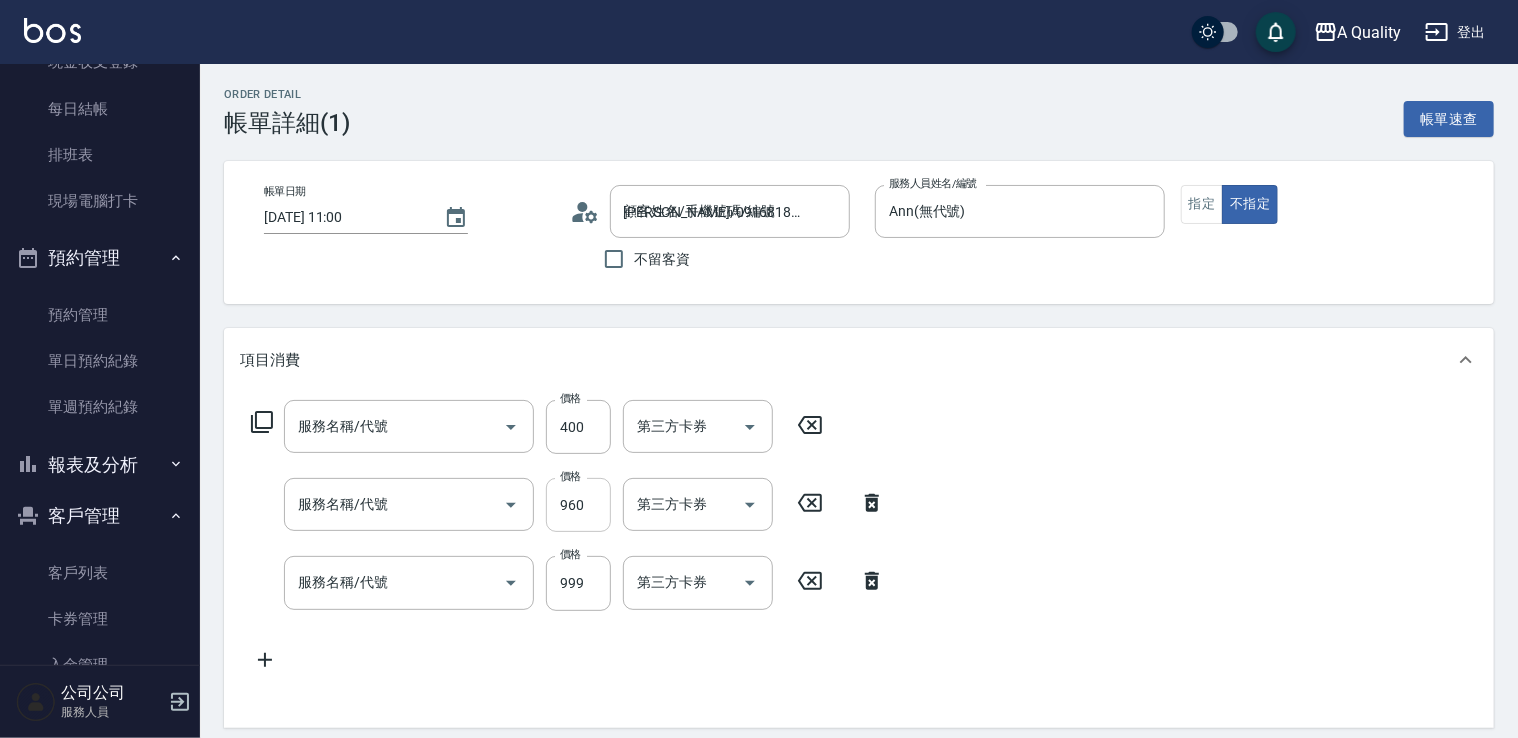 scroll, scrollTop: 0, scrollLeft: 0, axis: both 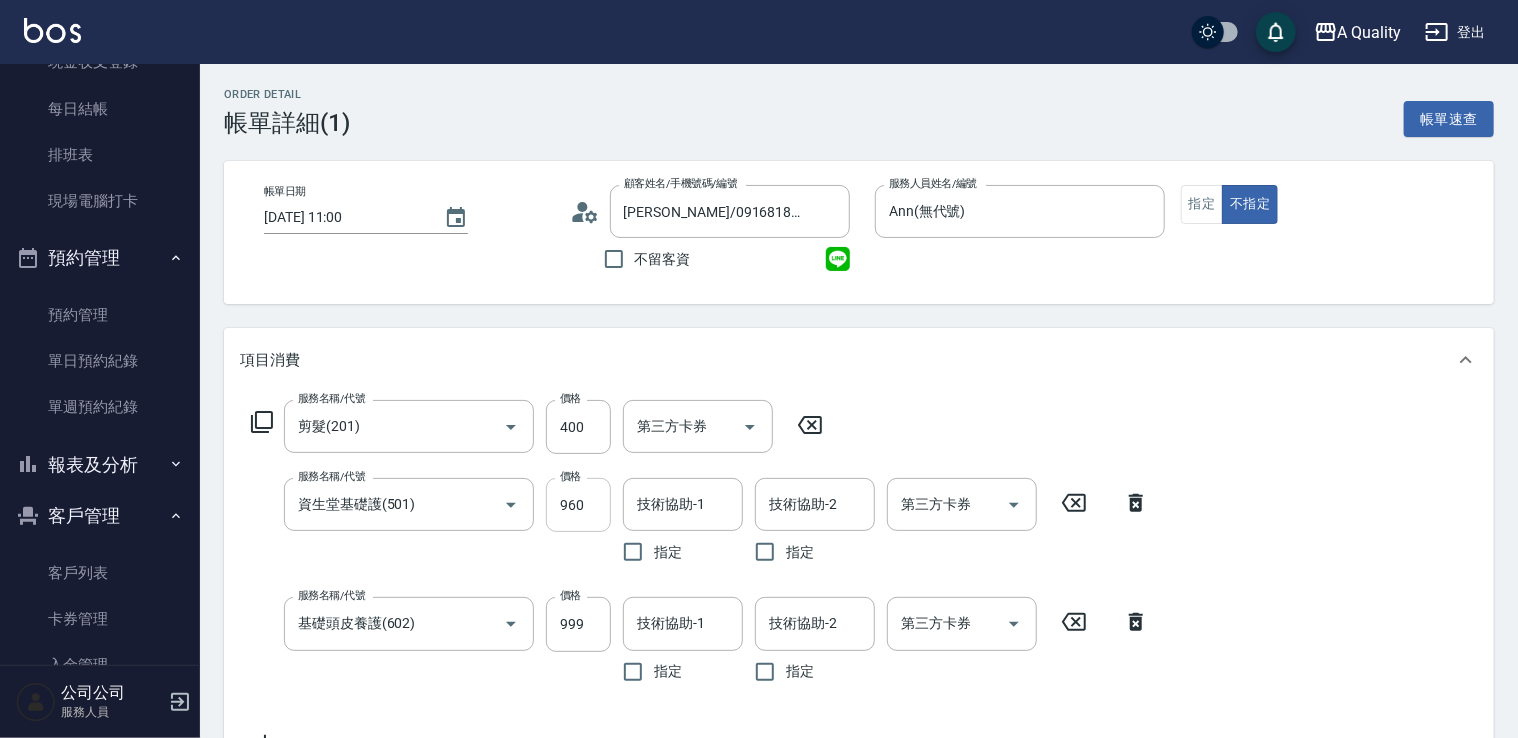 type on "優源舒活去角質潔淨霜 250g" 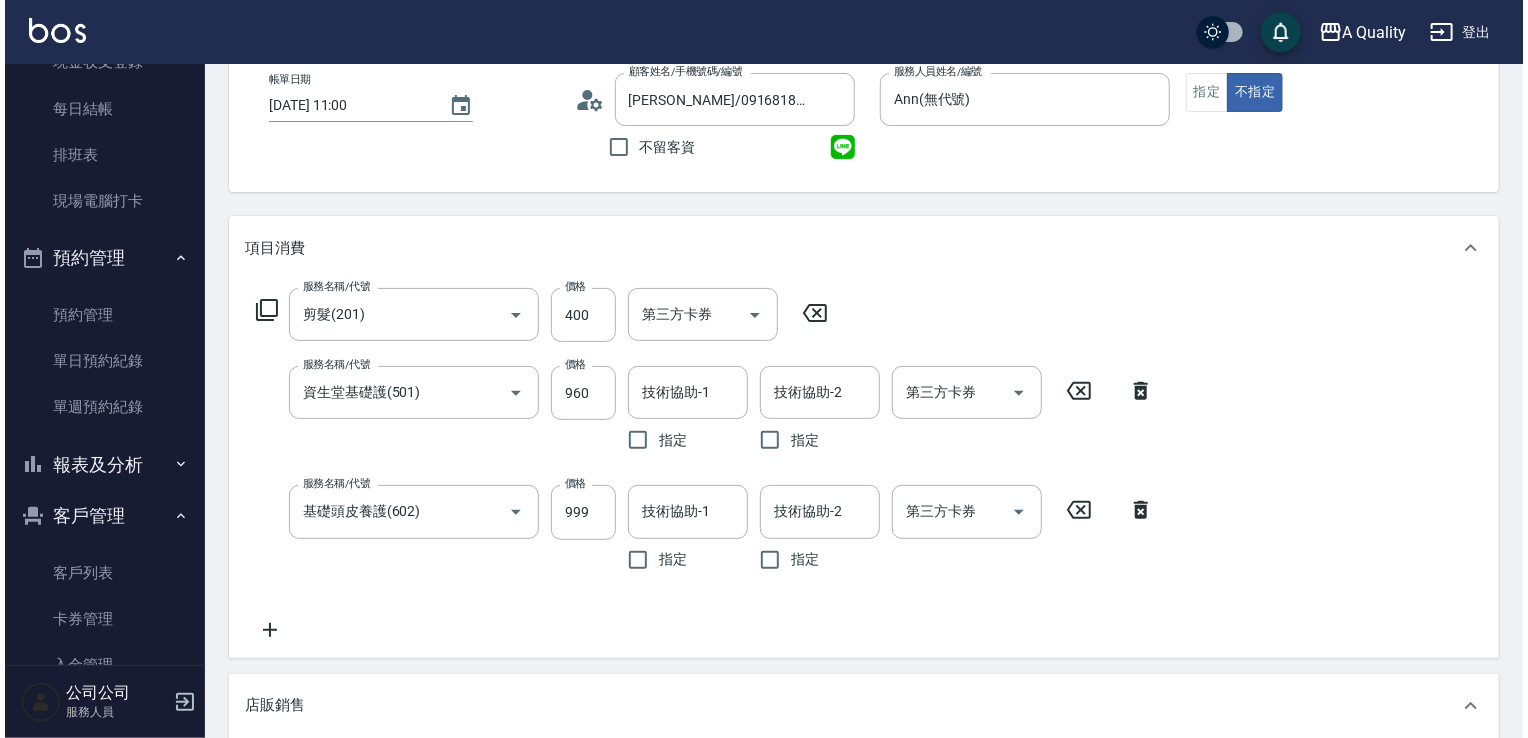 scroll, scrollTop: 0, scrollLeft: 0, axis: both 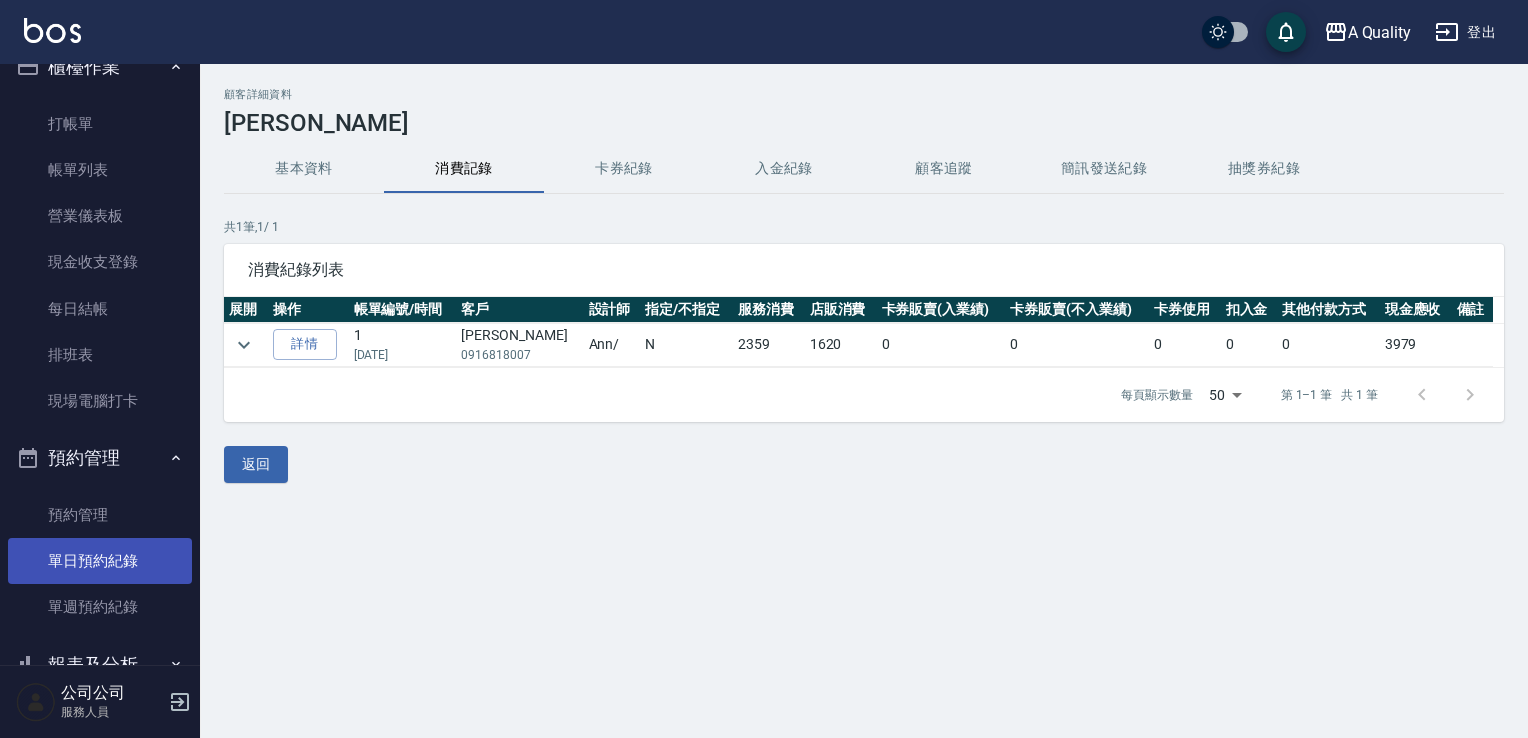 click on "單日預約紀錄" at bounding box center [100, 561] 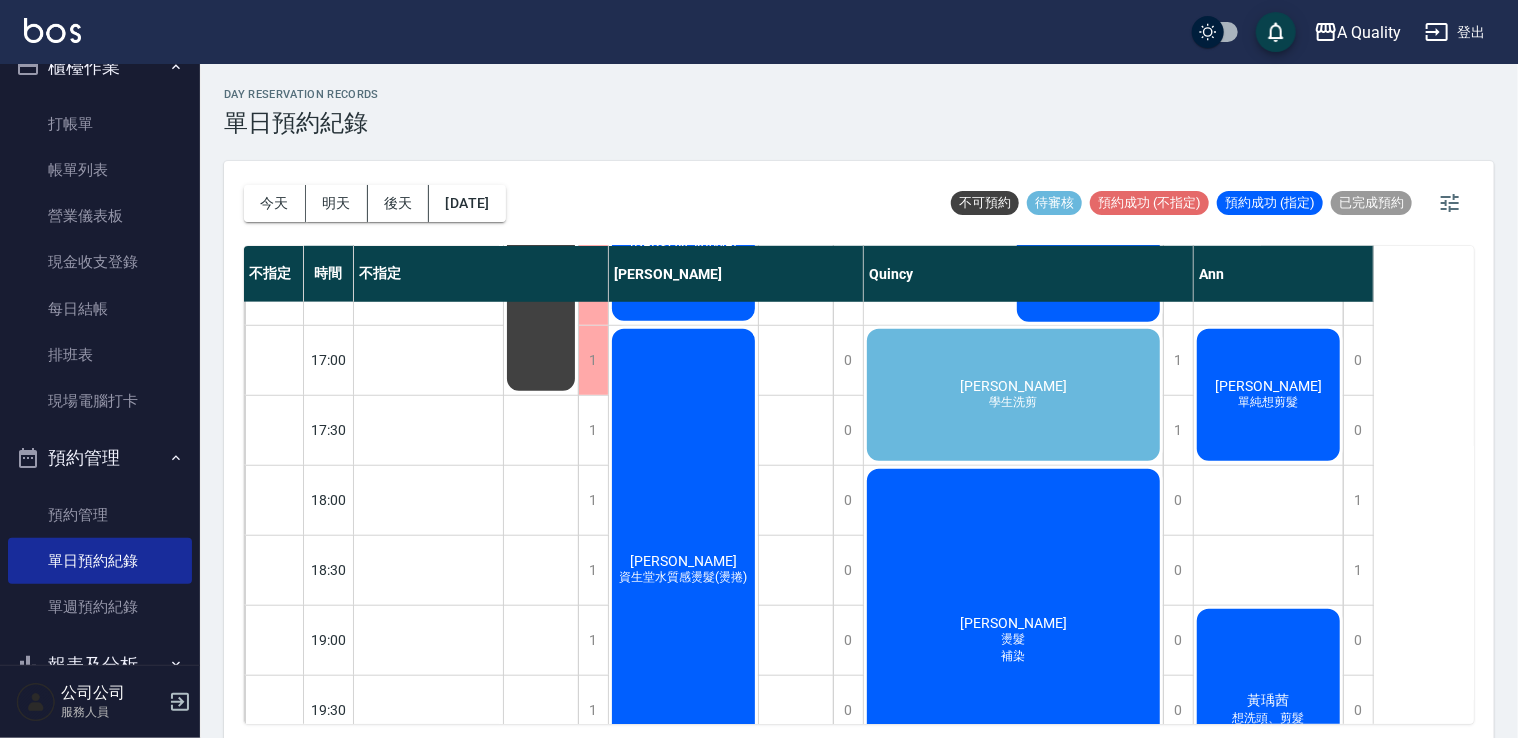 scroll, scrollTop: 923, scrollLeft: 0, axis: vertical 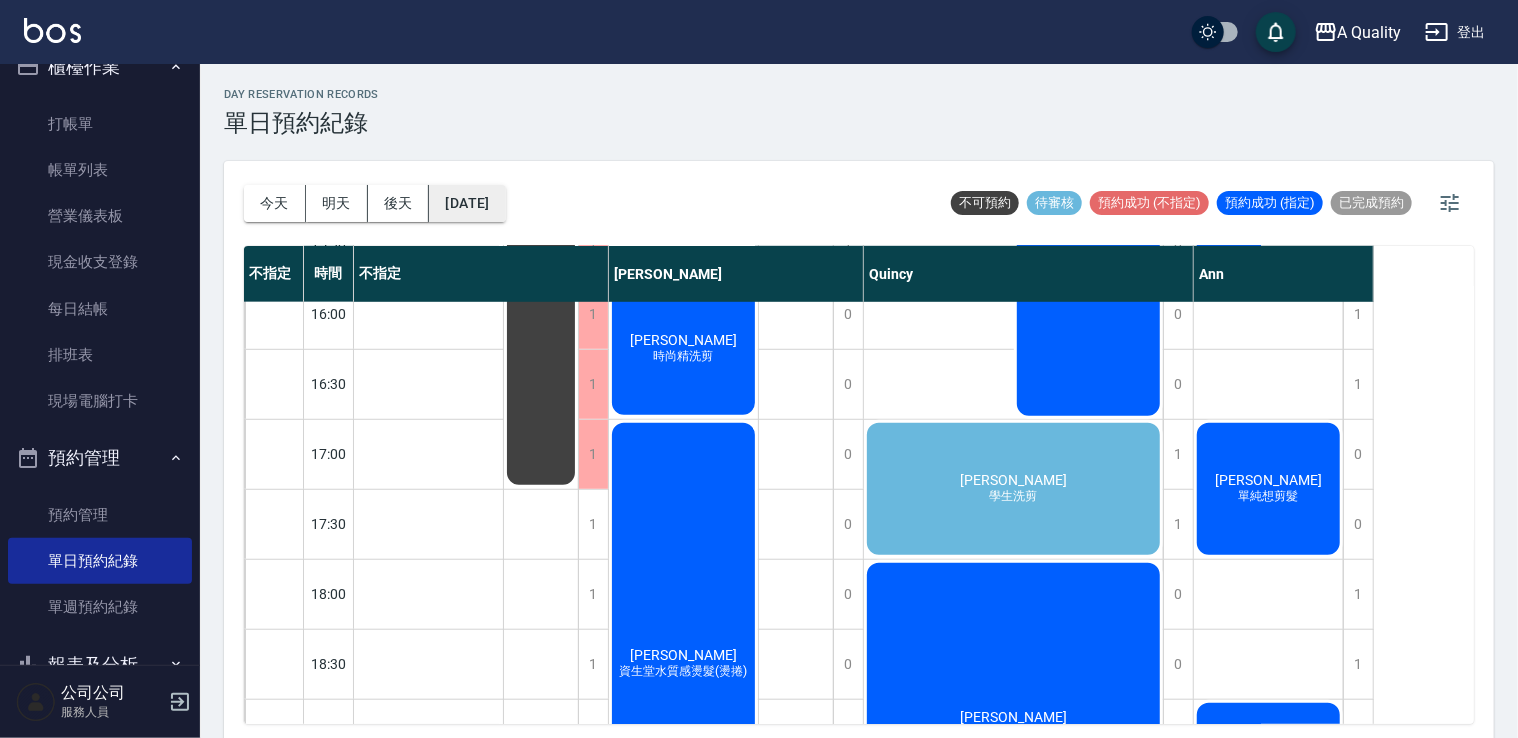 click on "2025/07/11" at bounding box center (467, 203) 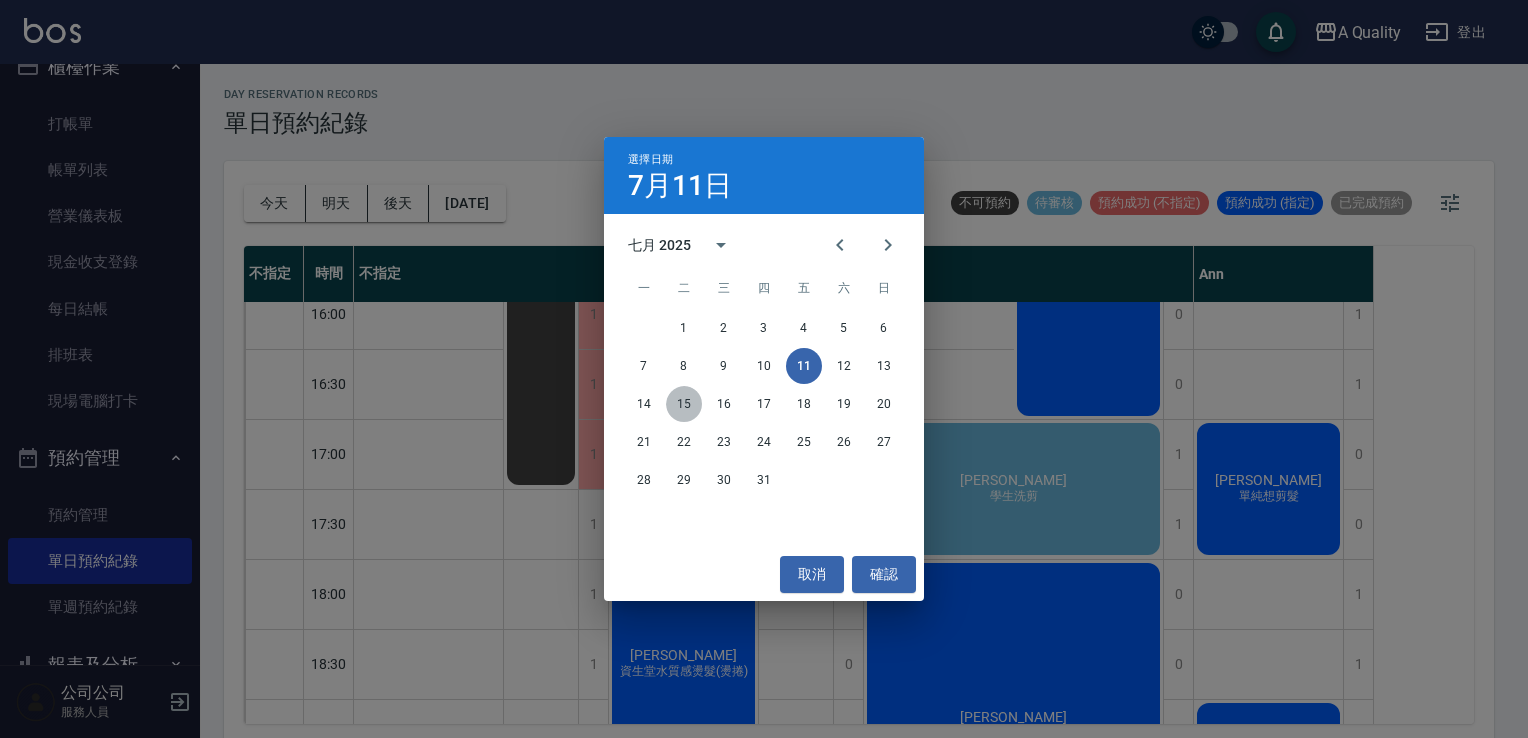 click on "15" at bounding box center [684, 404] 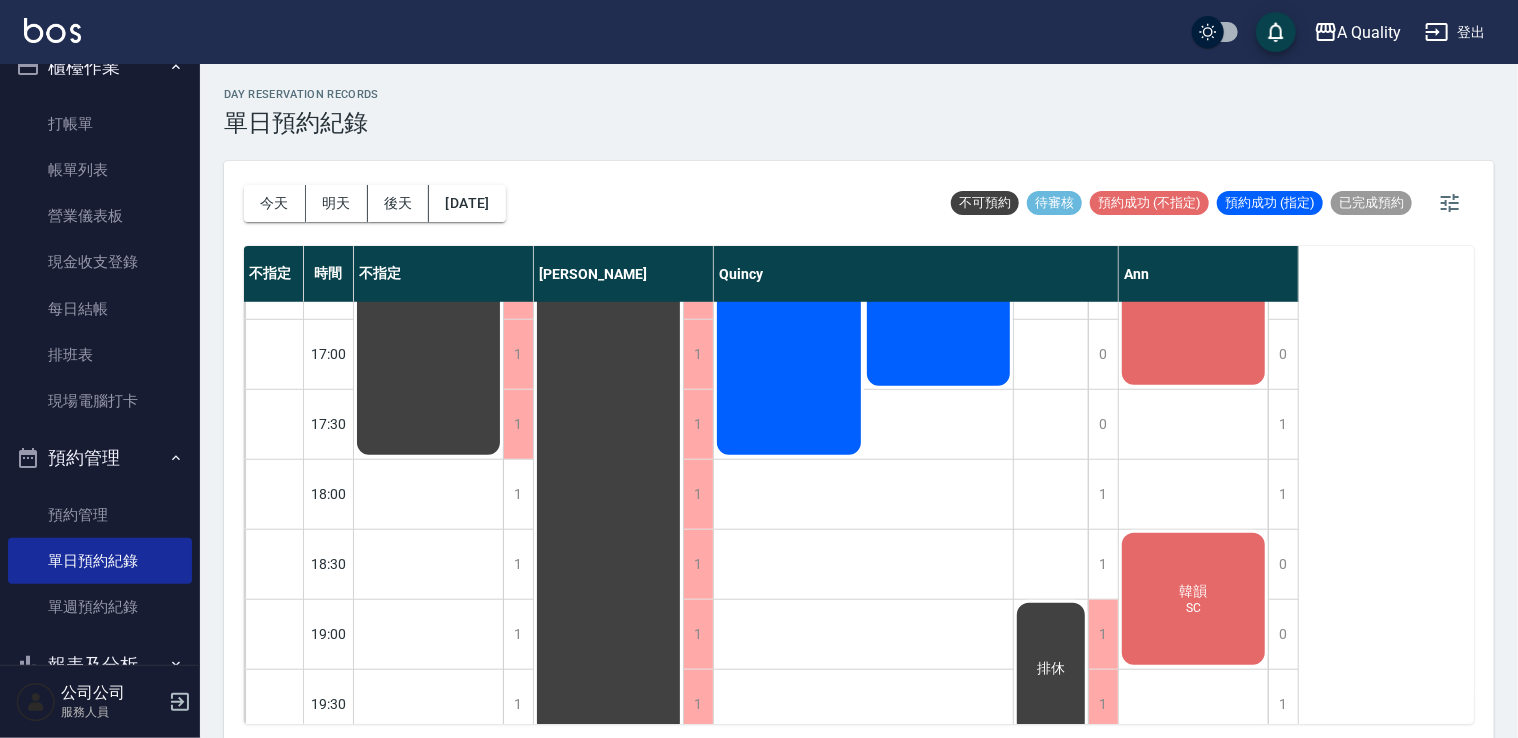 scroll, scrollTop: 853, scrollLeft: 0, axis: vertical 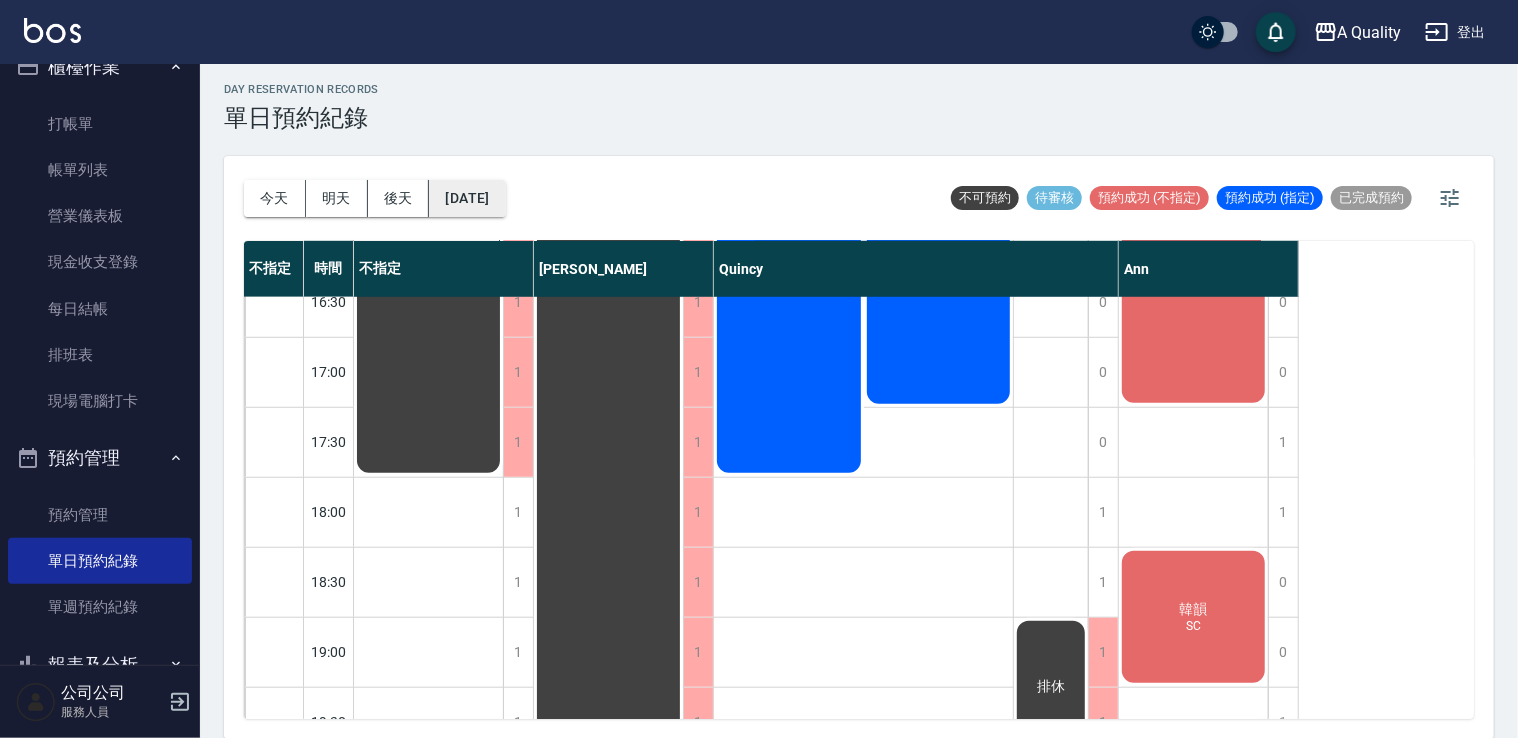 click on "2025/07/15" at bounding box center [467, 198] 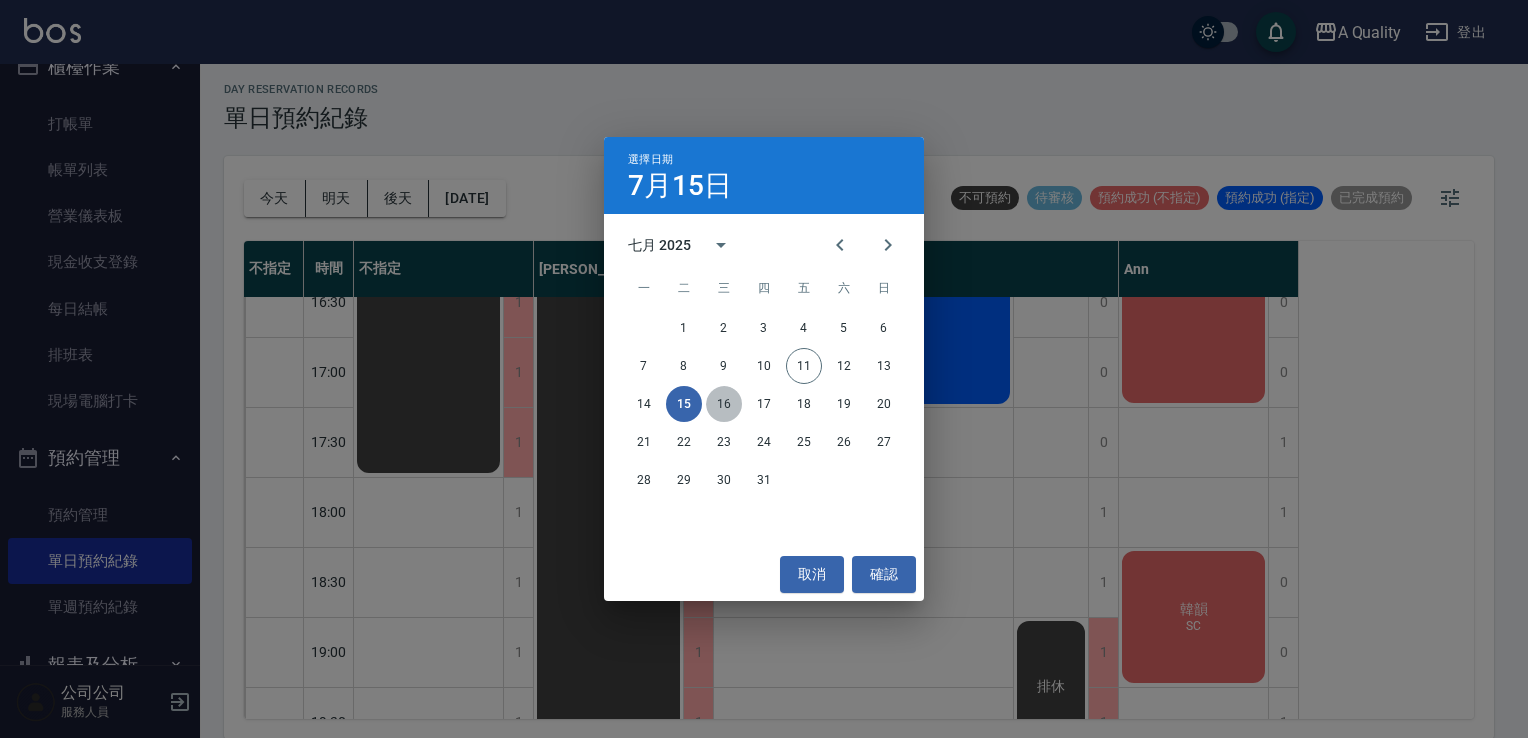 click on "16" at bounding box center [724, 404] 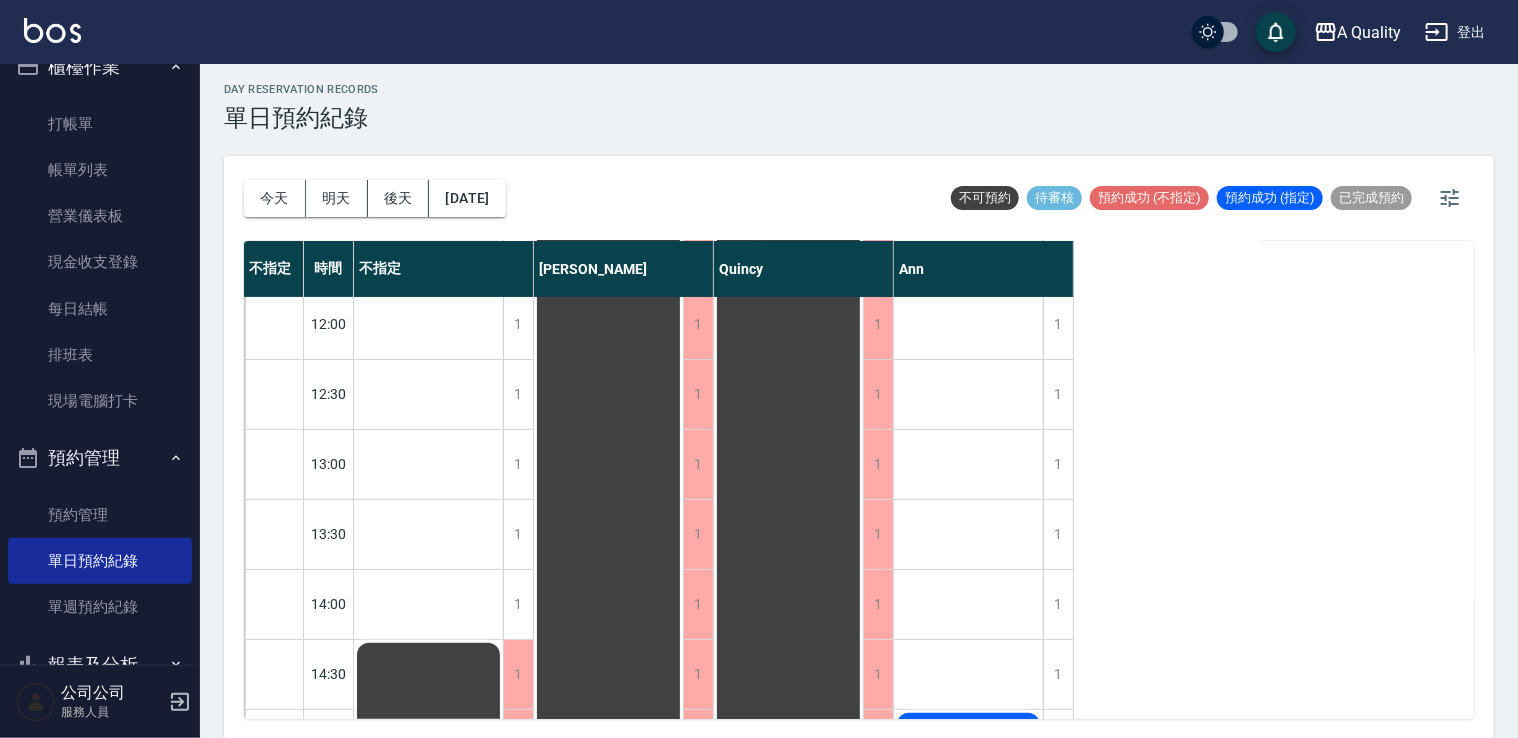 scroll, scrollTop: 0, scrollLeft: 0, axis: both 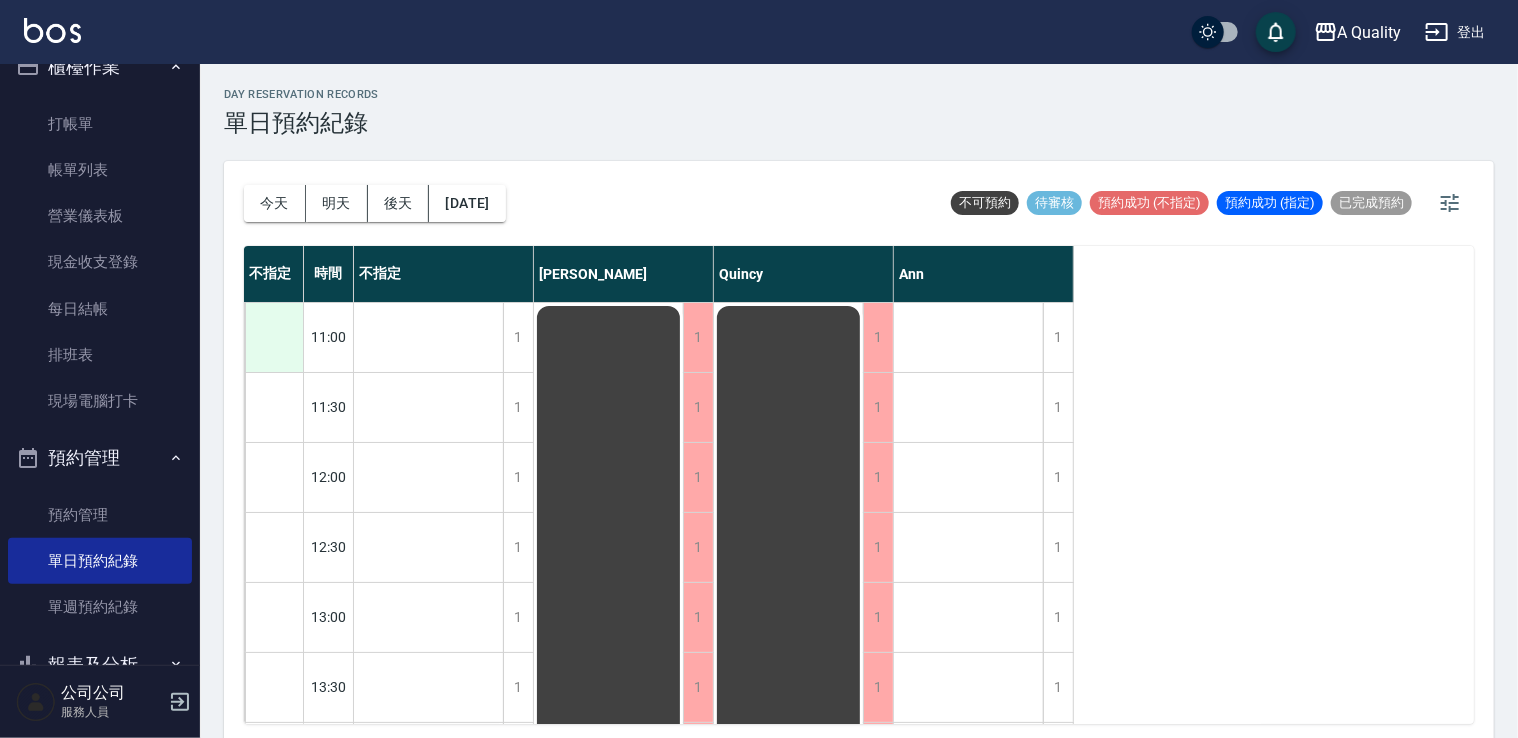 click at bounding box center [274, 337] 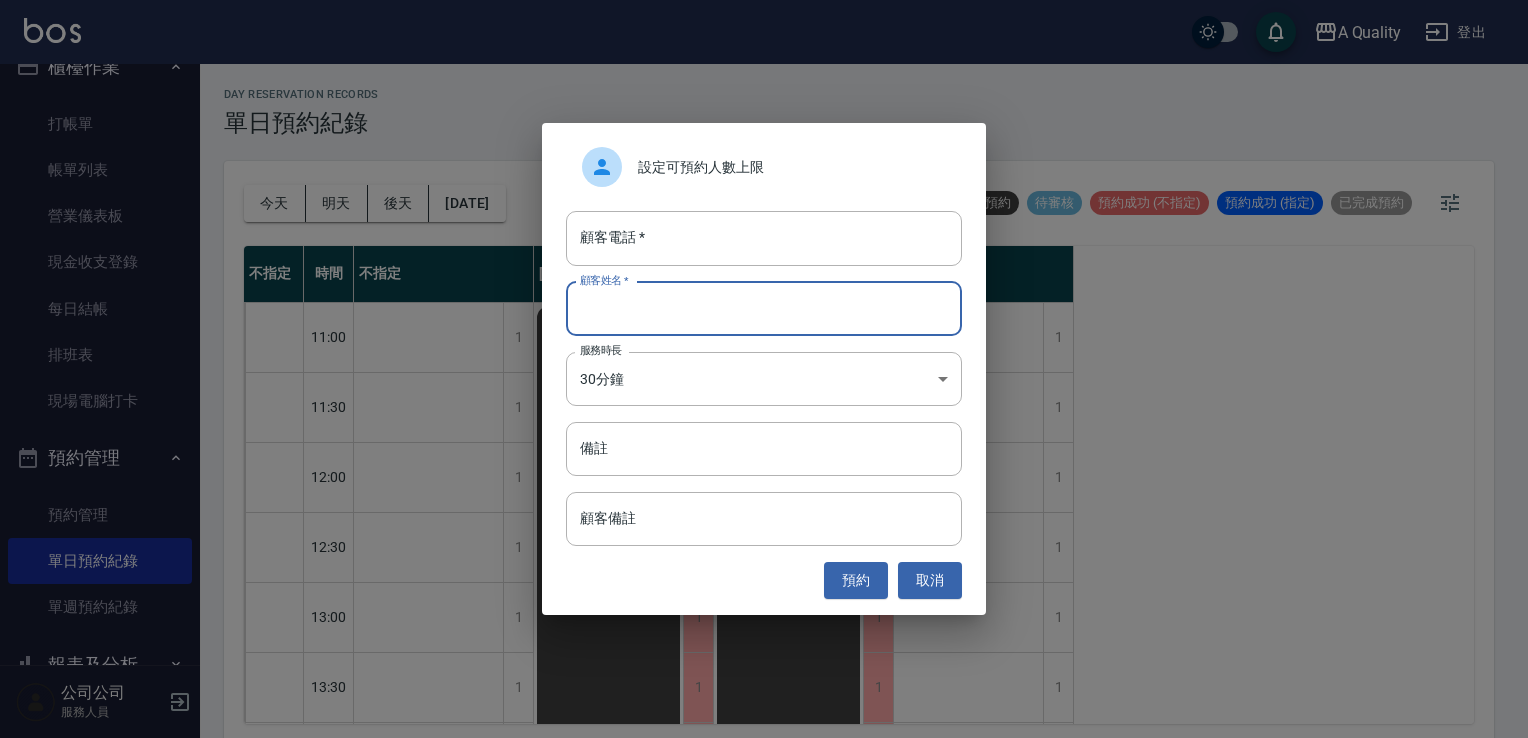 click on "顧客姓名   *" at bounding box center (764, 309) 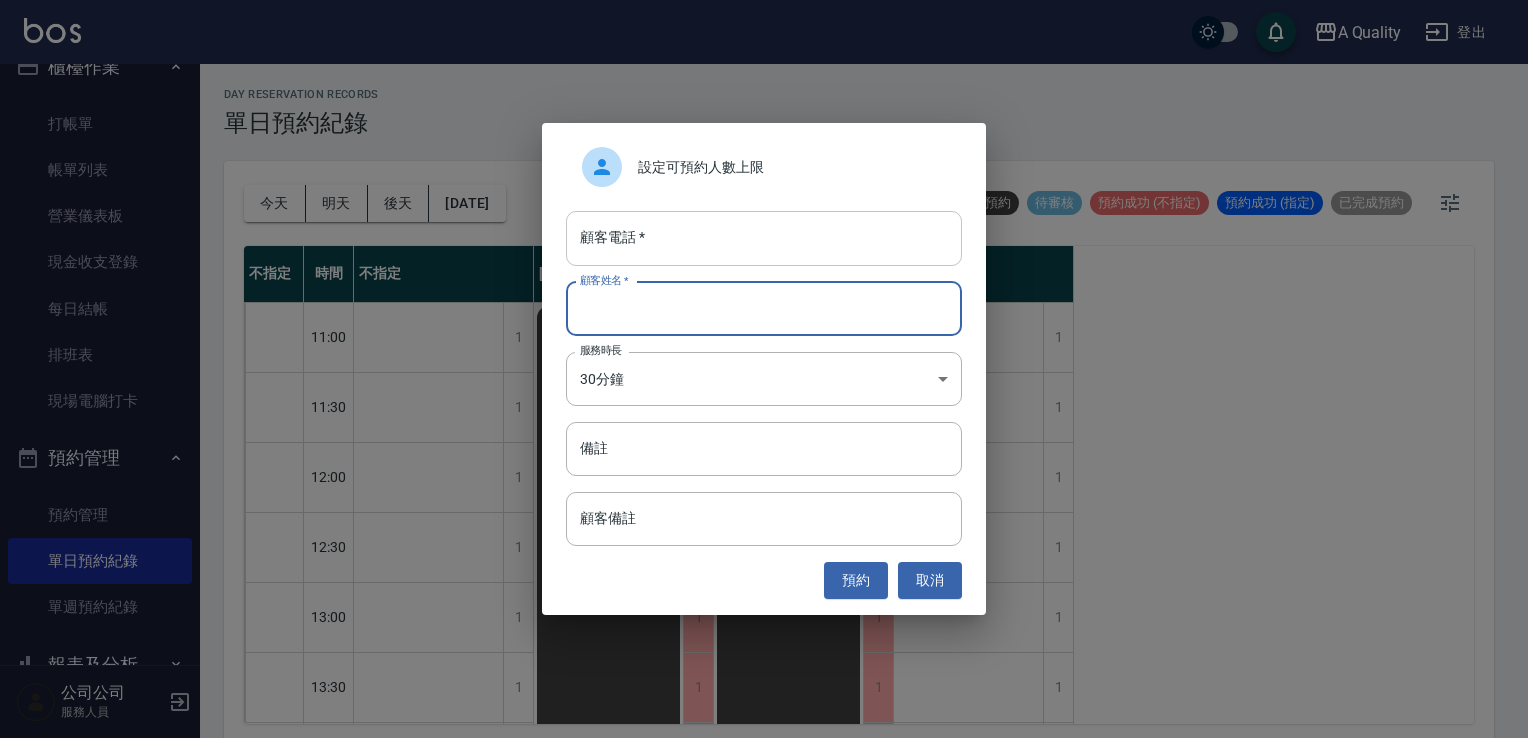 click on "顧客電話   *" at bounding box center (764, 238) 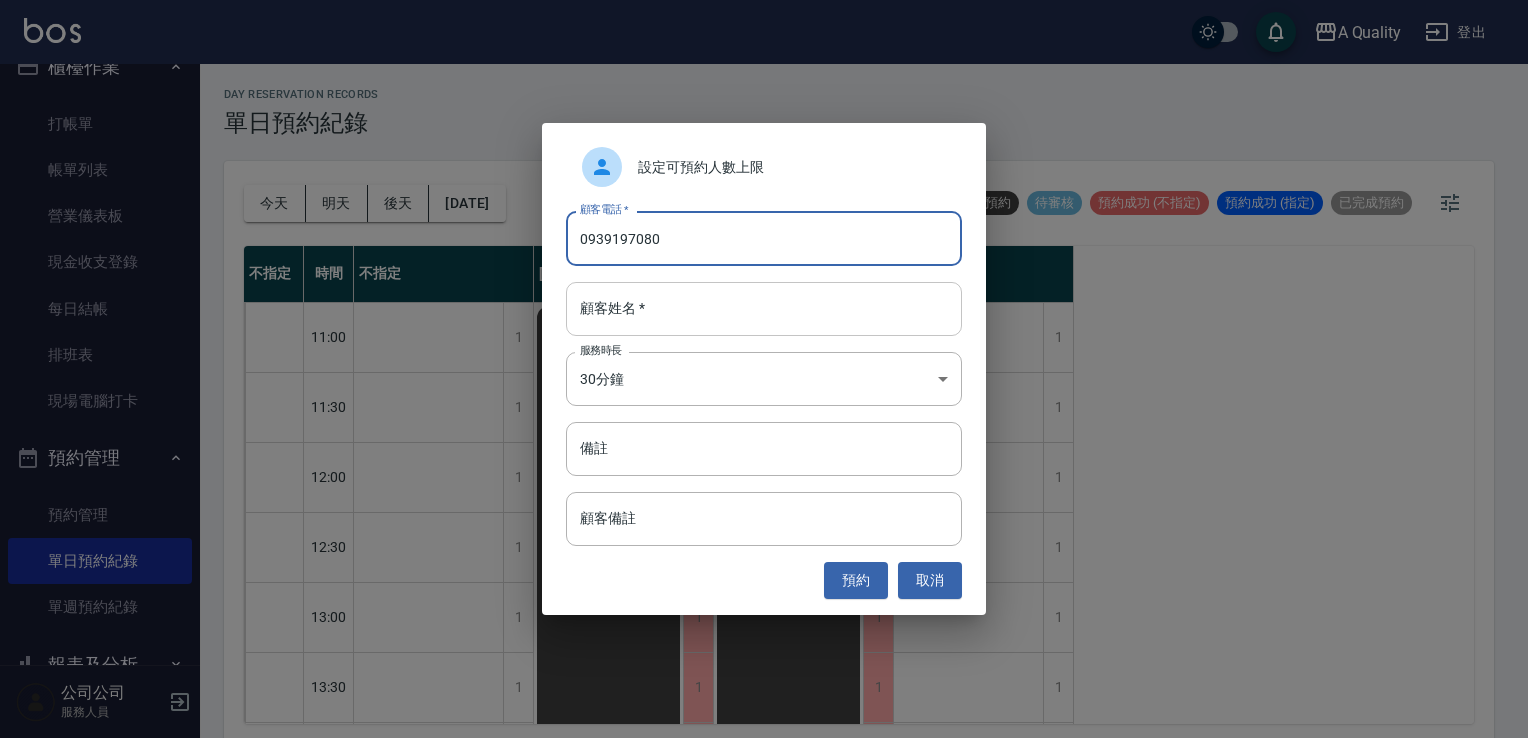 type on "0939197080" 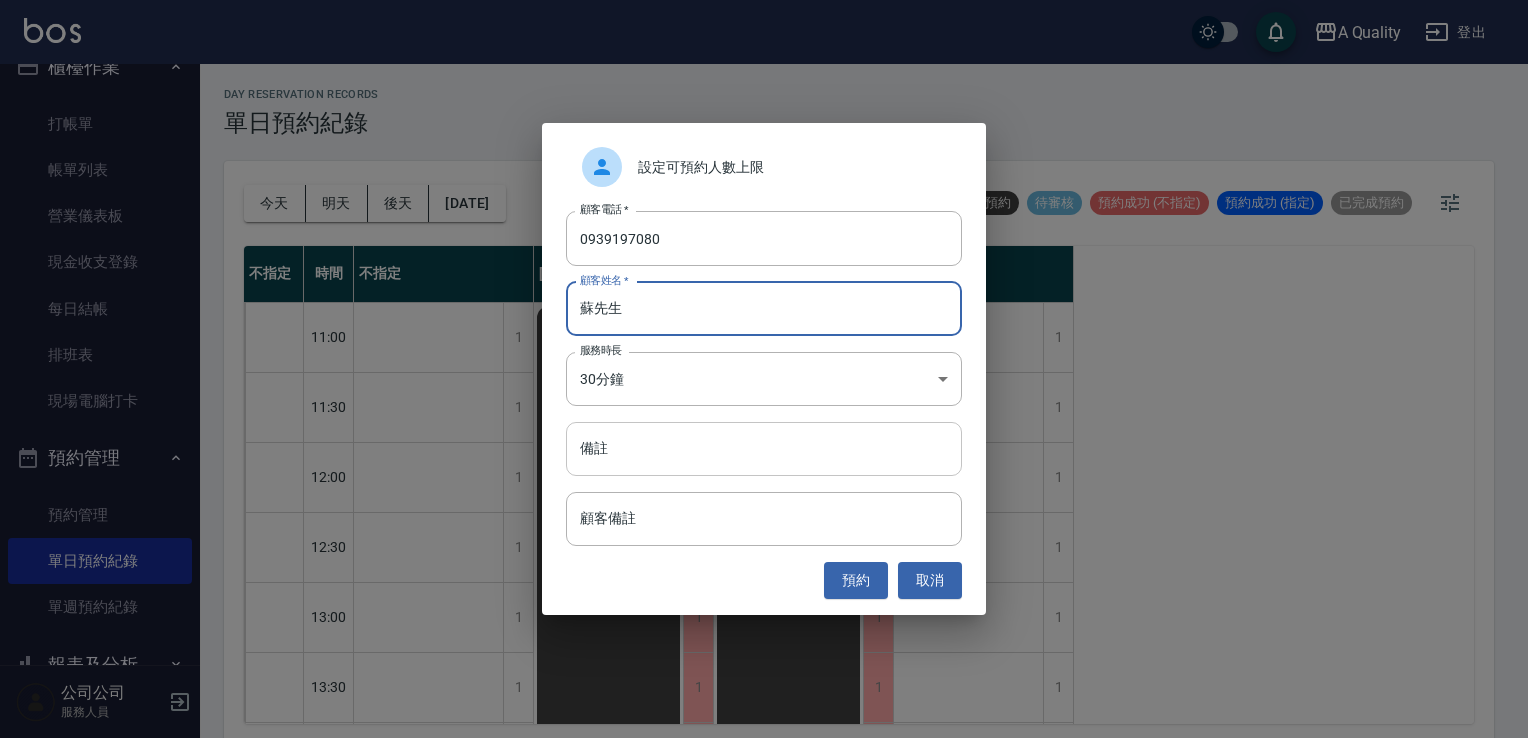 type on "蘇先生" 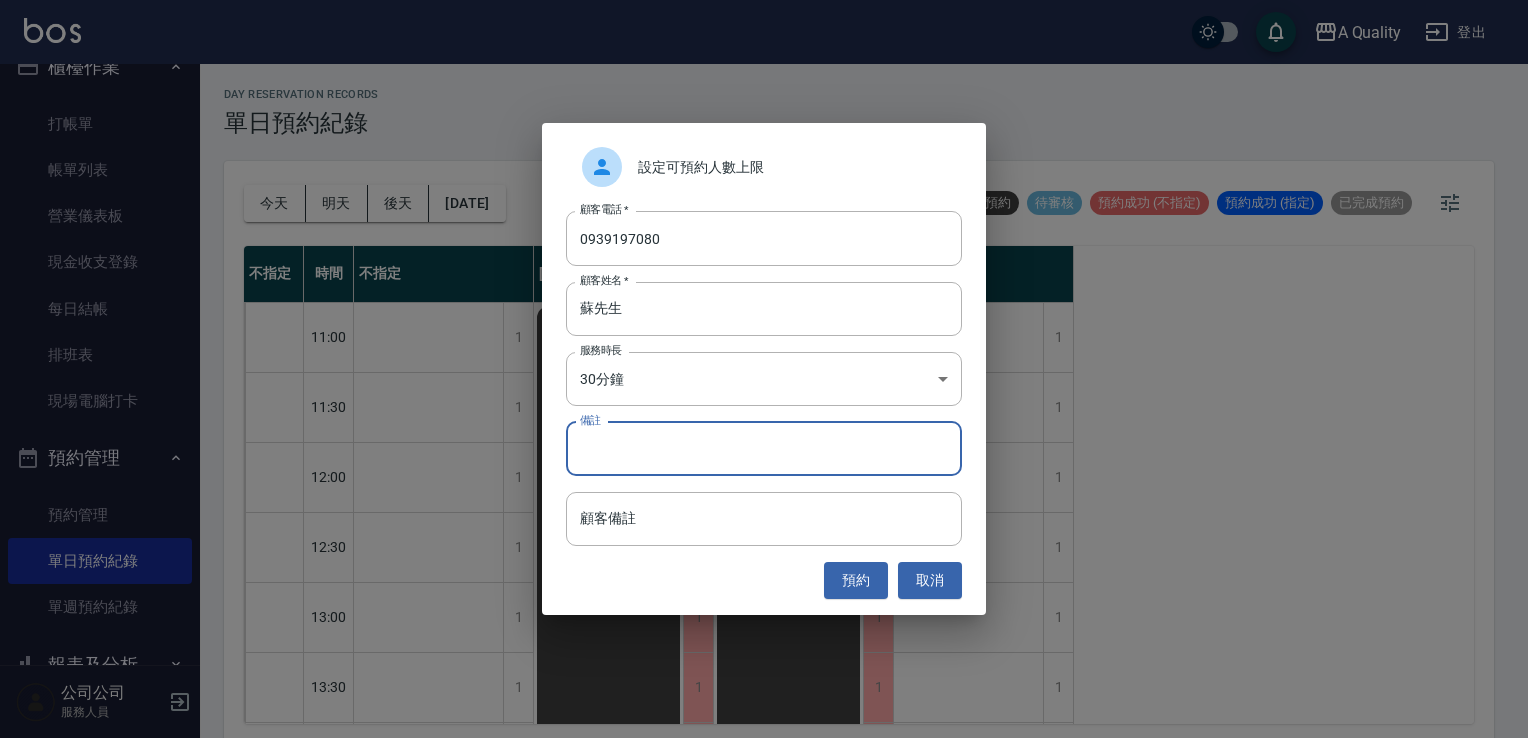 type on "ㄏ" 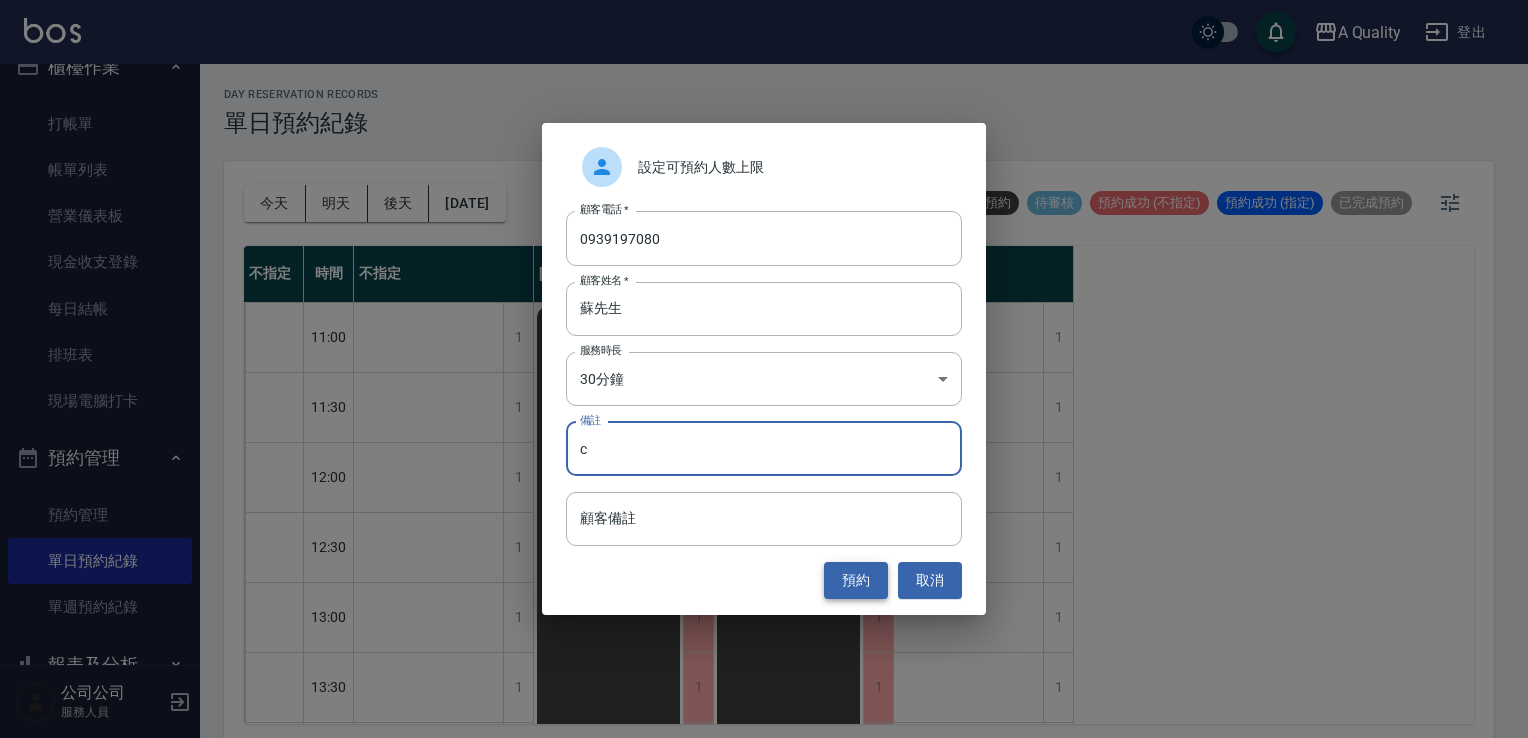 type on "c" 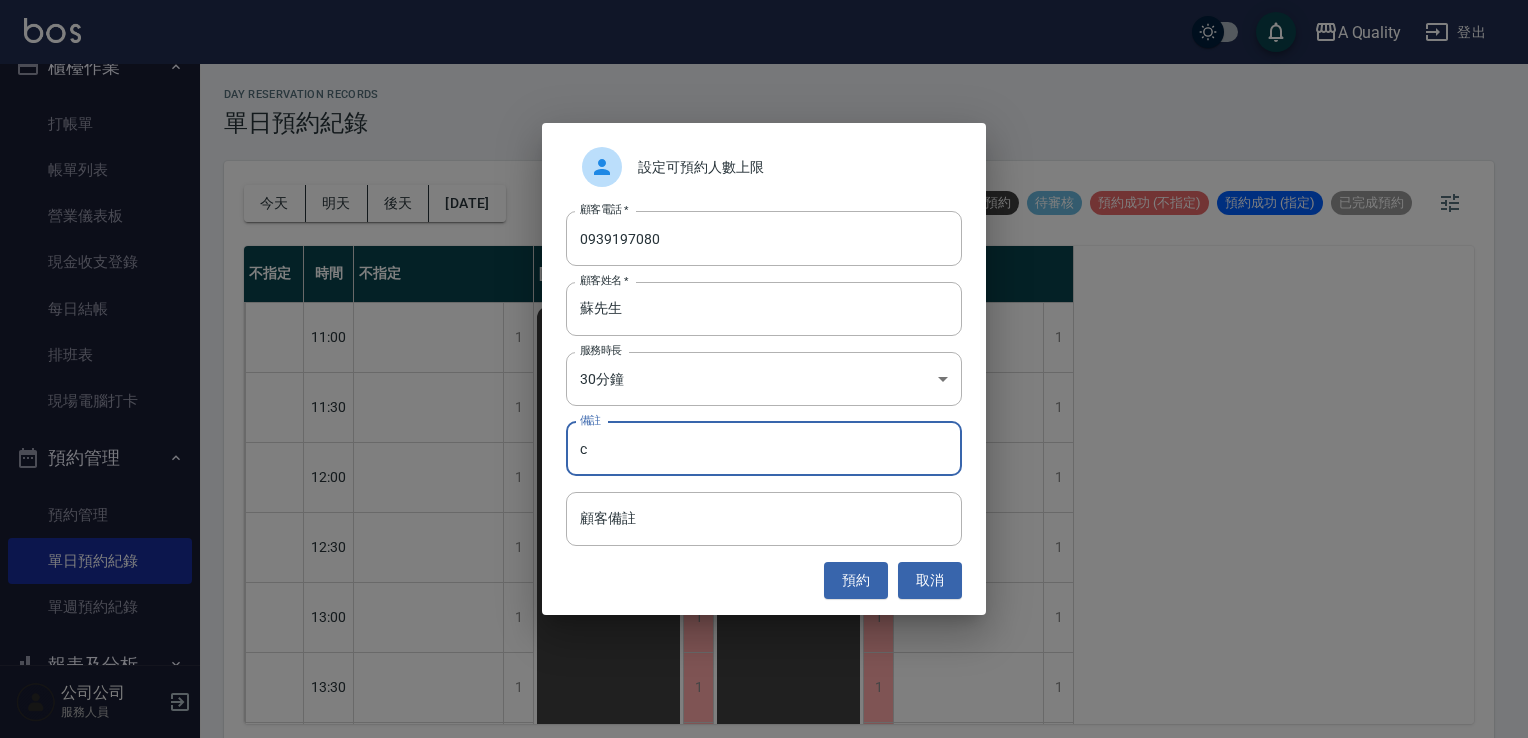 click on "預約" at bounding box center [856, 580] 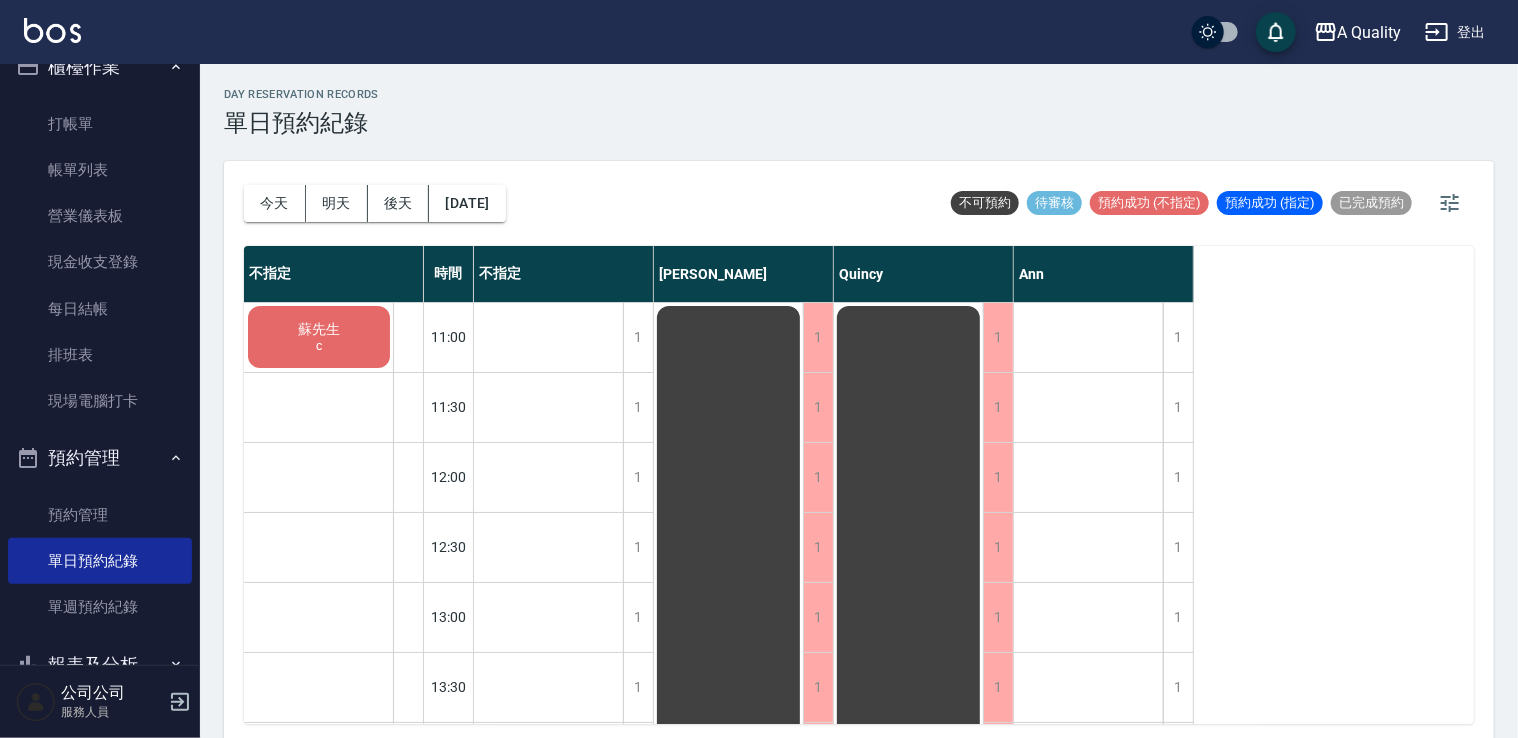 click on "蘇先生 c" at bounding box center [319, 337] 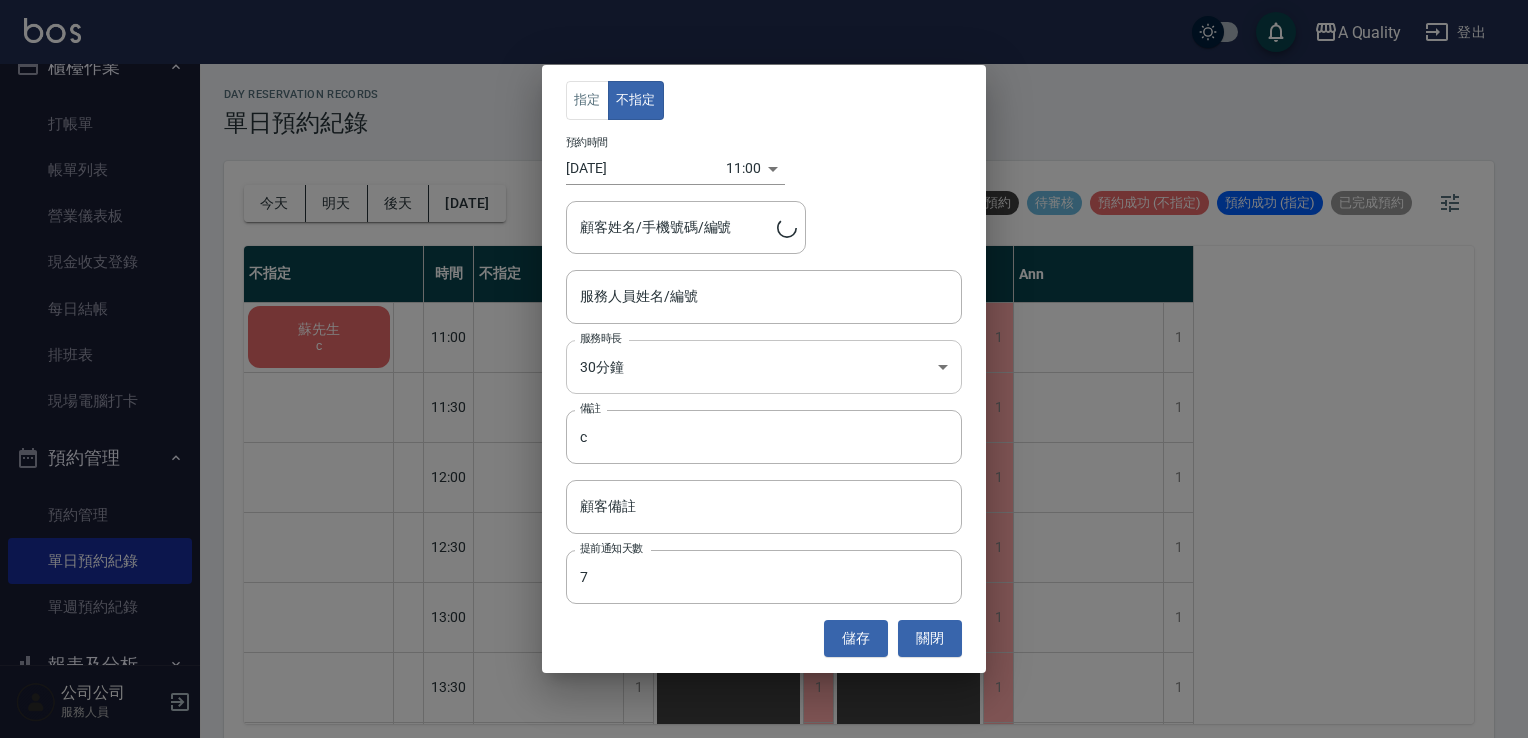 type on "蘇先生/0939197080" 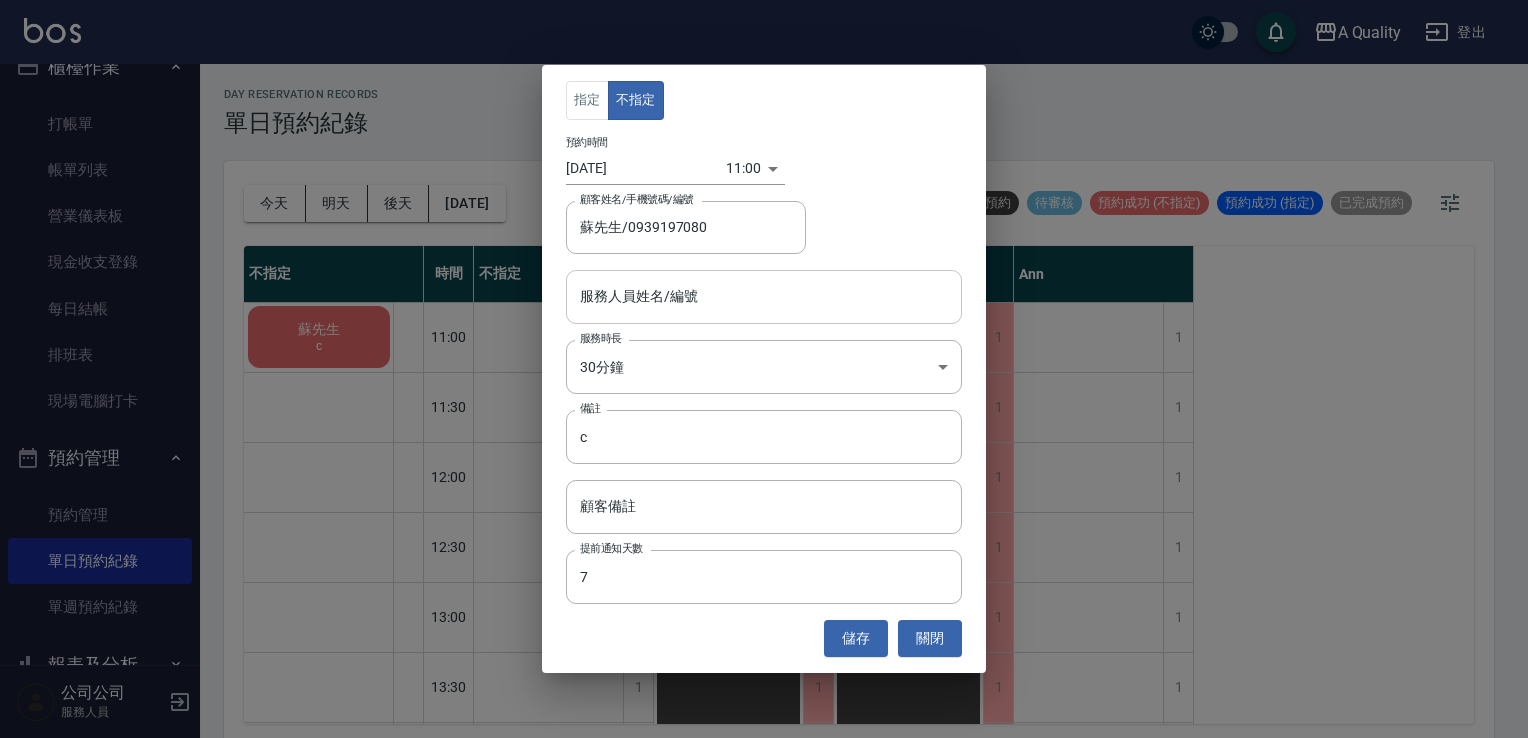 click on "服務人員姓名/編號" at bounding box center [764, 296] 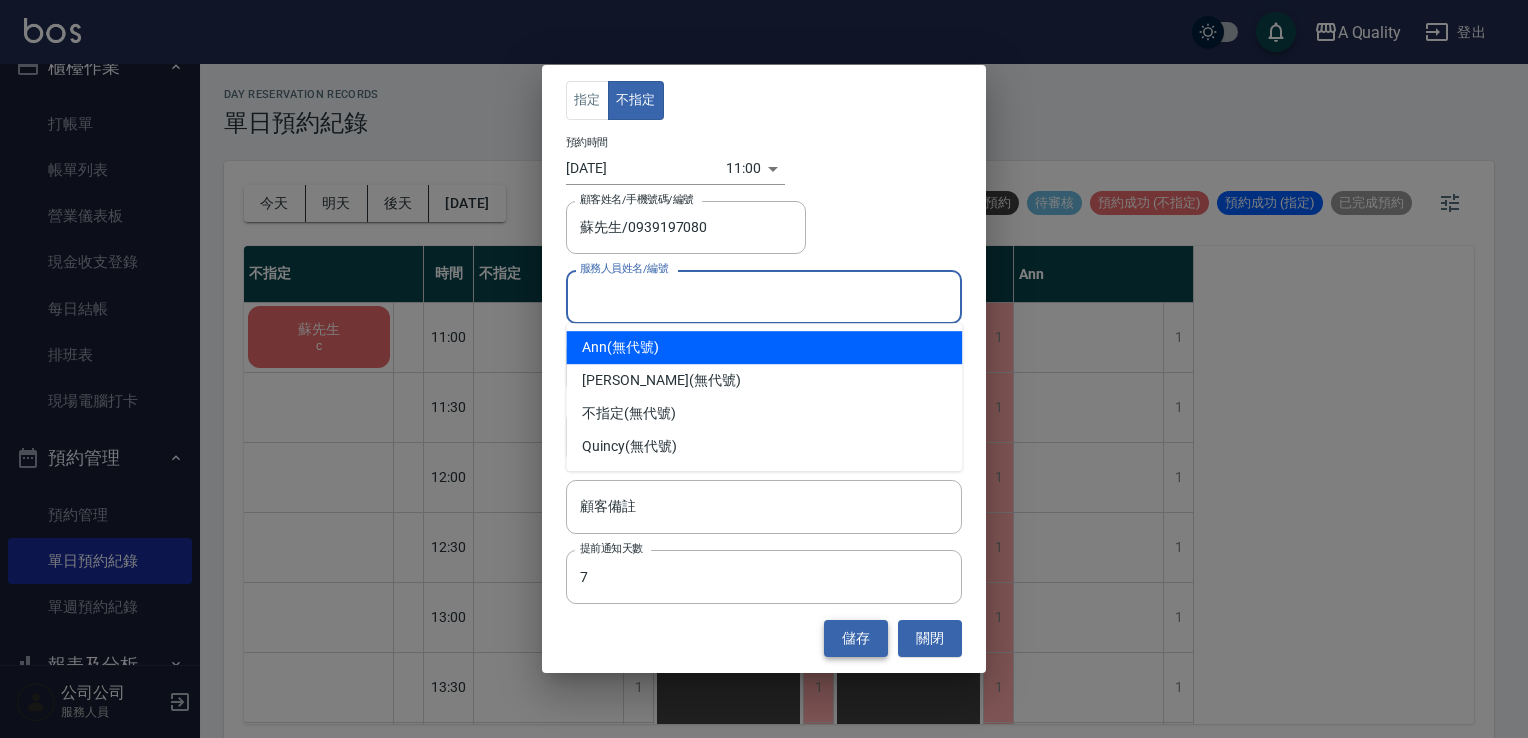 drag, startPoint x: 672, startPoint y: 348, endPoint x: 860, endPoint y: 630, distance: 338.9218 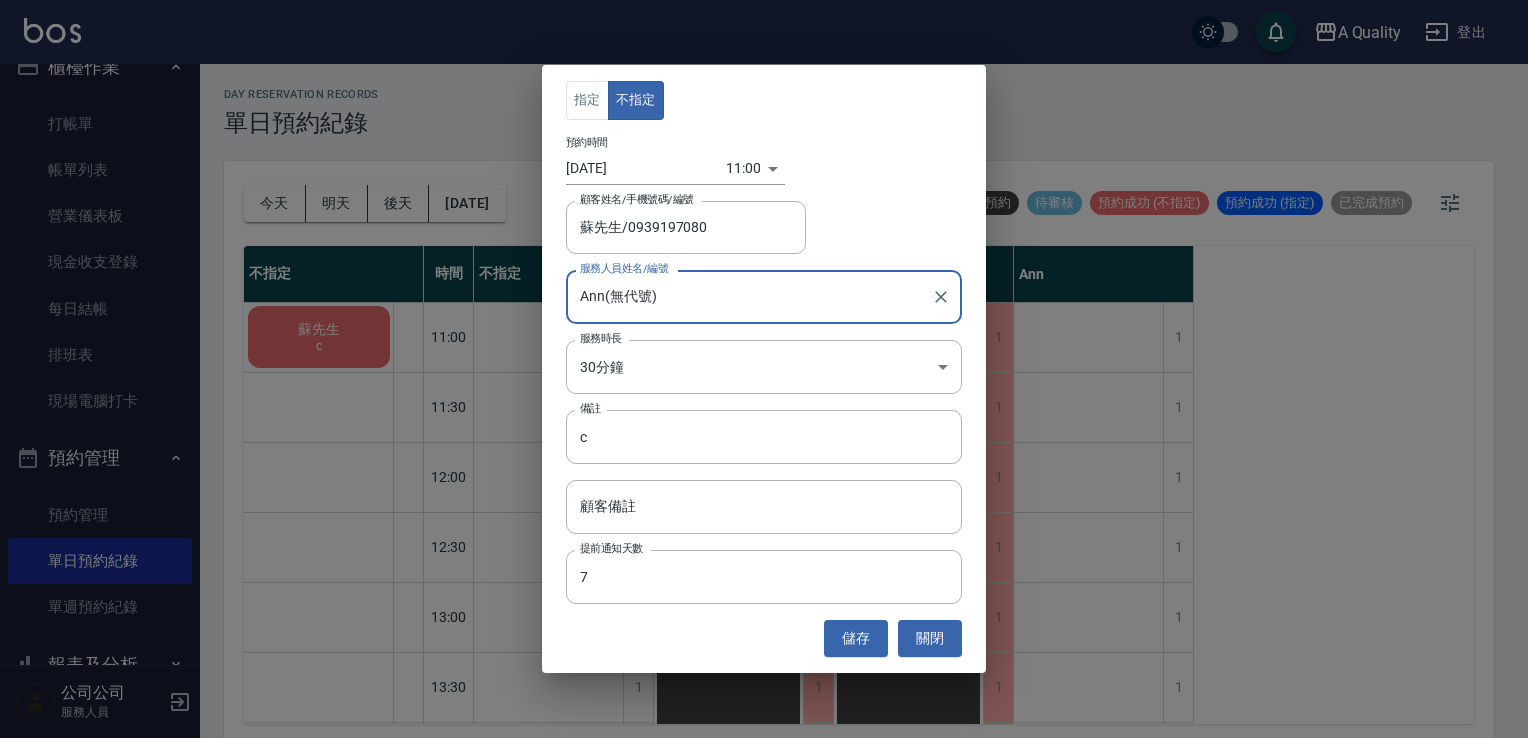click on "儲存" at bounding box center [856, 638] 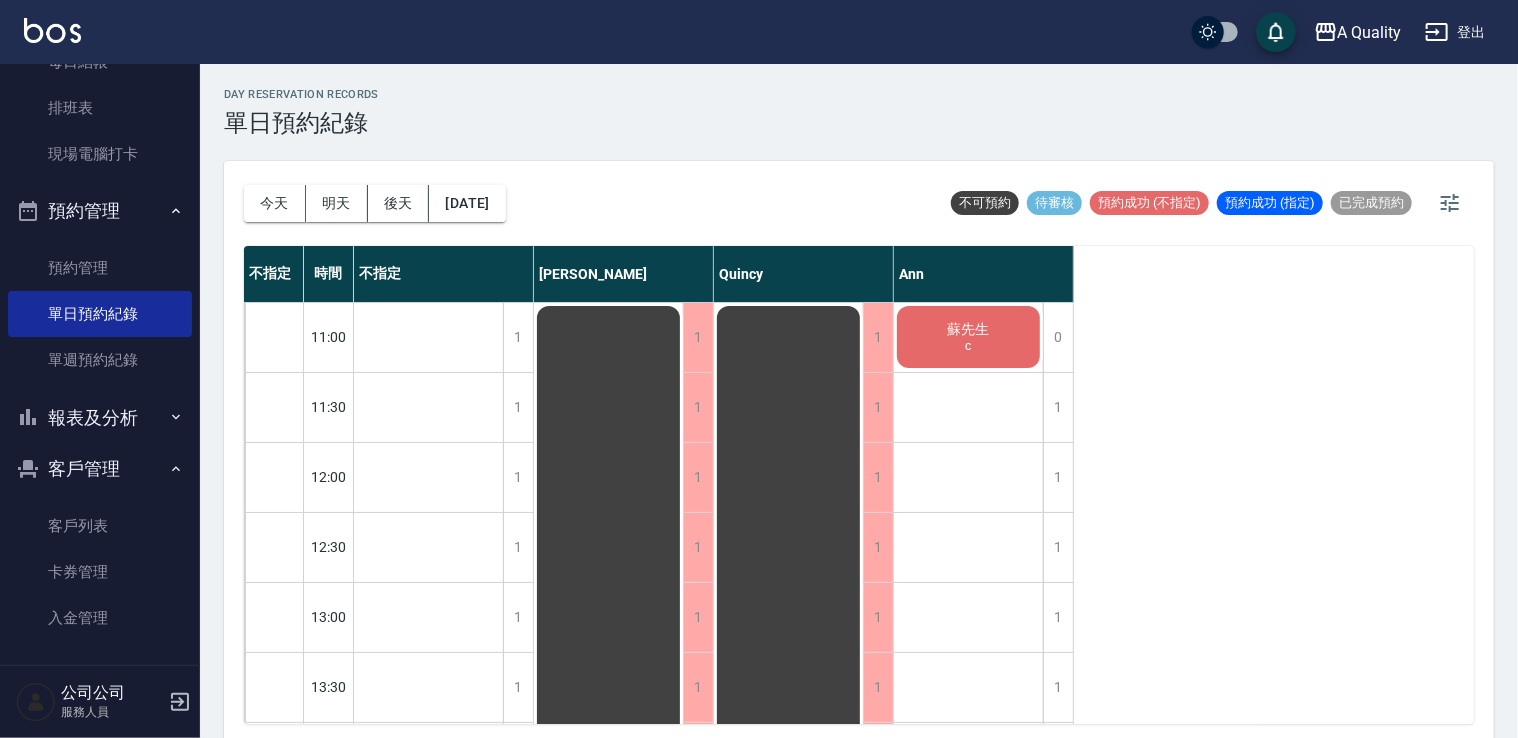 scroll, scrollTop: 285, scrollLeft: 0, axis: vertical 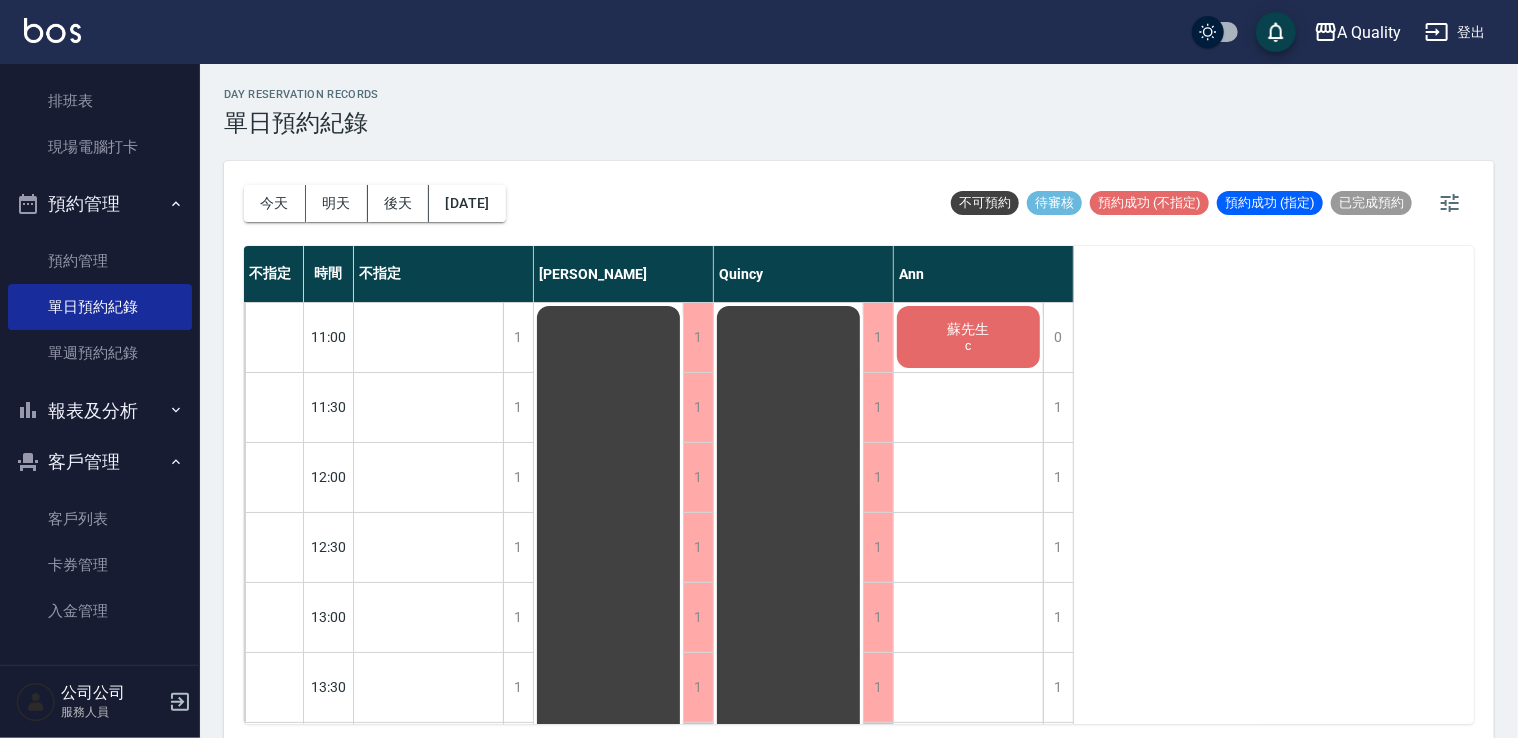 click on "報表及分析" at bounding box center [100, 411] 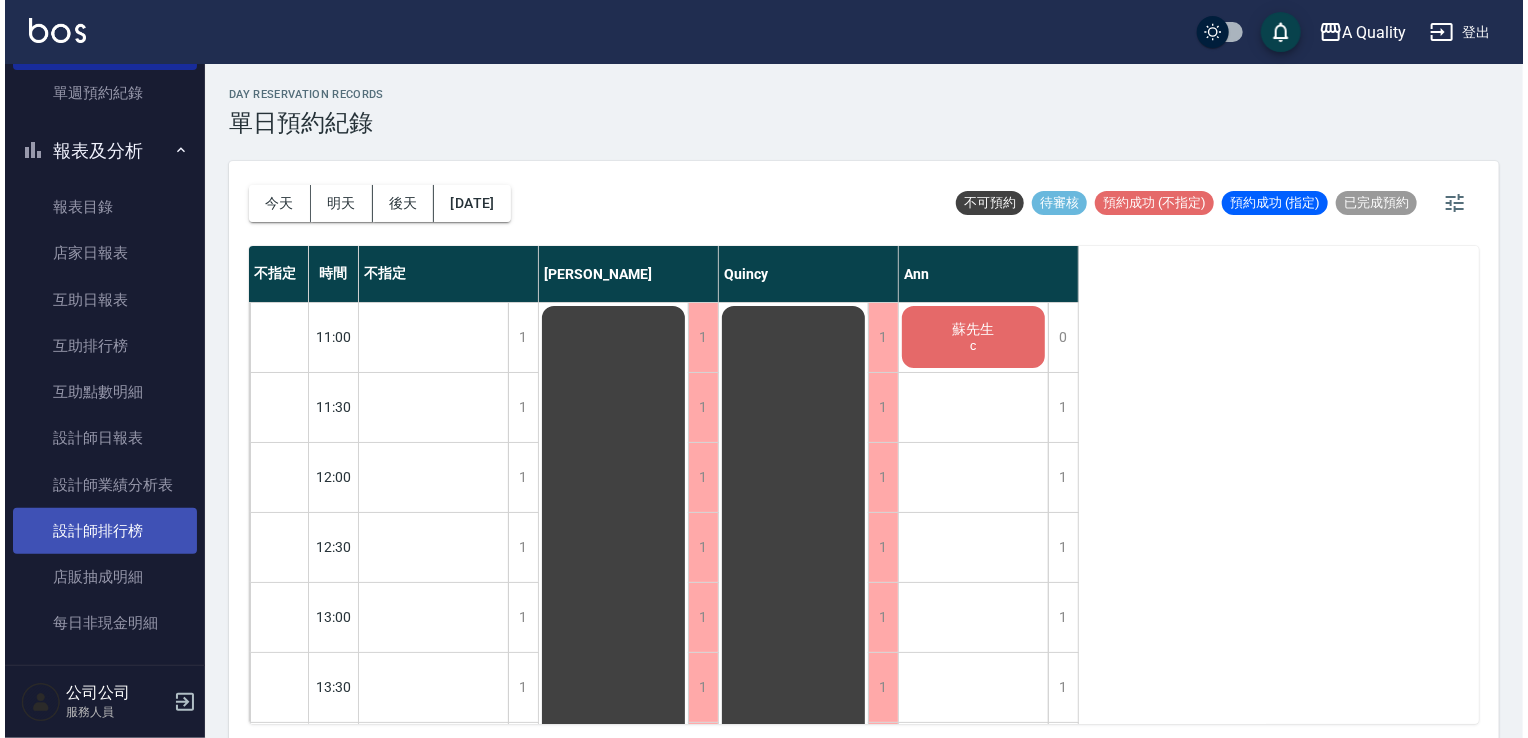 scroll, scrollTop: 585, scrollLeft: 0, axis: vertical 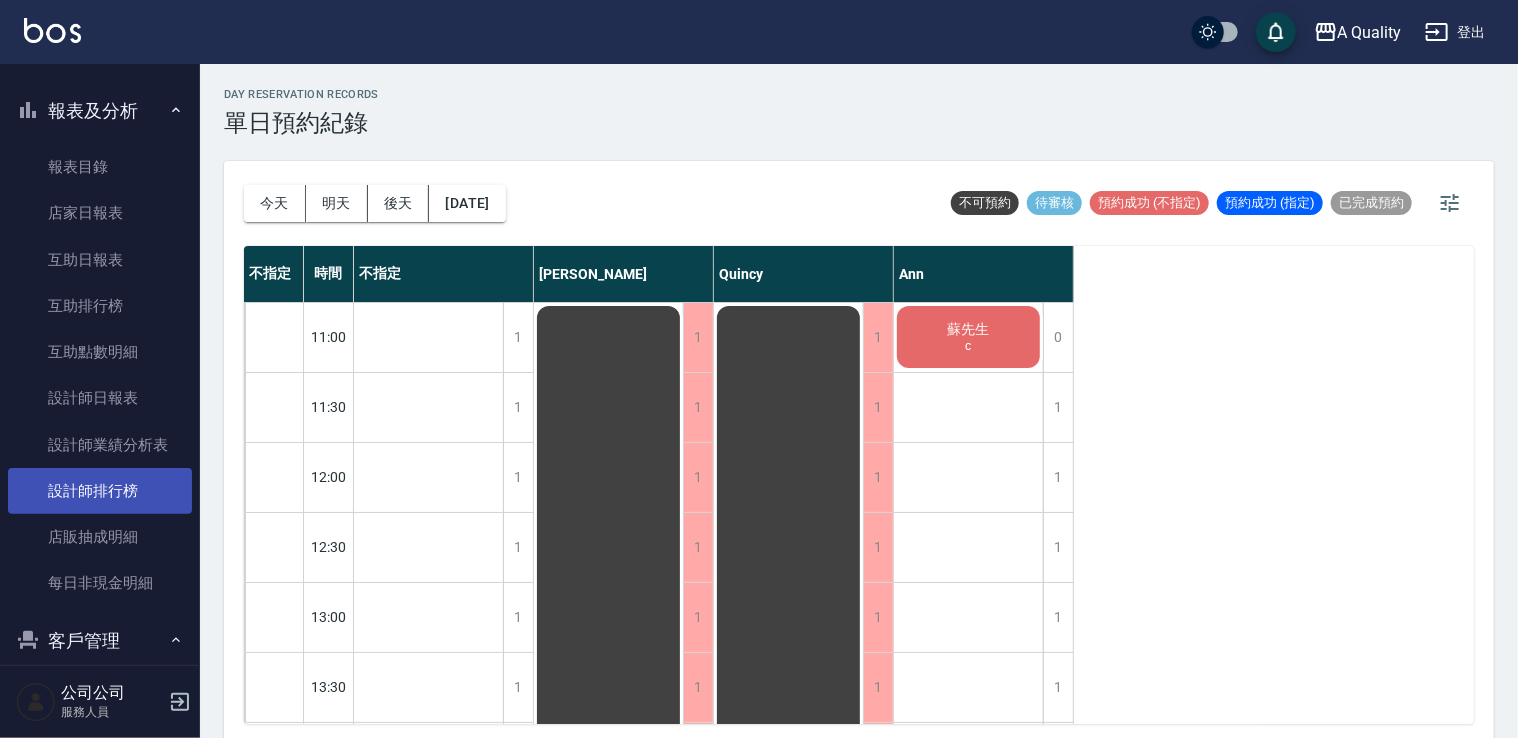 click on "設計師排行榜" at bounding box center (100, 491) 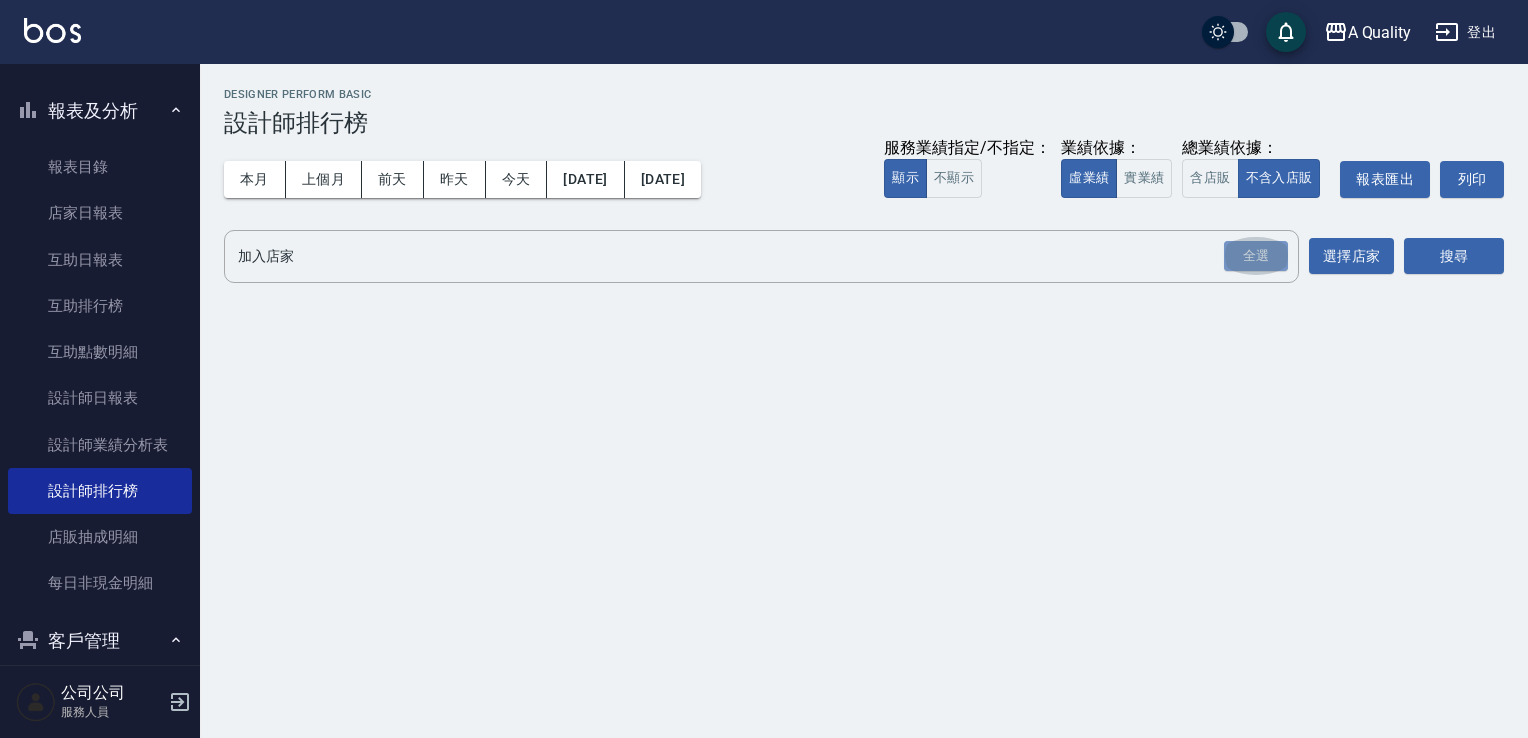 drag, startPoint x: 1271, startPoint y: 250, endPoint x: 1377, endPoint y: 281, distance: 110.440025 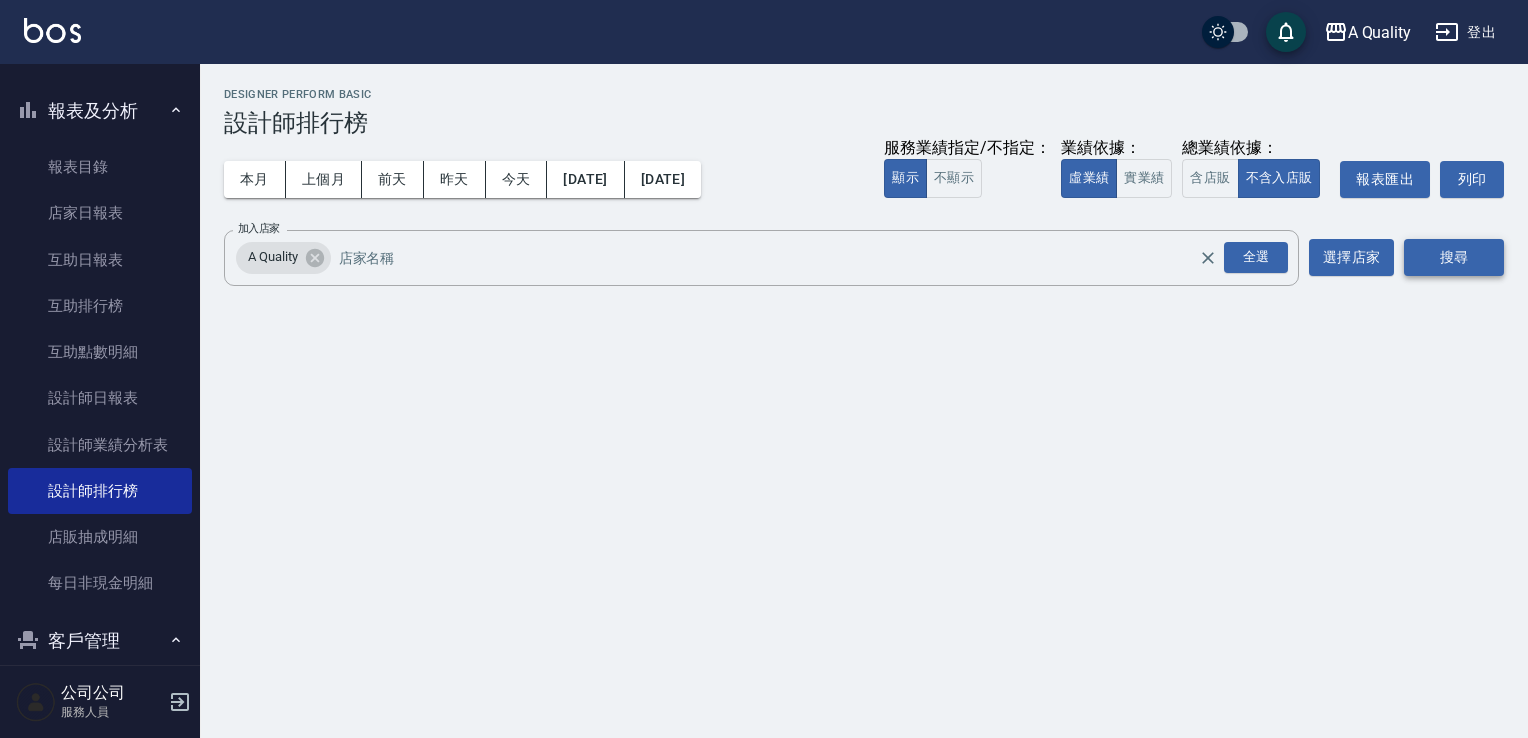 click on "搜尋" at bounding box center [1454, 257] 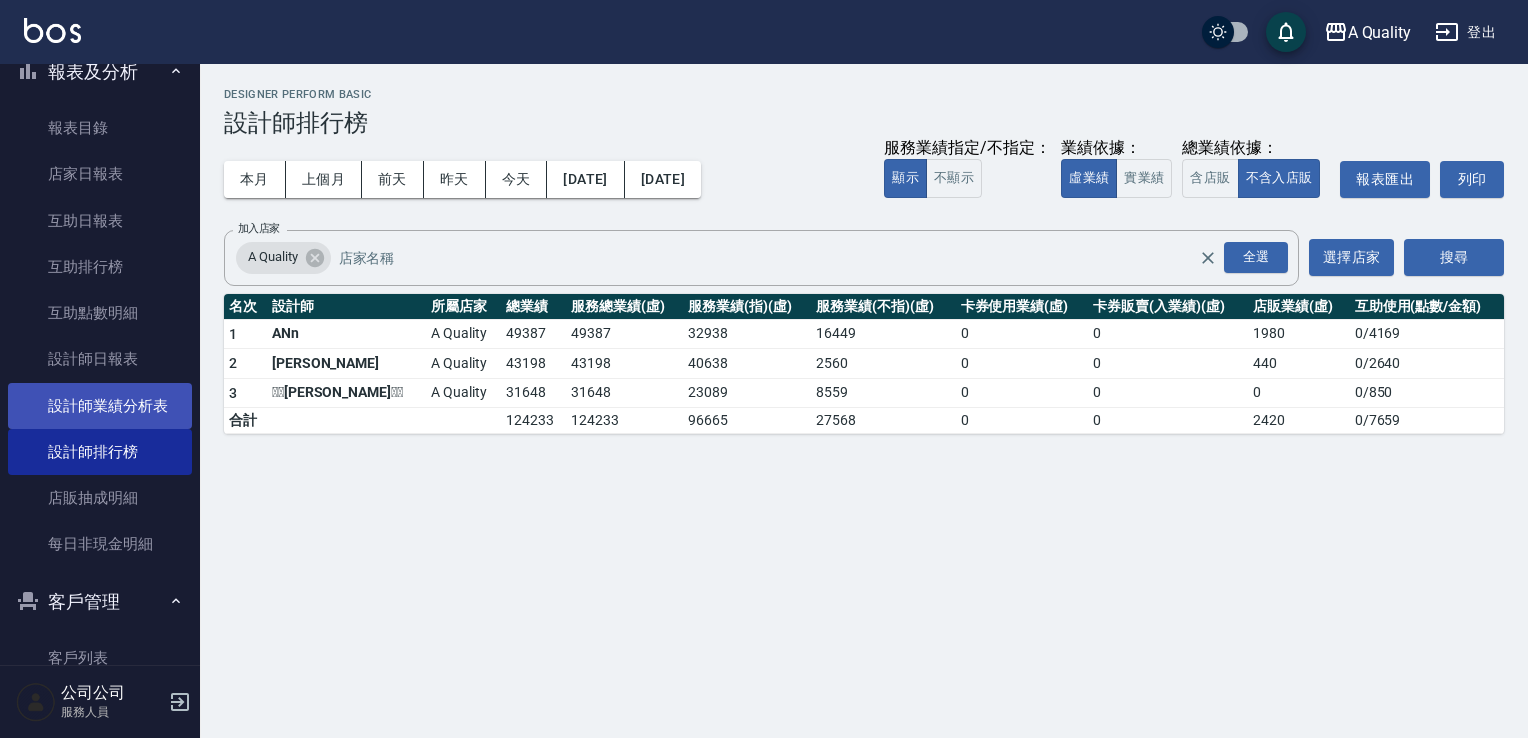 scroll, scrollTop: 564, scrollLeft: 0, axis: vertical 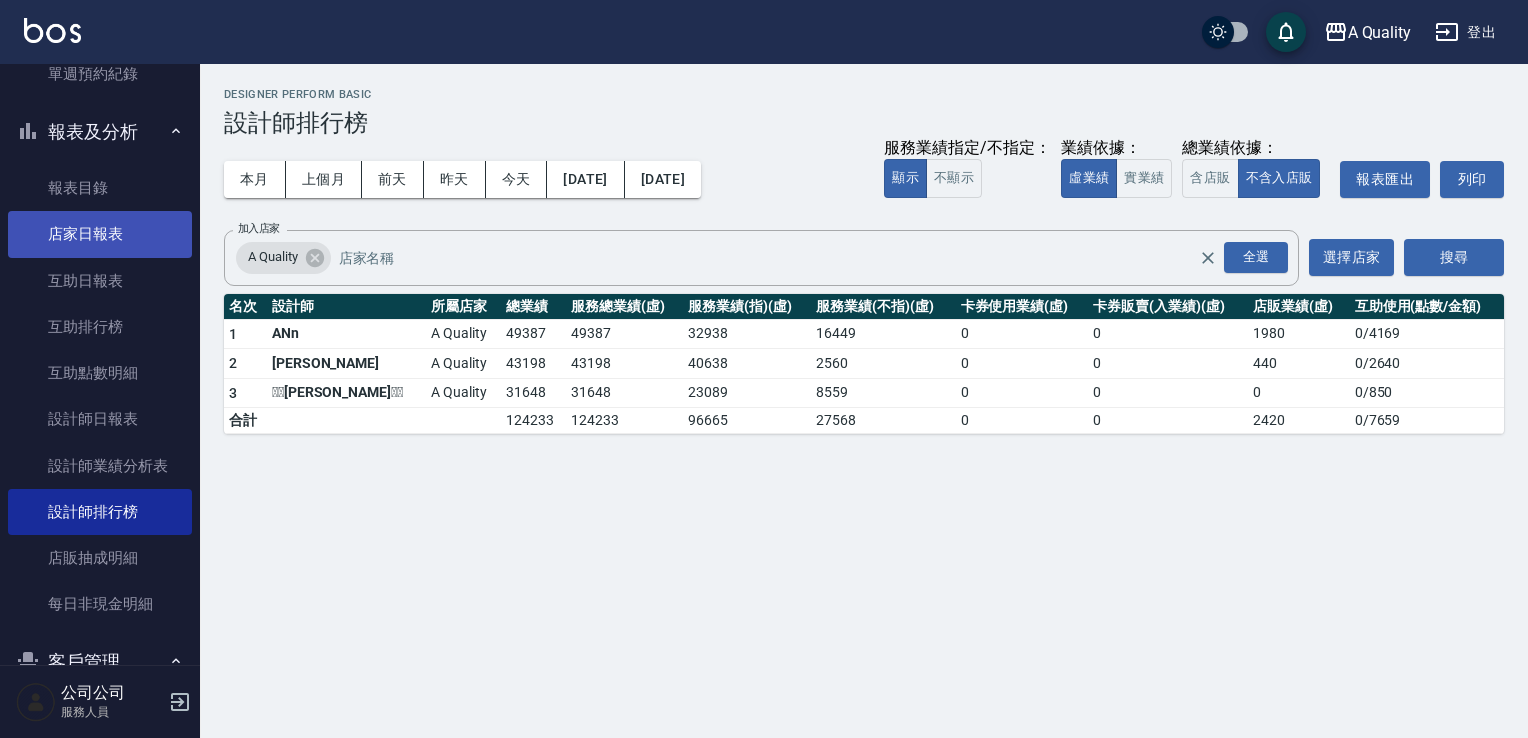 click on "店家日報表" at bounding box center [100, 234] 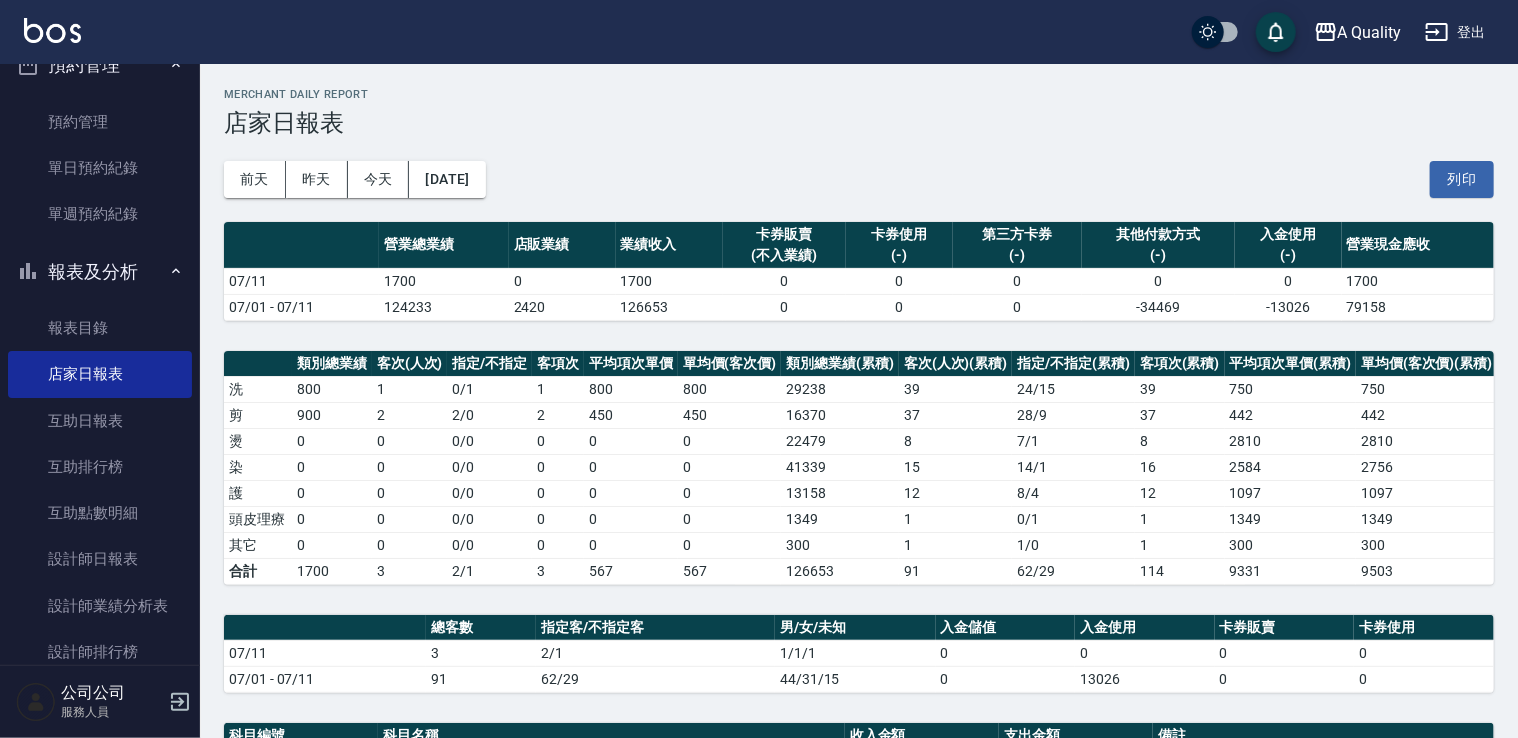 scroll, scrollTop: 364, scrollLeft: 0, axis: vertical 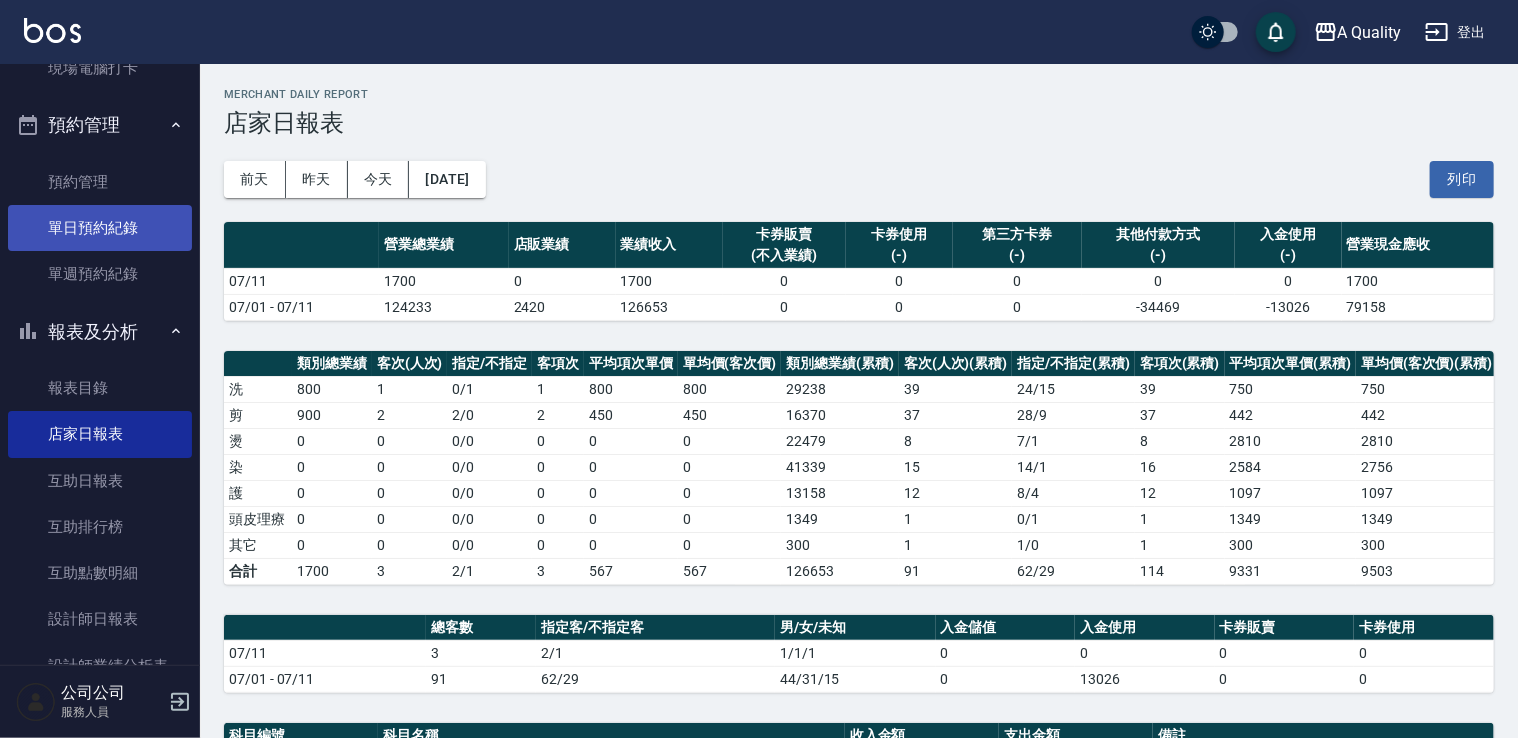 click on "單日預約紀錄" at bounding box center (100, 228) 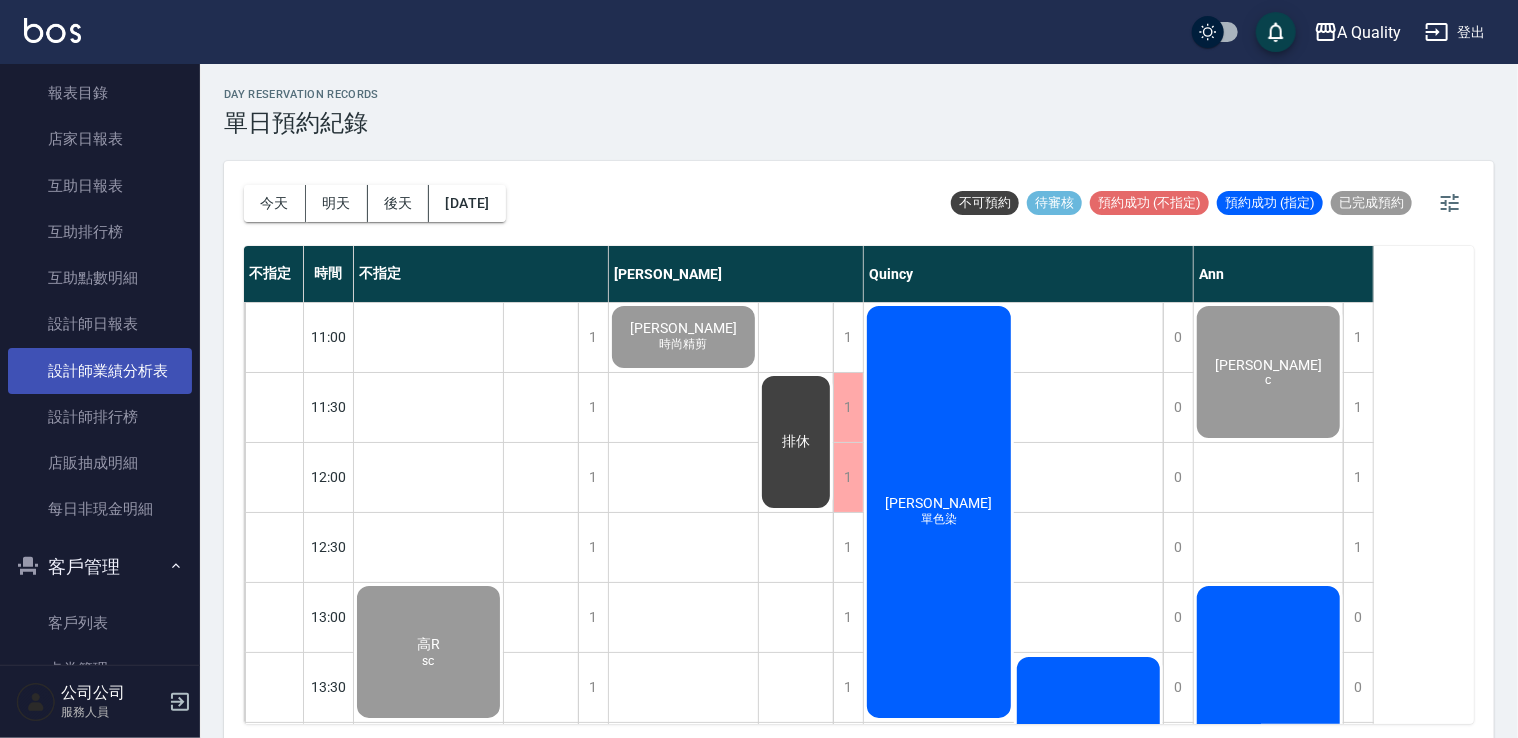 scroll, scrollTop: 664, scrollLeft: 0, axis: vertical 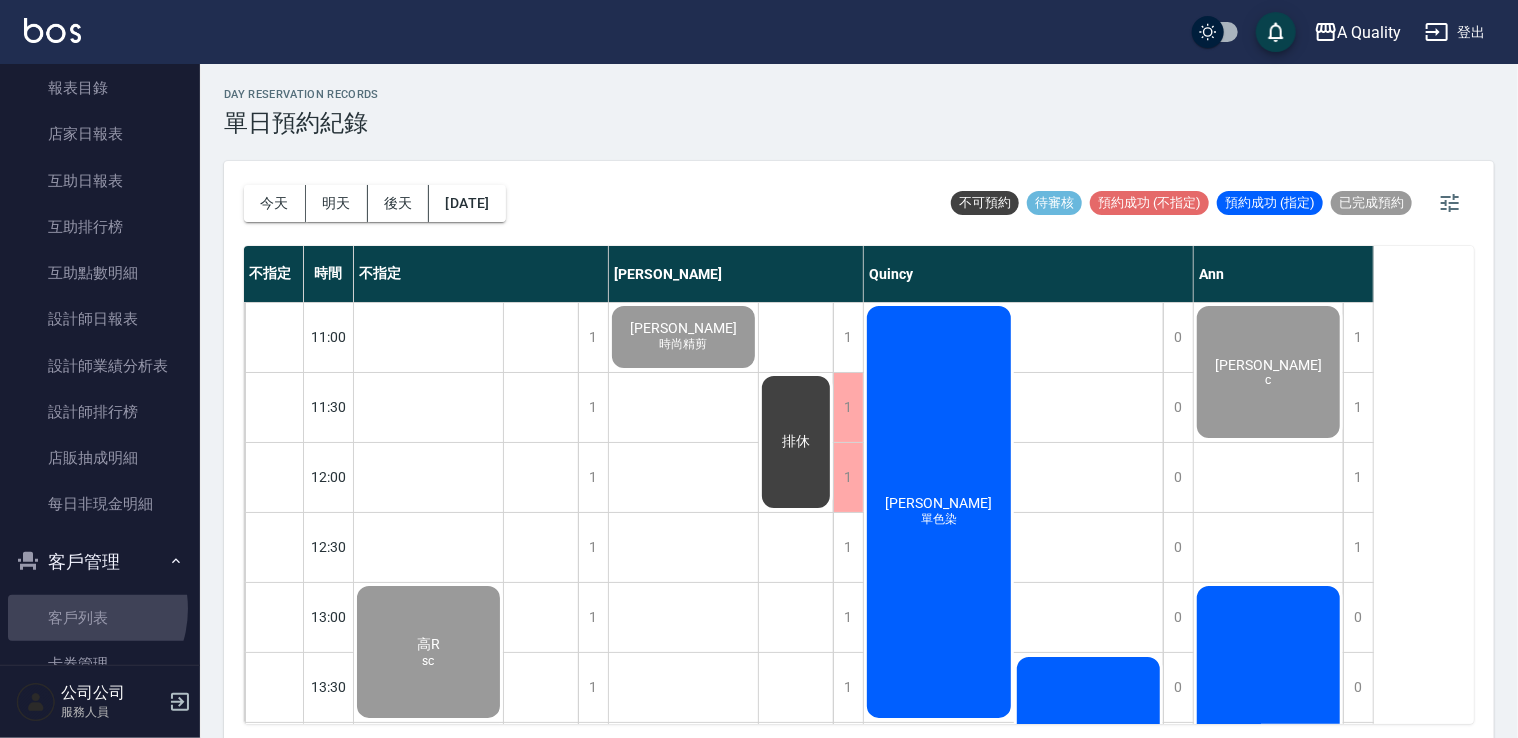 drag, startPoint x: 72, startPoint y: 609, endPoint x: 129, endPoint y: 566, distance: 71.40028 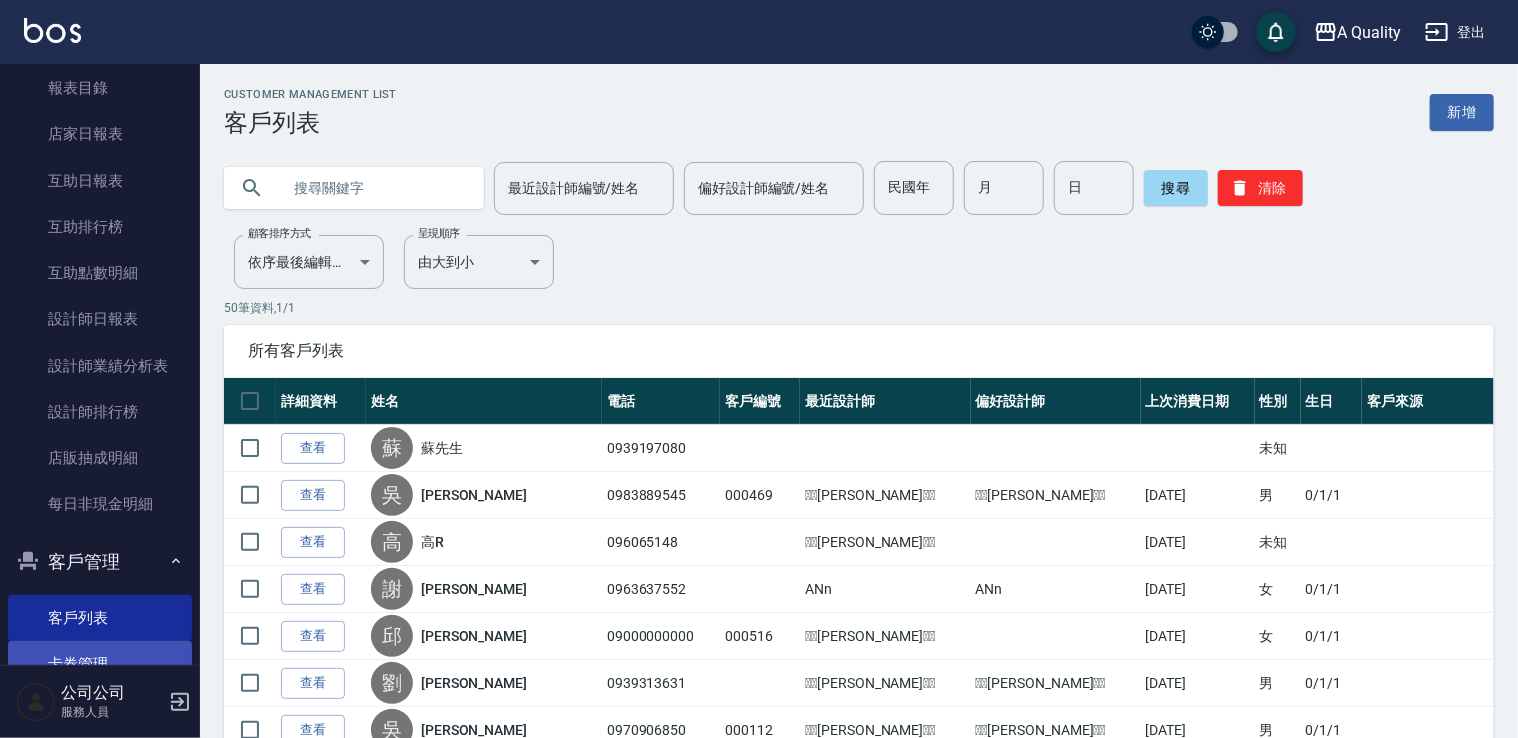 click on "卡券管理" at bounding box center [100, 664] 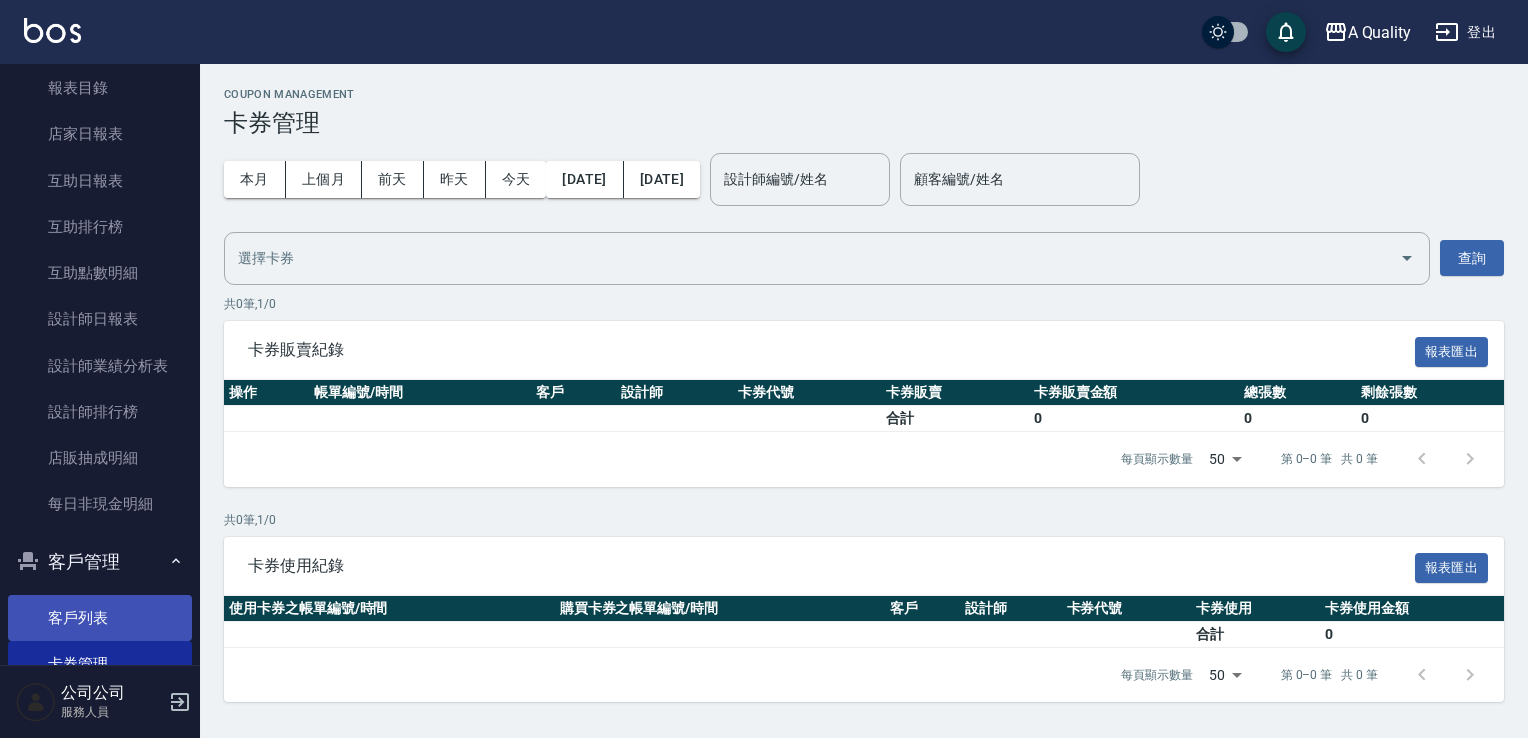click on "客戶列表" at bounding box center (100, 618) 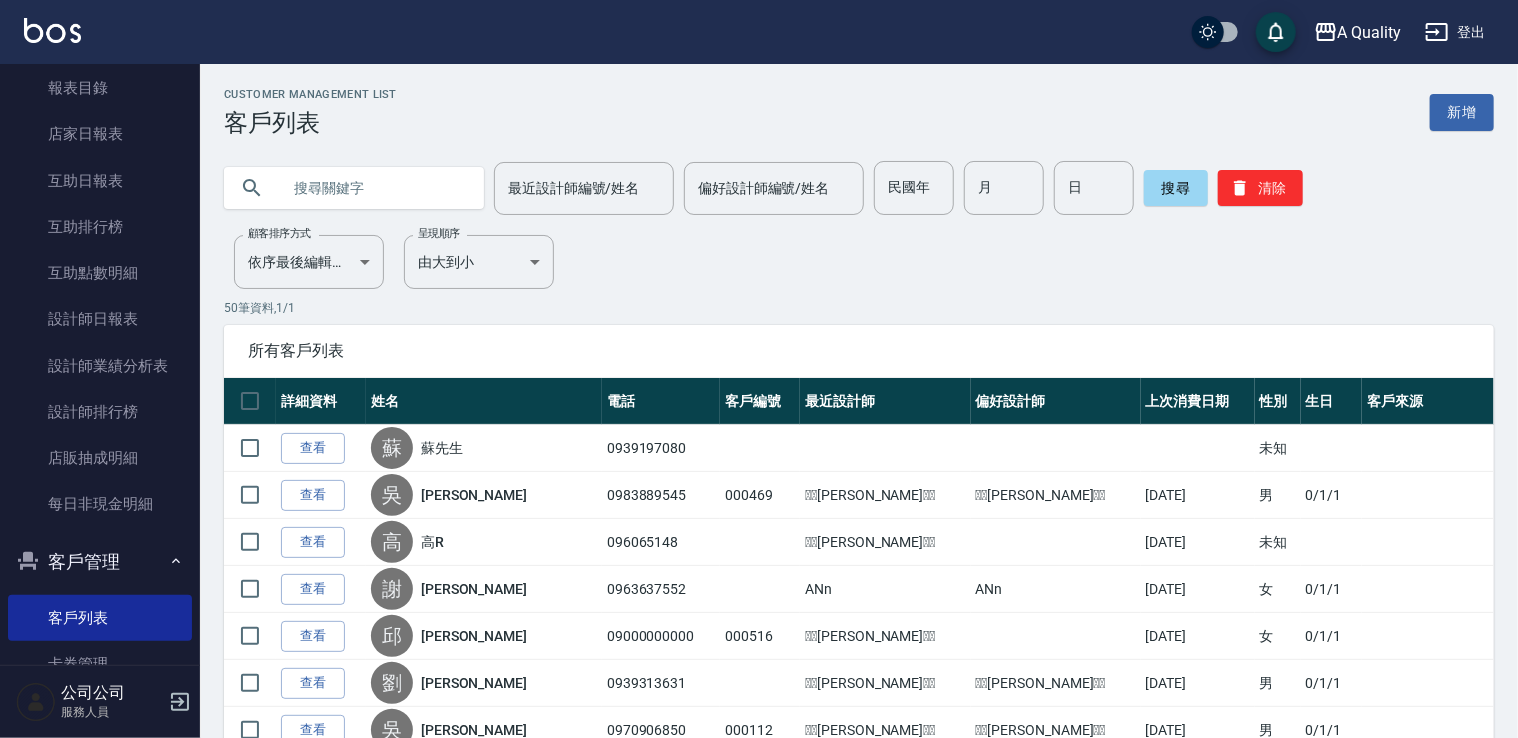 click at bounding box center (374, 188) 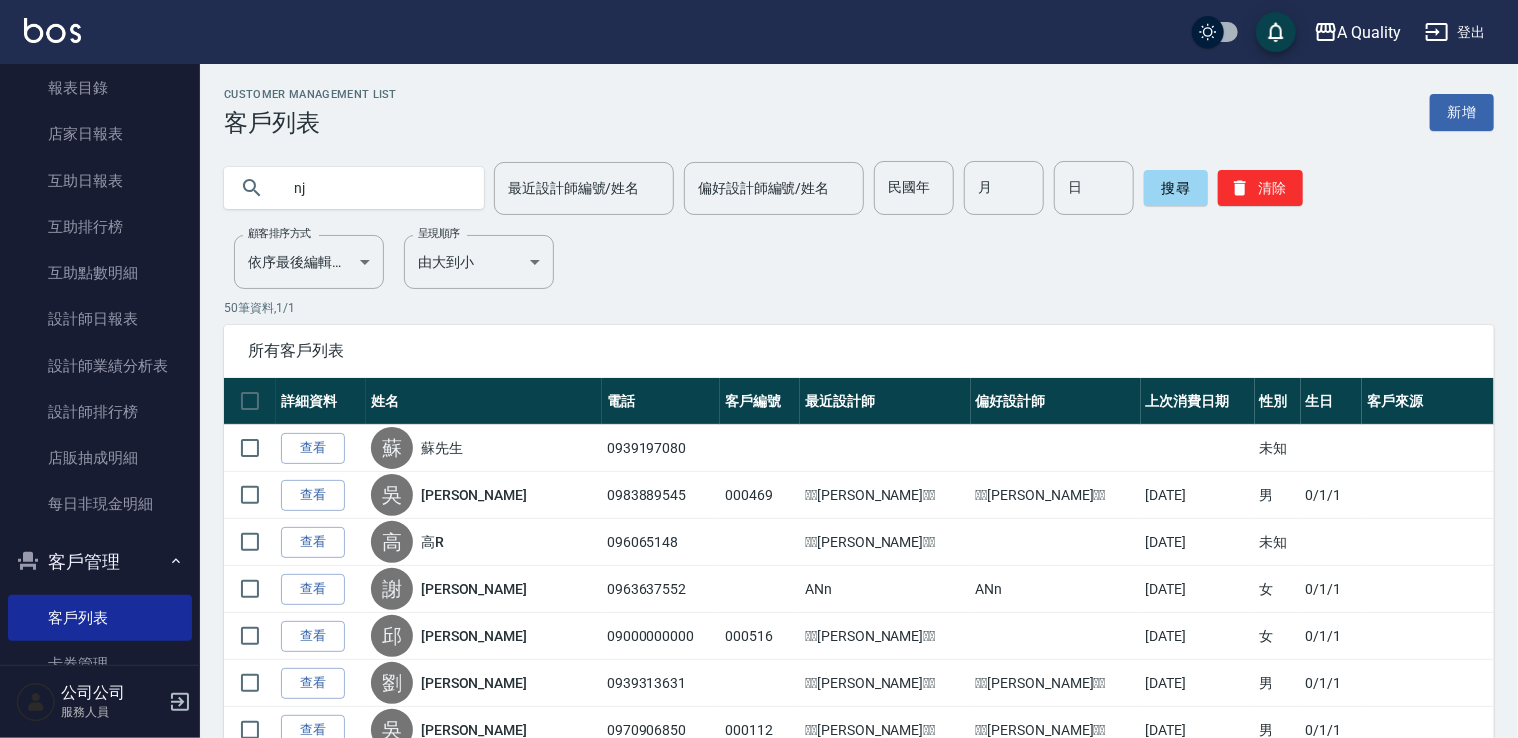 type on "n" 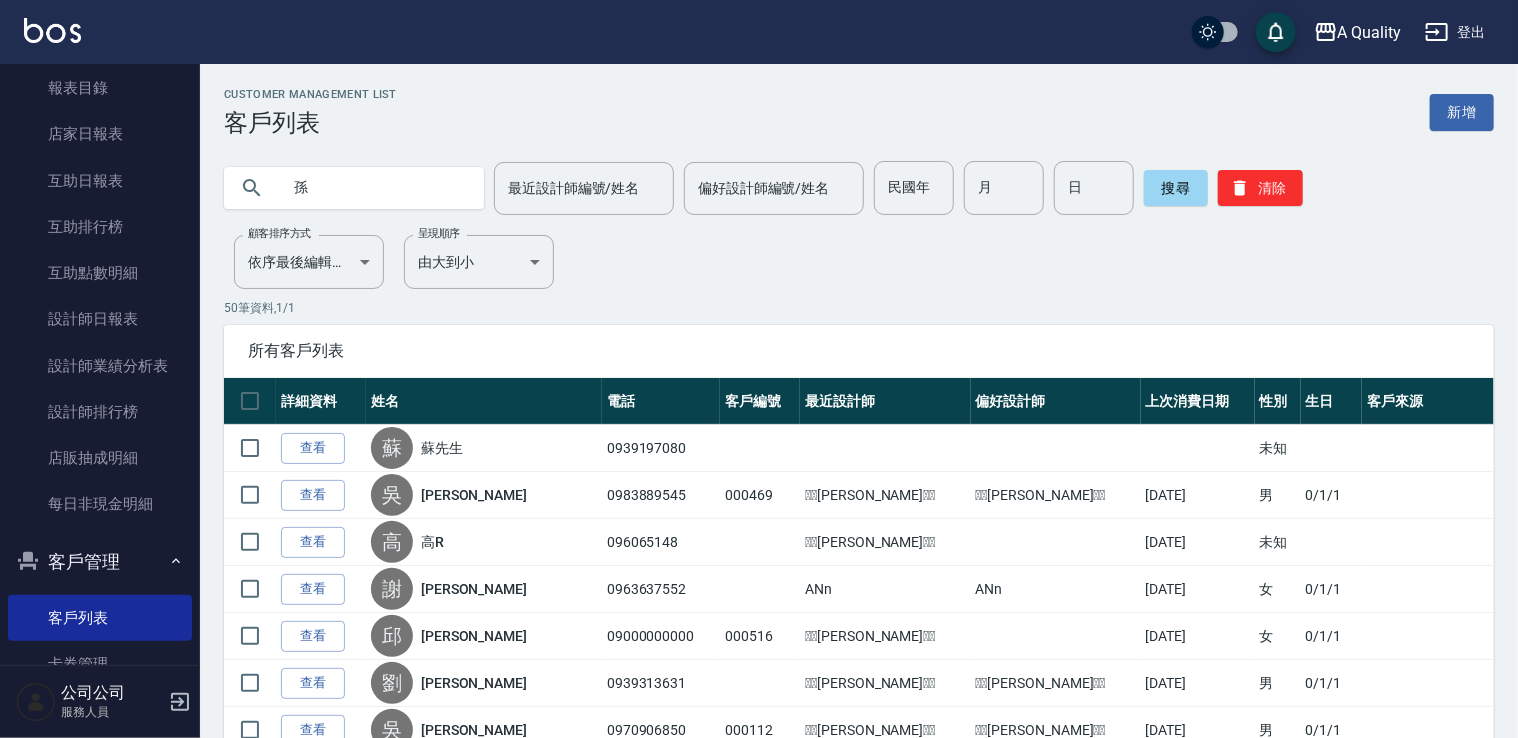 type on "孫" 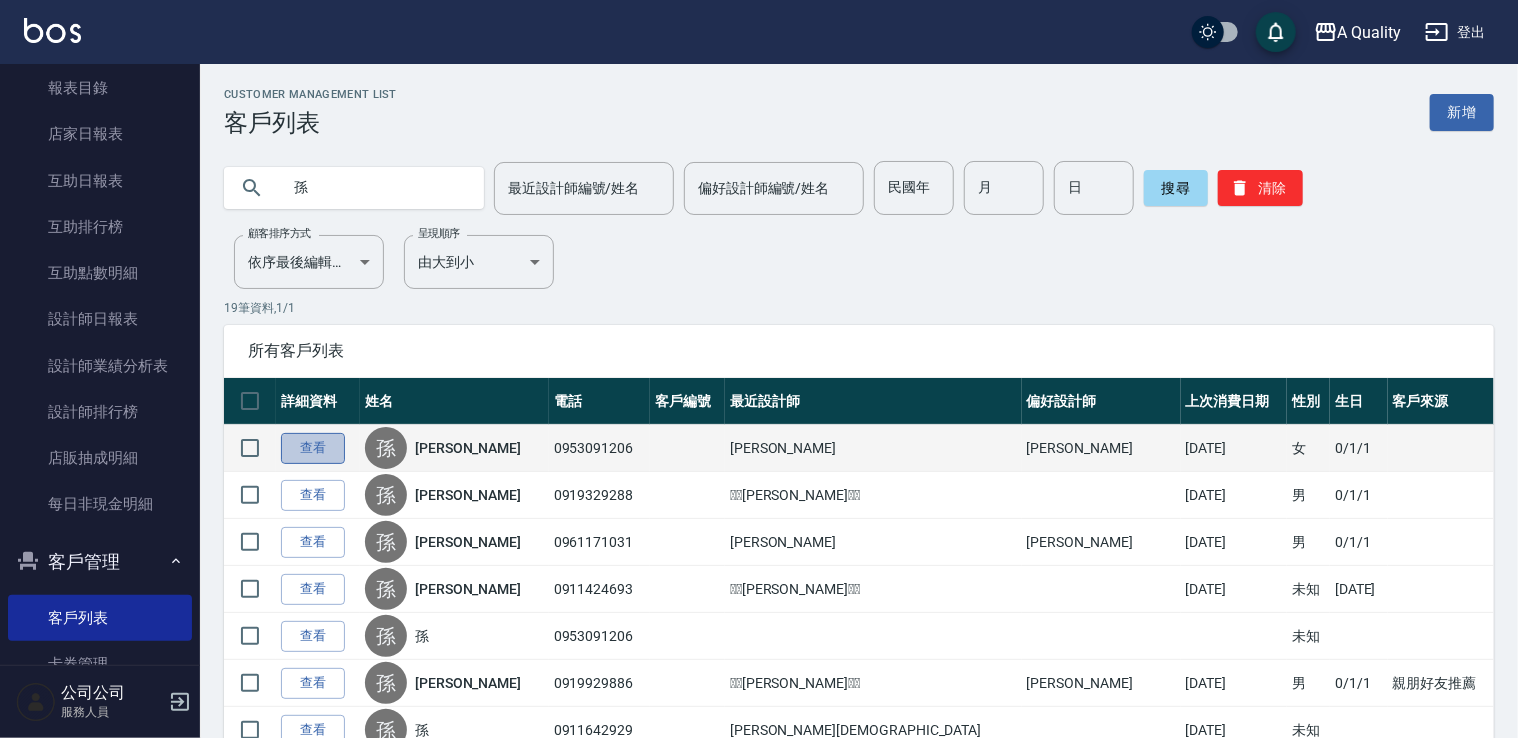 click on "查看" at bounding box center [313, 448] 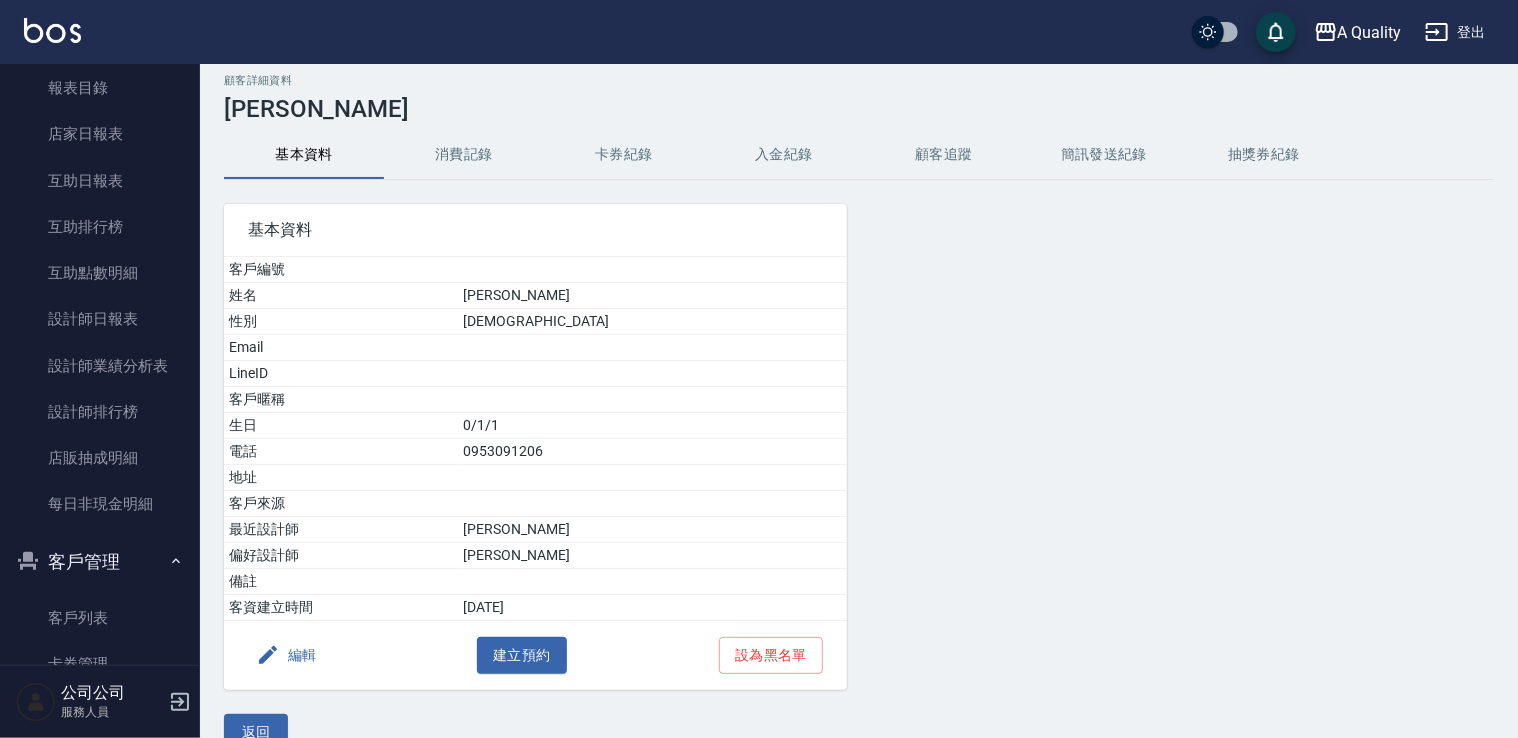 scroll, scrollTop: 0, scrollLeft: 0, axis: both 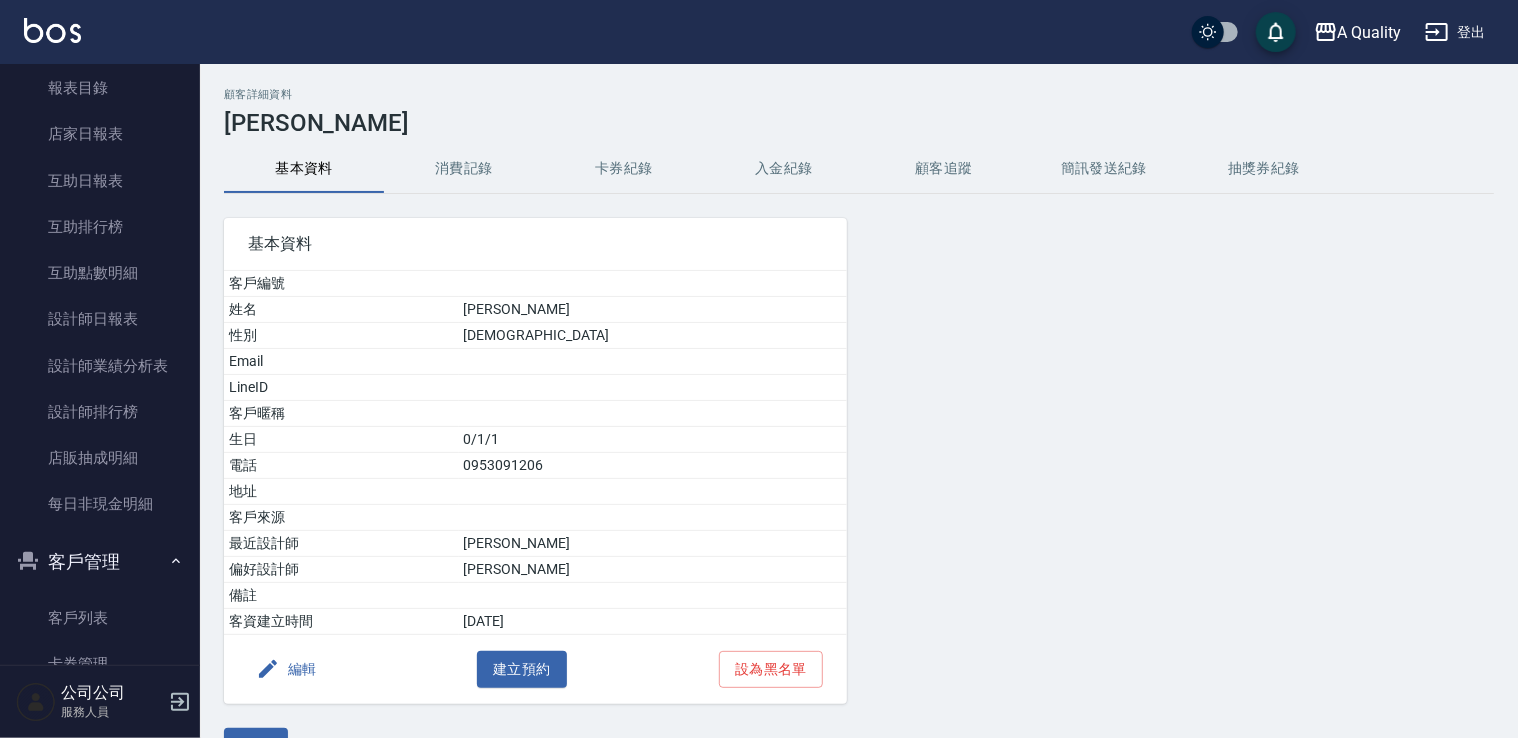 click on "入金紀錄" at bounding box center [784, 169] 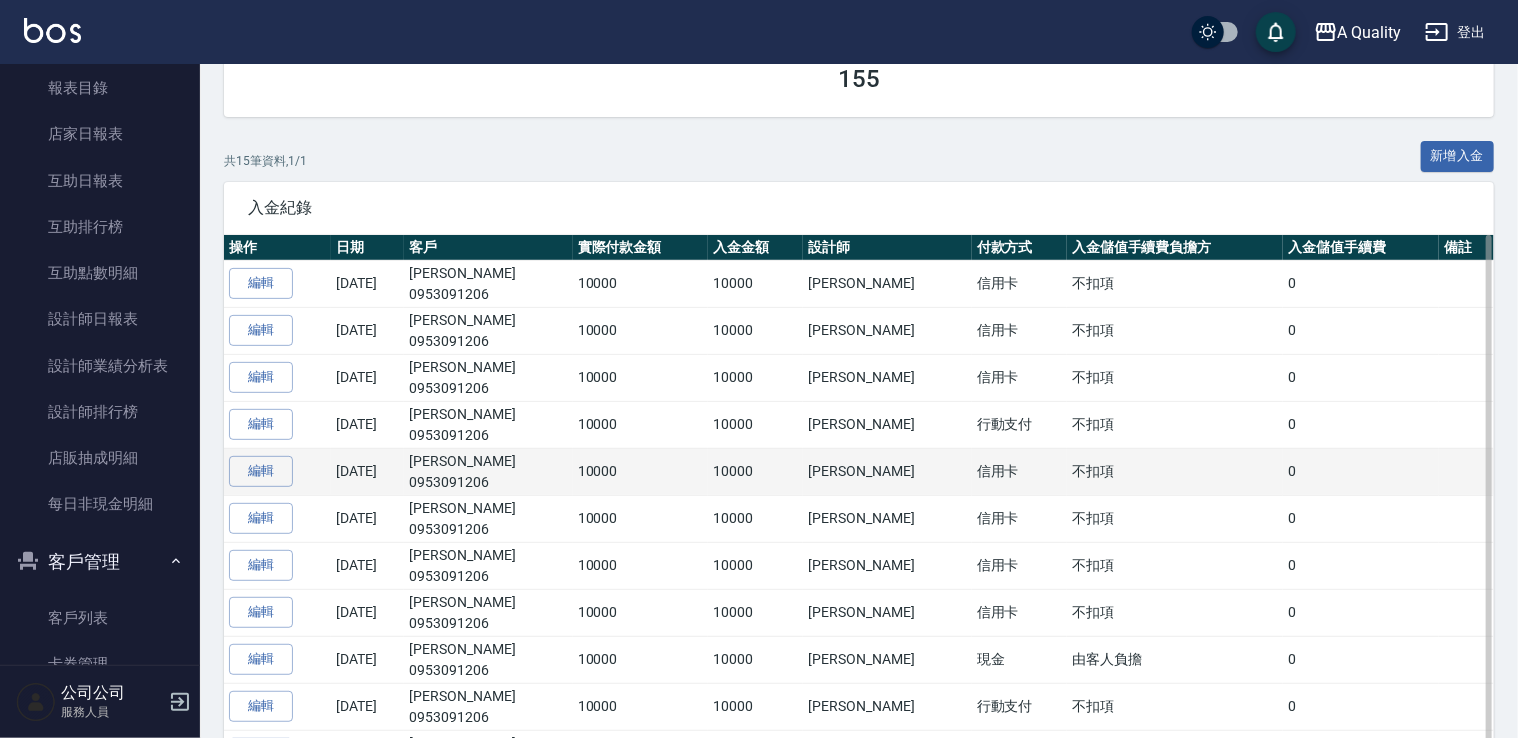 scroll, scrollTop: 200, scrollLeft: 0, axis: vertical 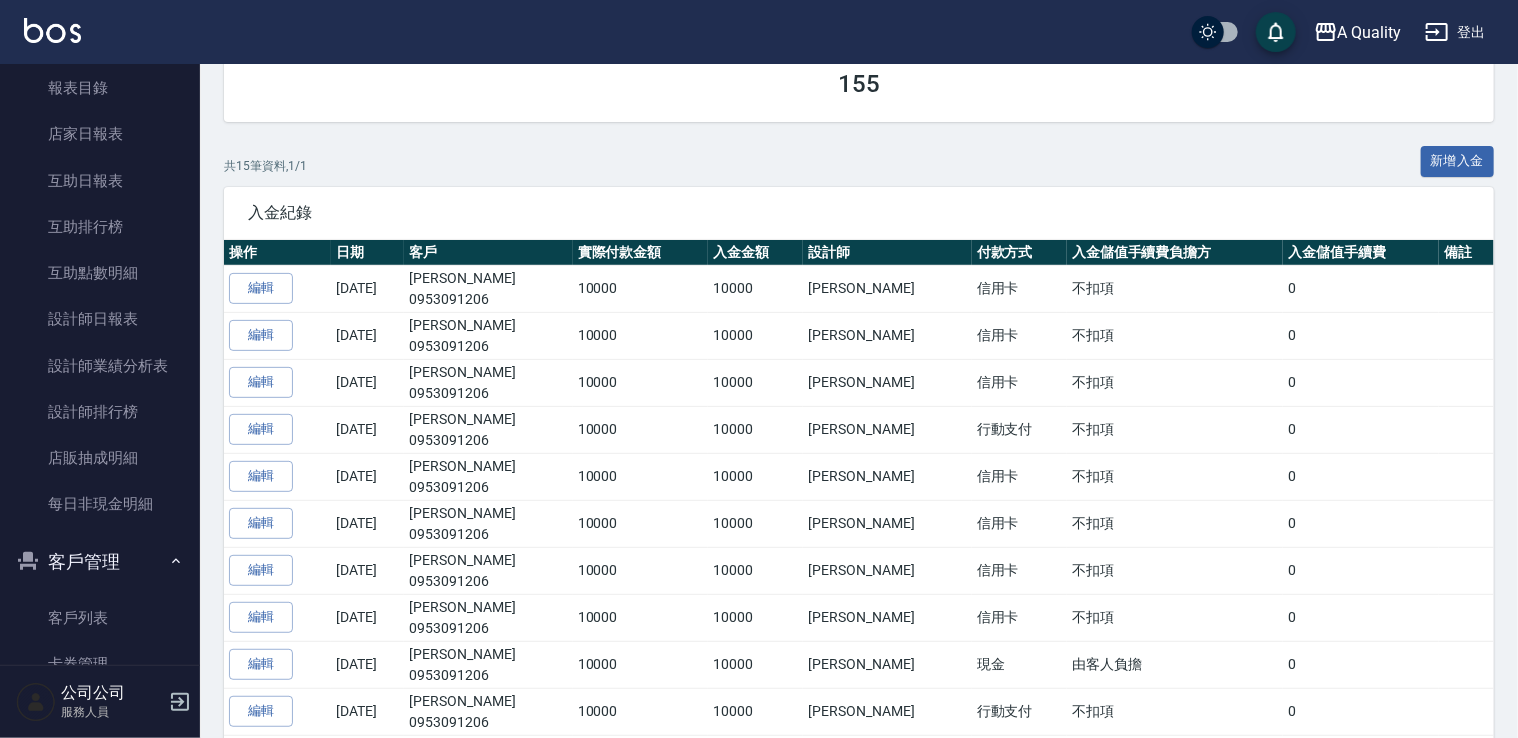 click on "新增入金" at bounding box center [1458, 161] 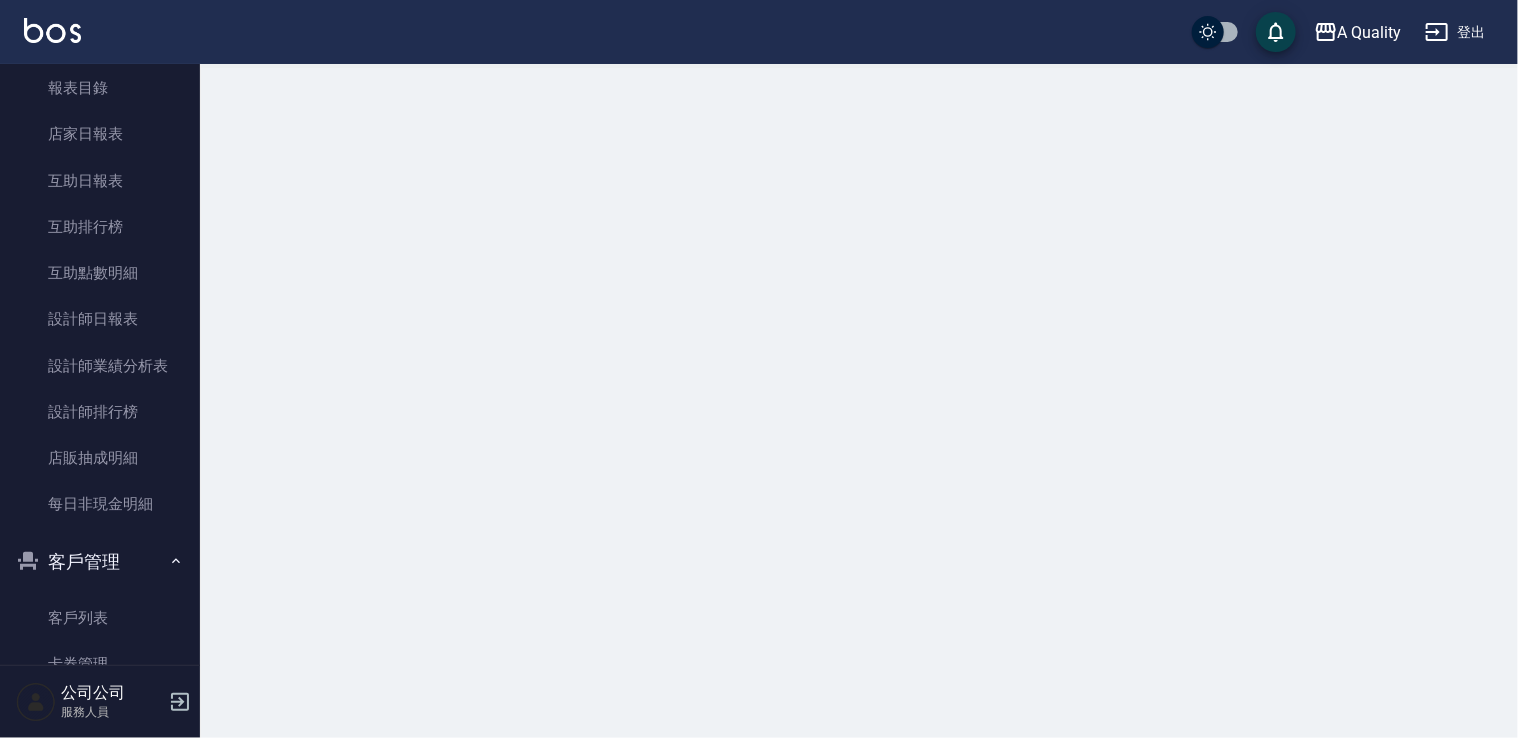 scroll, scrollTop: 0, scrollLeft: 0, axis: both 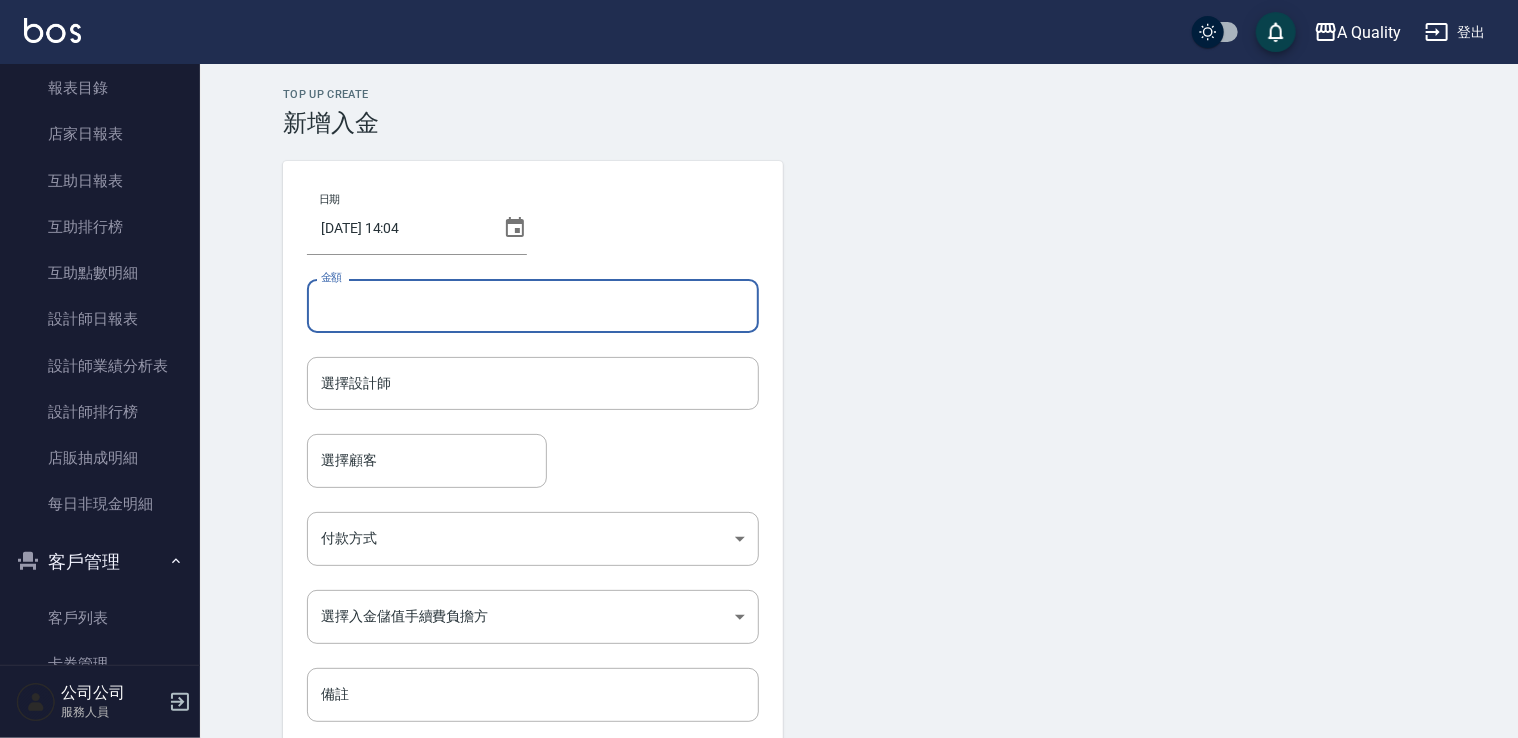 click on "金額" at bounding box center (533, 306) 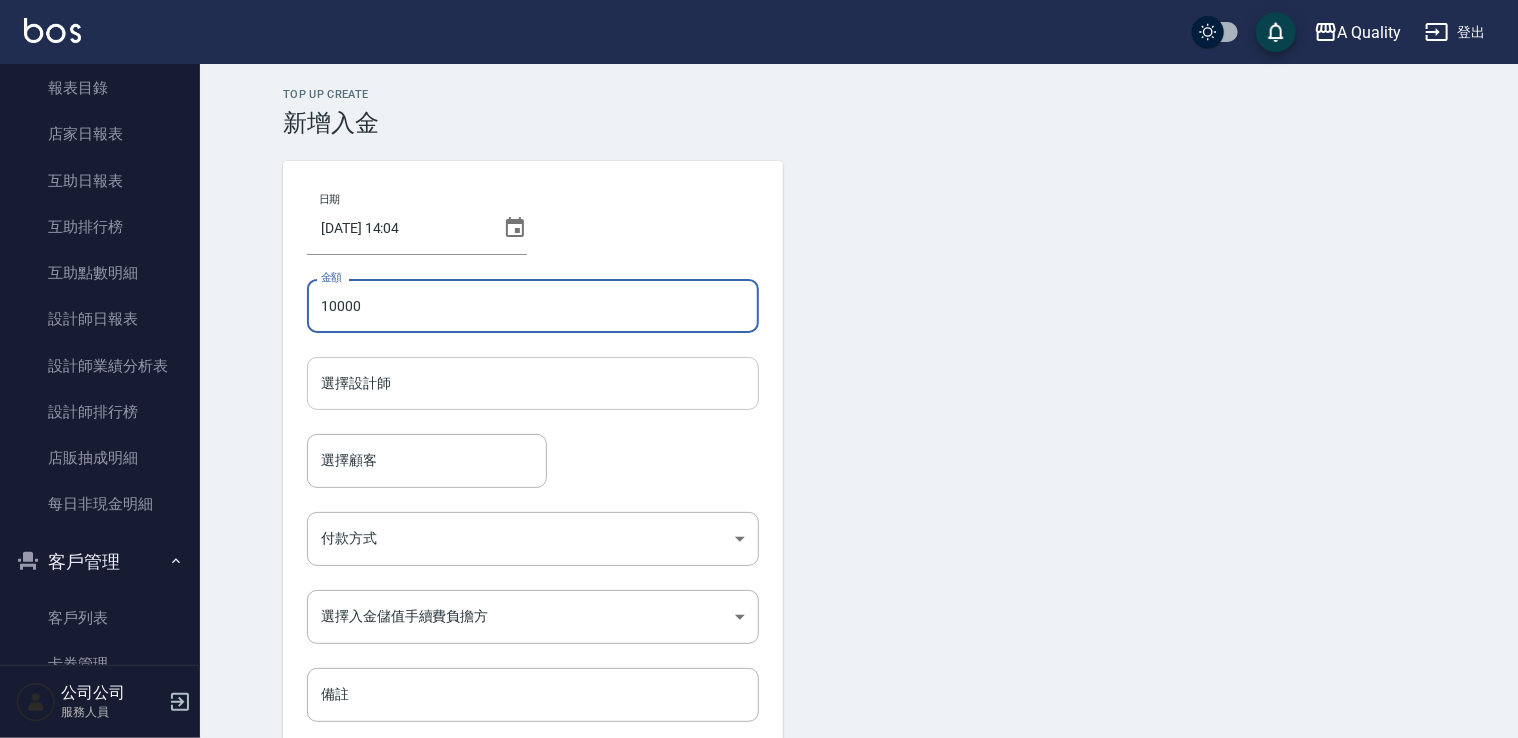 type on "10000" 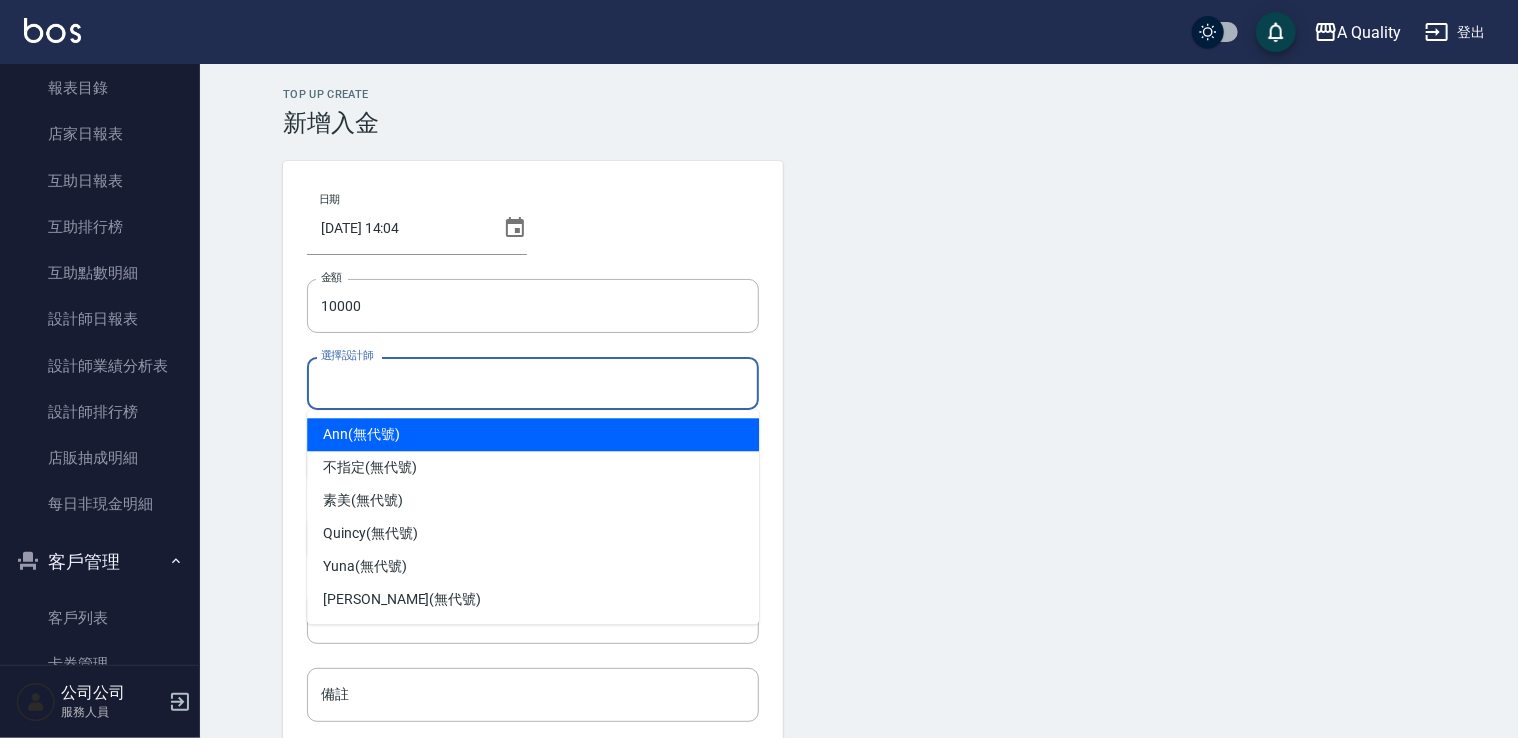 click on "選擇設計師" at bounding box center [533, 383] 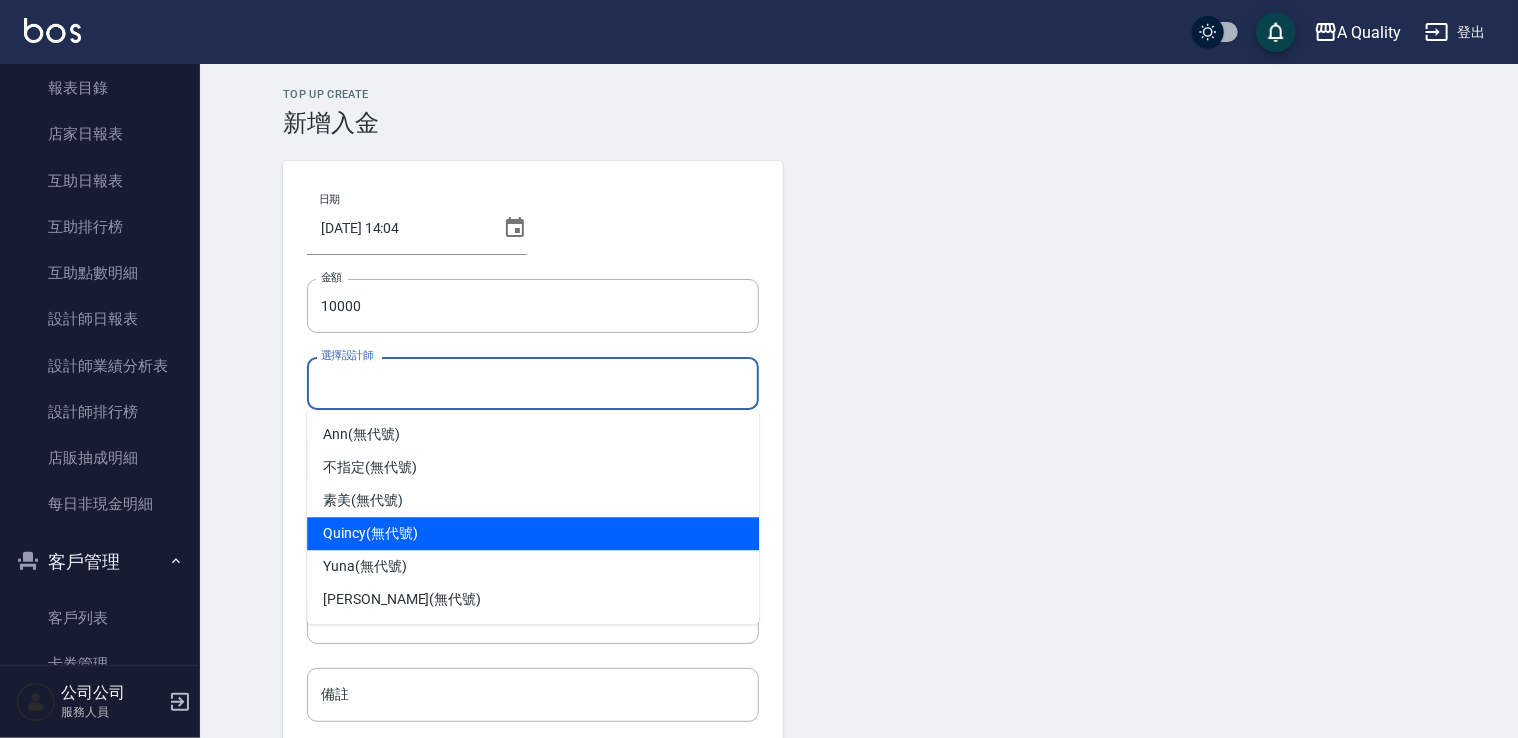 click on "Quincy (無代號)" at bounding box center [533, 533] 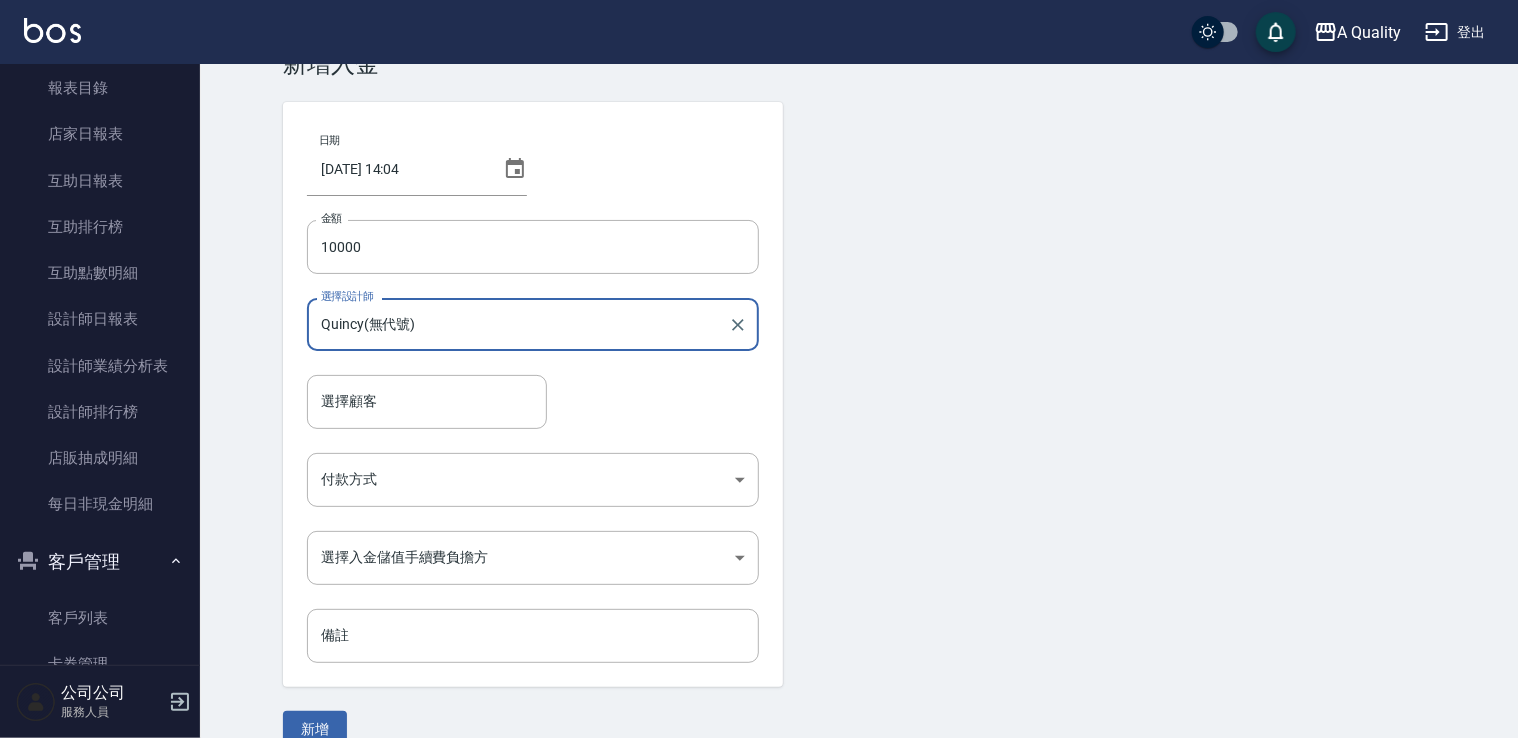 scroll, scrollTop: 92, scrollLeft: 0, axis: vertical 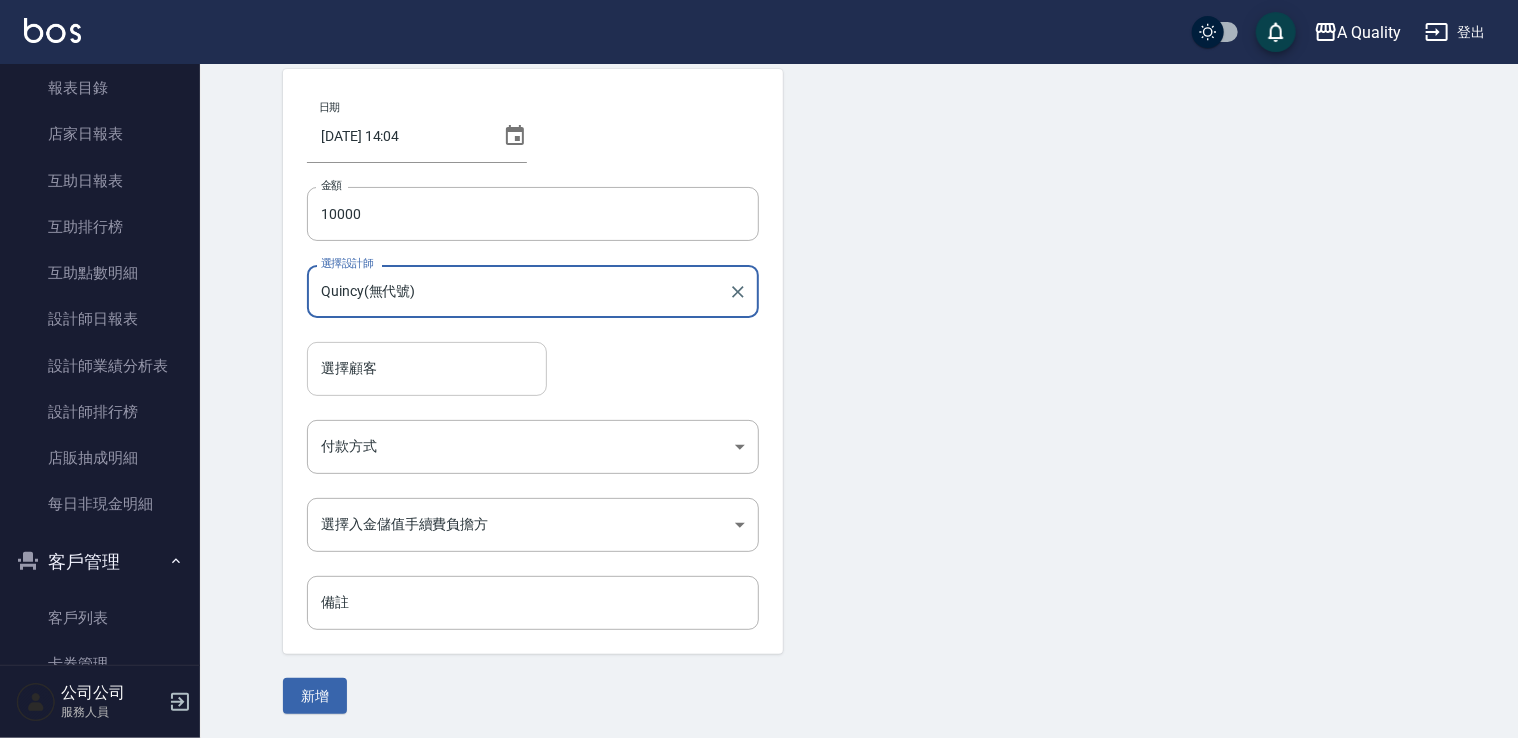 click on "選擇顧客" at bounding box center (427, 368) 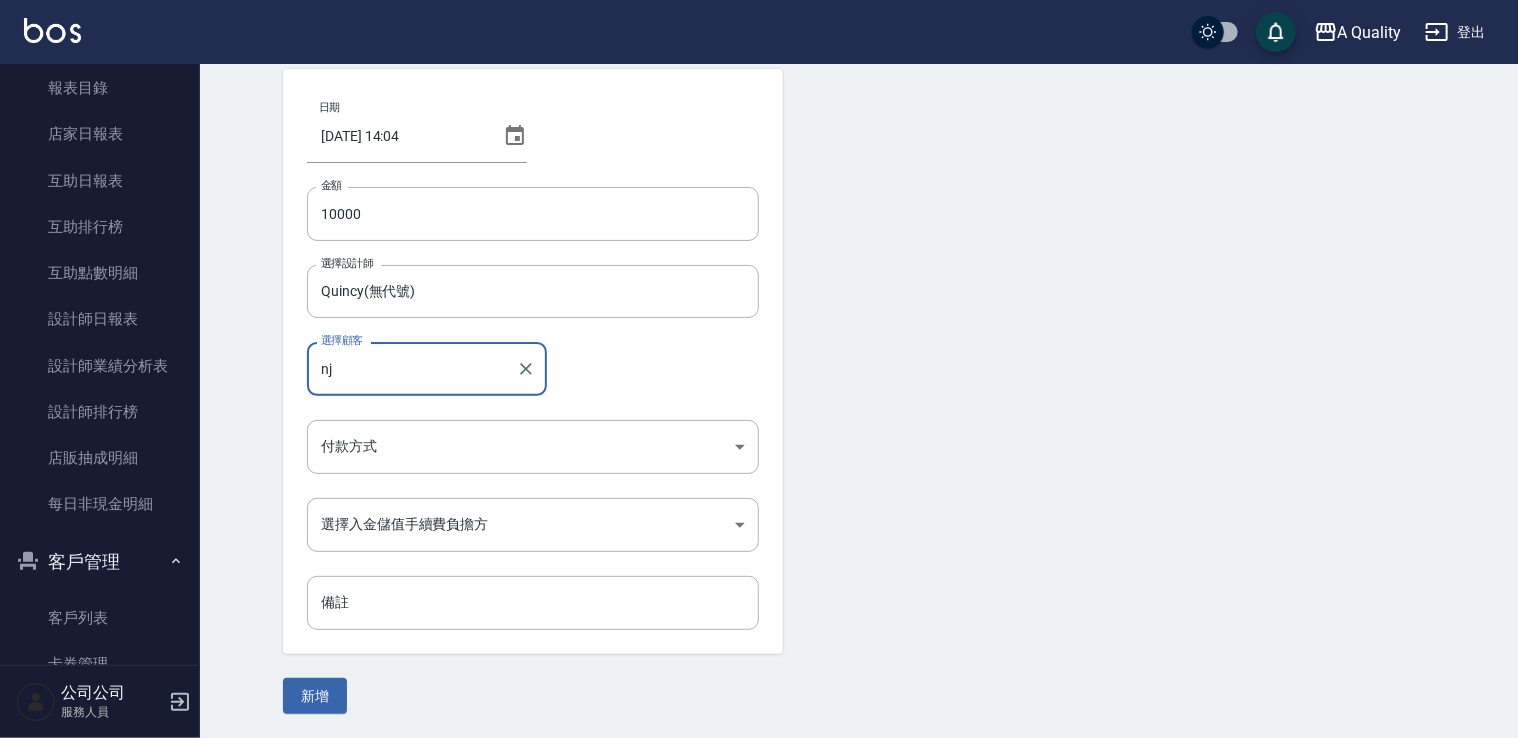 type on "n" 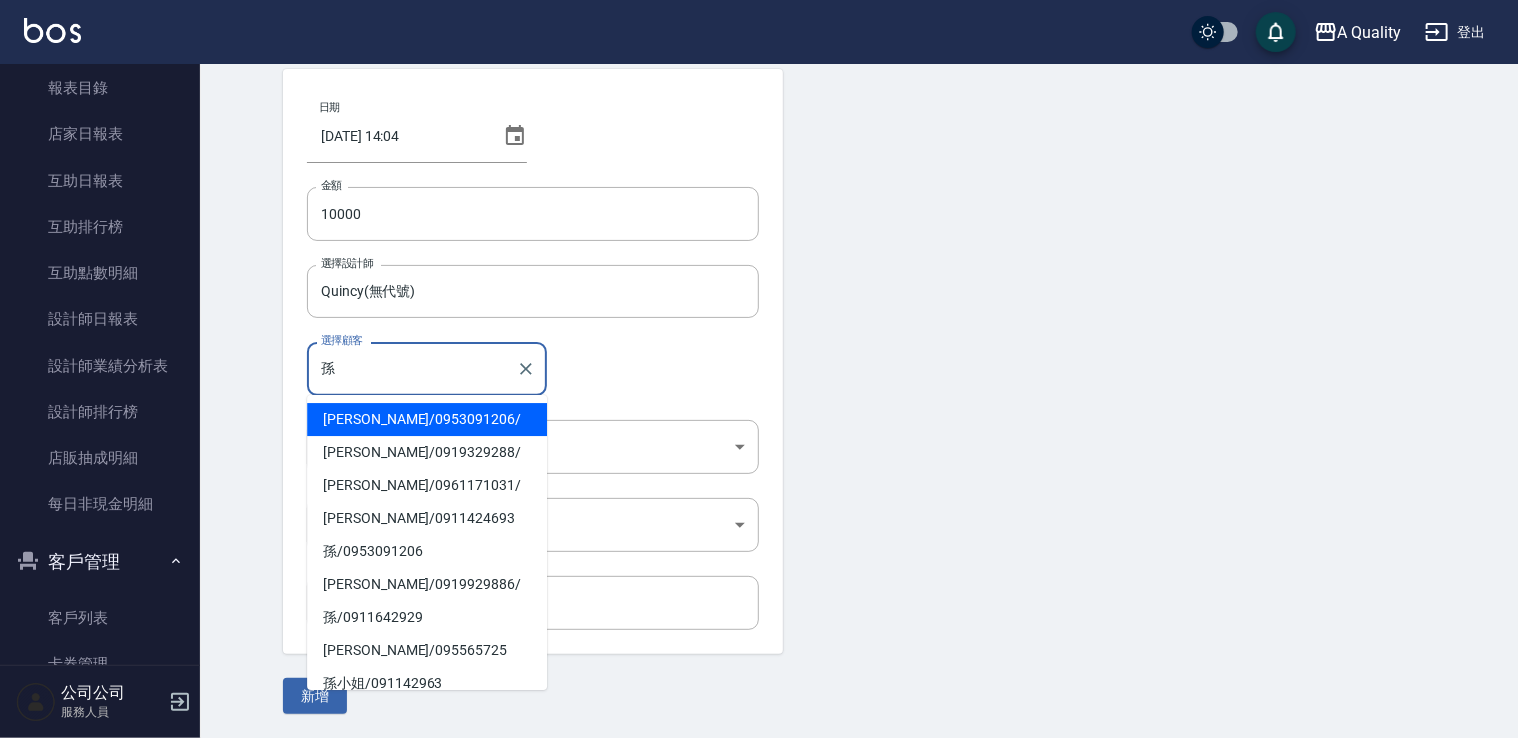click on "孫" at bounding box center (412, 368) 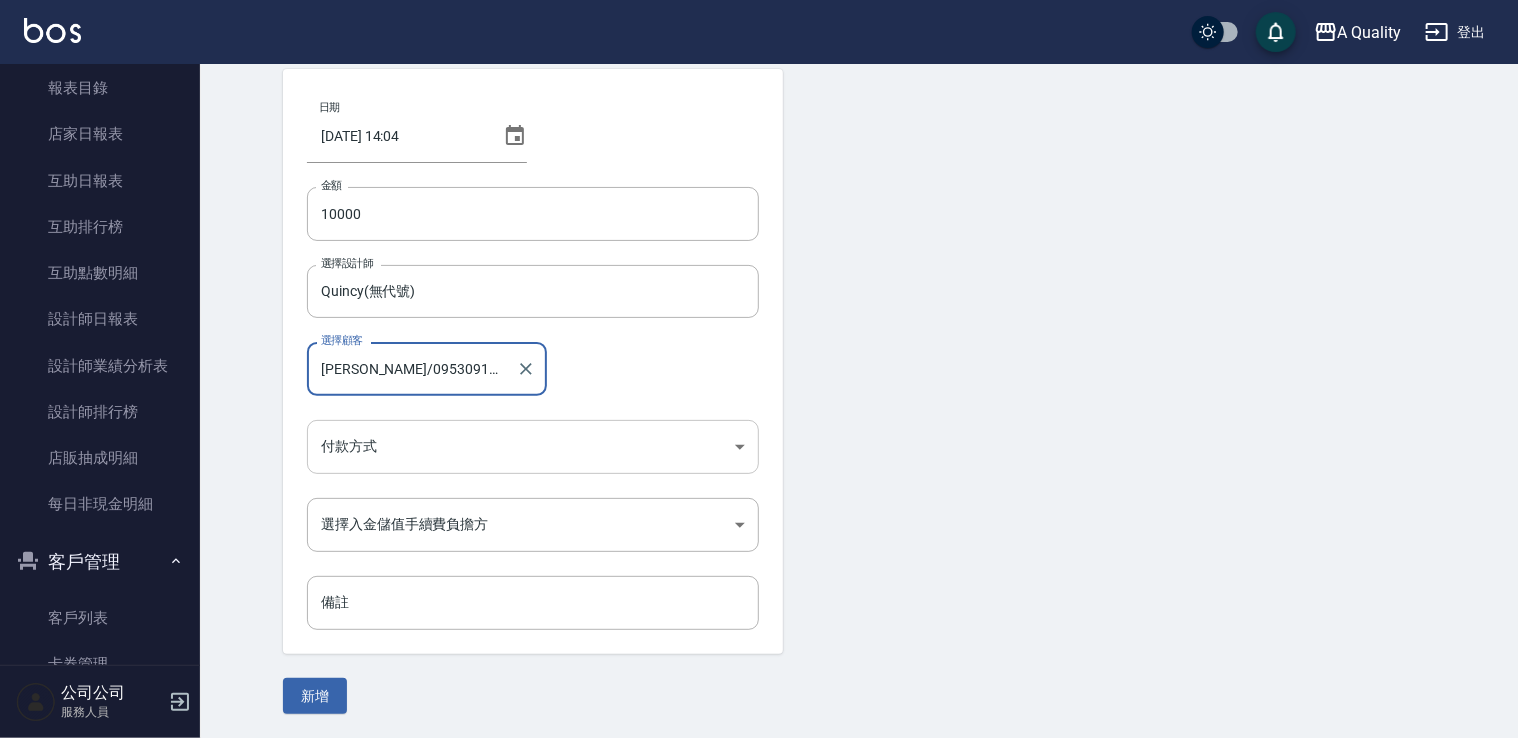 type on "孫卉彤/0953091206/" 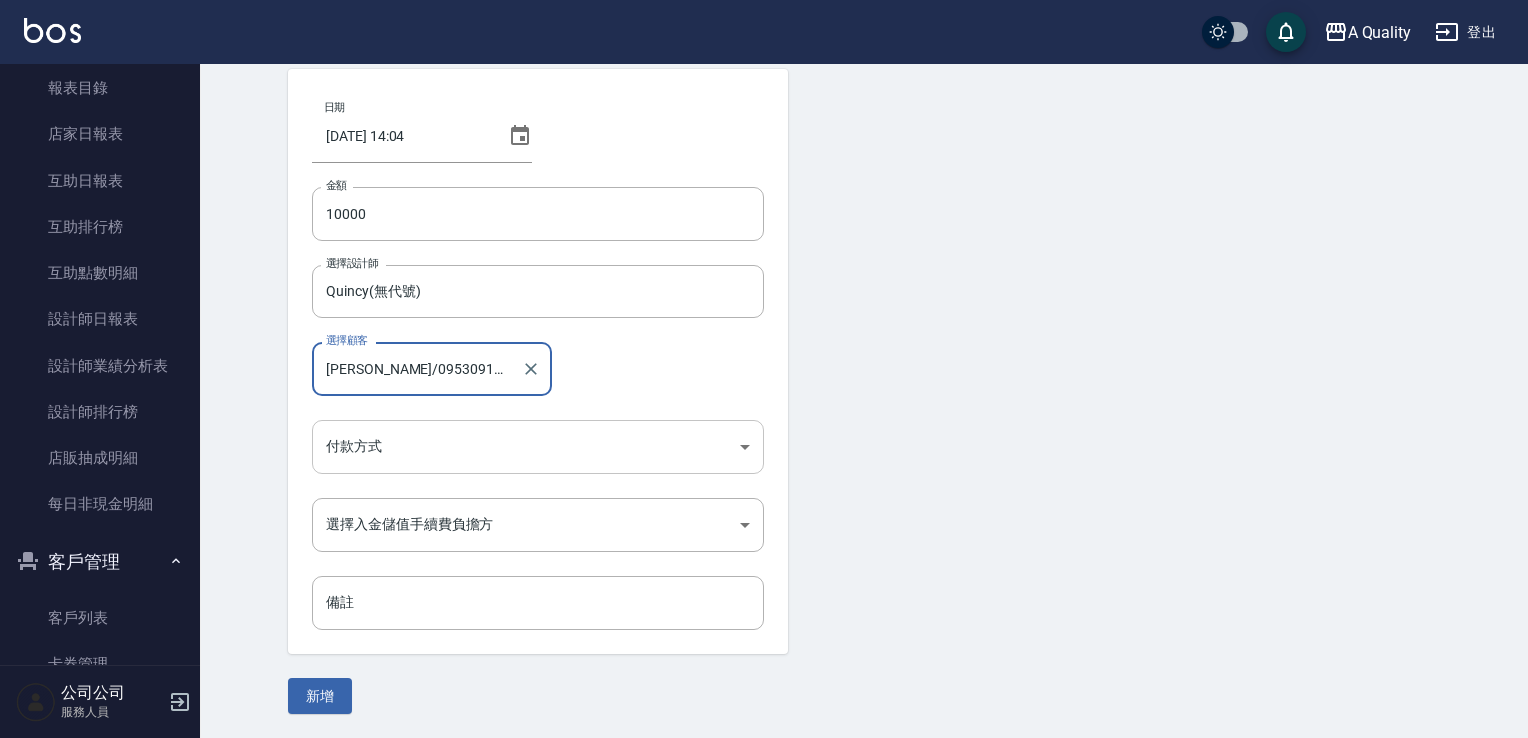 click on "A Quality 登出 櫃檯作業 打帳單 帳單列表 營業儀表板 現金收支登錄 每日結帳 排班表 現場電腦打卡 預約管理 預約管理 單日預約紀錄 單週預約紀錄 報表及分析 報表目錄 店家日報表 互助日報表 互助排行榜 互助點數明細 設計師日報表 設計師業績分析表 設計師排行榜 店販抽成明細 每日非現金明細 客戶管理 客戶列表 卡券管理 入金管理 公司公司 服務人員 Top Up Create 新增入金 日期 2025/07/11 14:04 金額 10000 金額 選擇設計師 Quincy(無代號) 選擇設計師 選擇顧客 孫卉彤/0953091206/ 選擇顧客 付款方式 ​ 付款方式 選擇入金儲值手續費負擔方 ​ 選擇入金儲值手續費負擔方 備註 備註 新增" at bounding box center [764, 323] 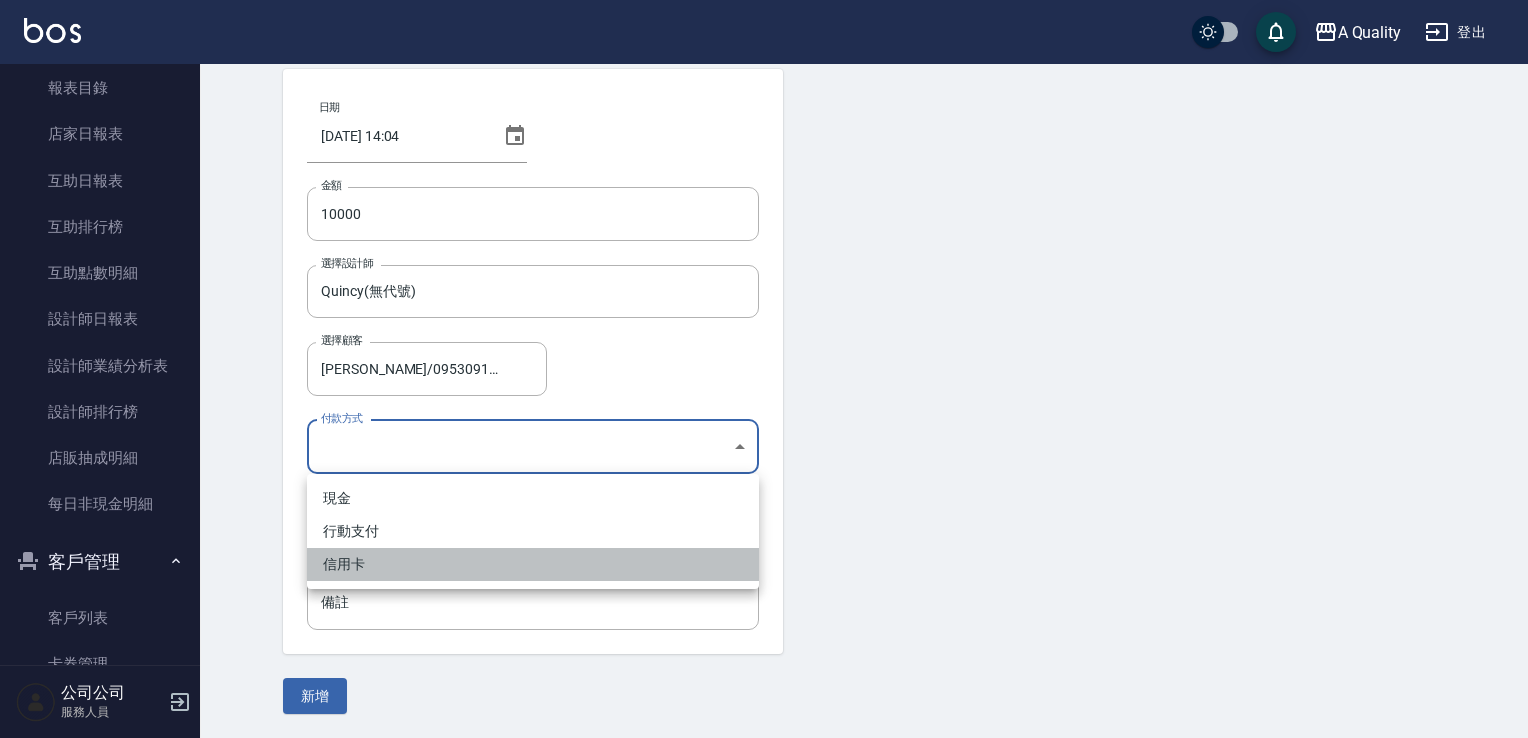 click on "信用卡" at bounding box center [533, 564] 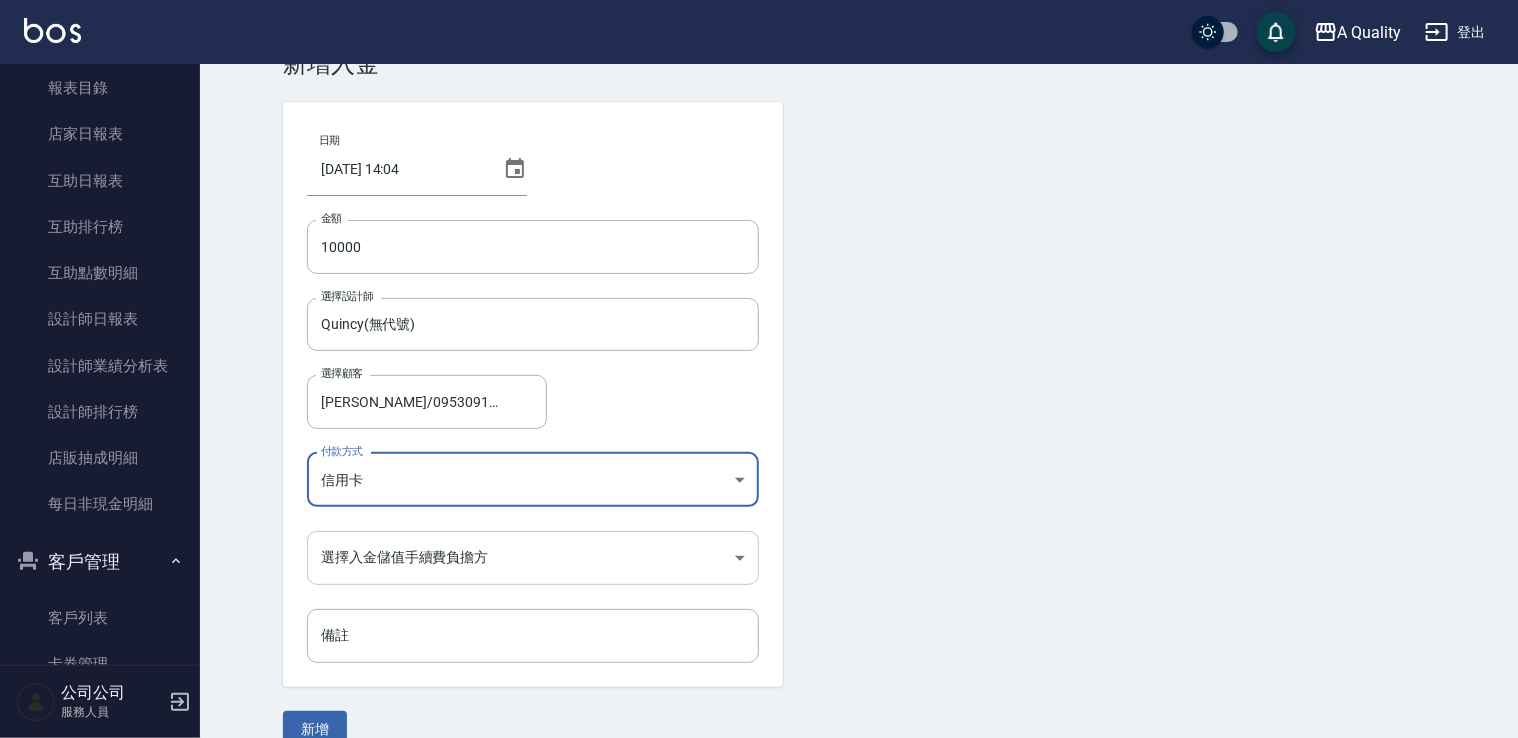 scroll, scrollTop: 92, scrollLeft: 0, axis: vertical 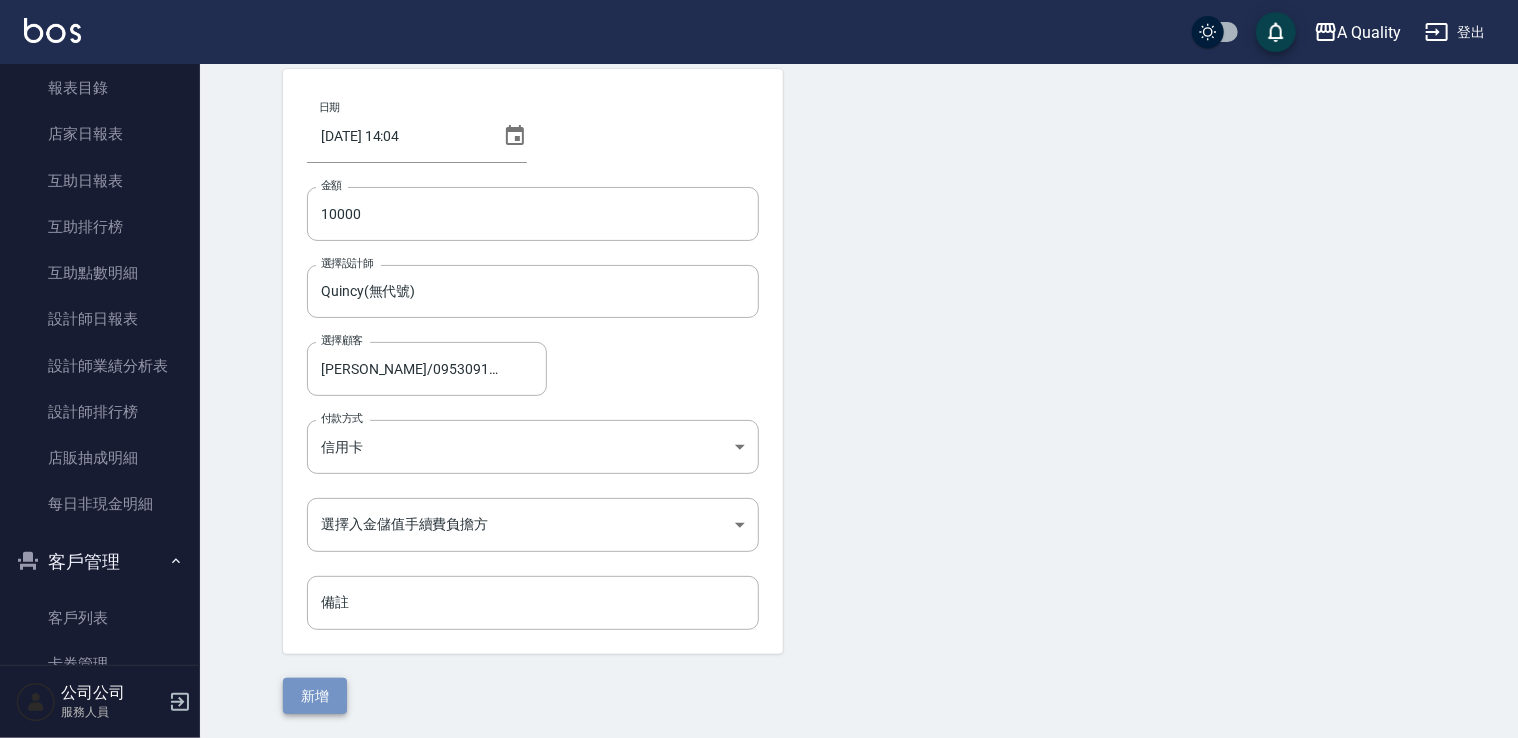click on "新增" at bounding box center (315, 696) 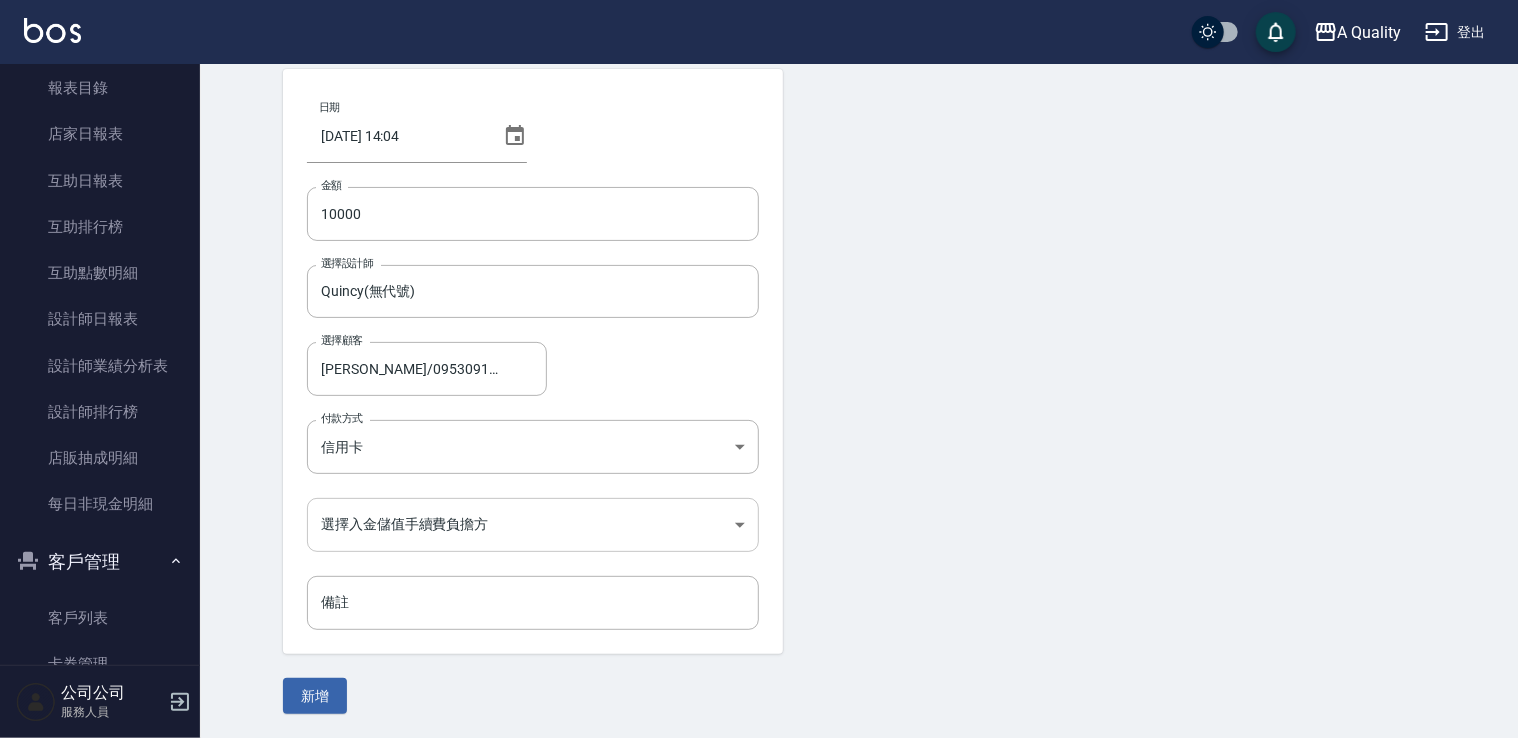 click on "A Quality 登出 櫃檯作業 打帳單 帳單列表 營業儀表板 現金收支登錄 每日結帳 排班表 現場電腦打卡 預約管理 預約管理 單日預約紀錄 單週預約紀錄 報表及分析 報表目錄 店家日報表 互助日報表 互助排行榜 互助點數明細 設計師日報表 設計師業績分析表 設計師排行榜 店販抽成明細 每日非現金明細 客戶管理 客戶列表 卡券管理 入金管理 公司公司 服務人員 Top Up Create 新增入金 日期 2025/07/11 14:04 金額 10000 金額 選擇設計師 Quincy(無代號) 選擇設計師 選擇顧客 孫卉彤/0953091206/ 選擇顧客 付款方式 信用卡 信用卡 付款方式 選擇入金儲值手續費負擔方 ​ 選擇入金儲值手續費負擔方 備註 備註 新增" at bounding box center (759, 323) 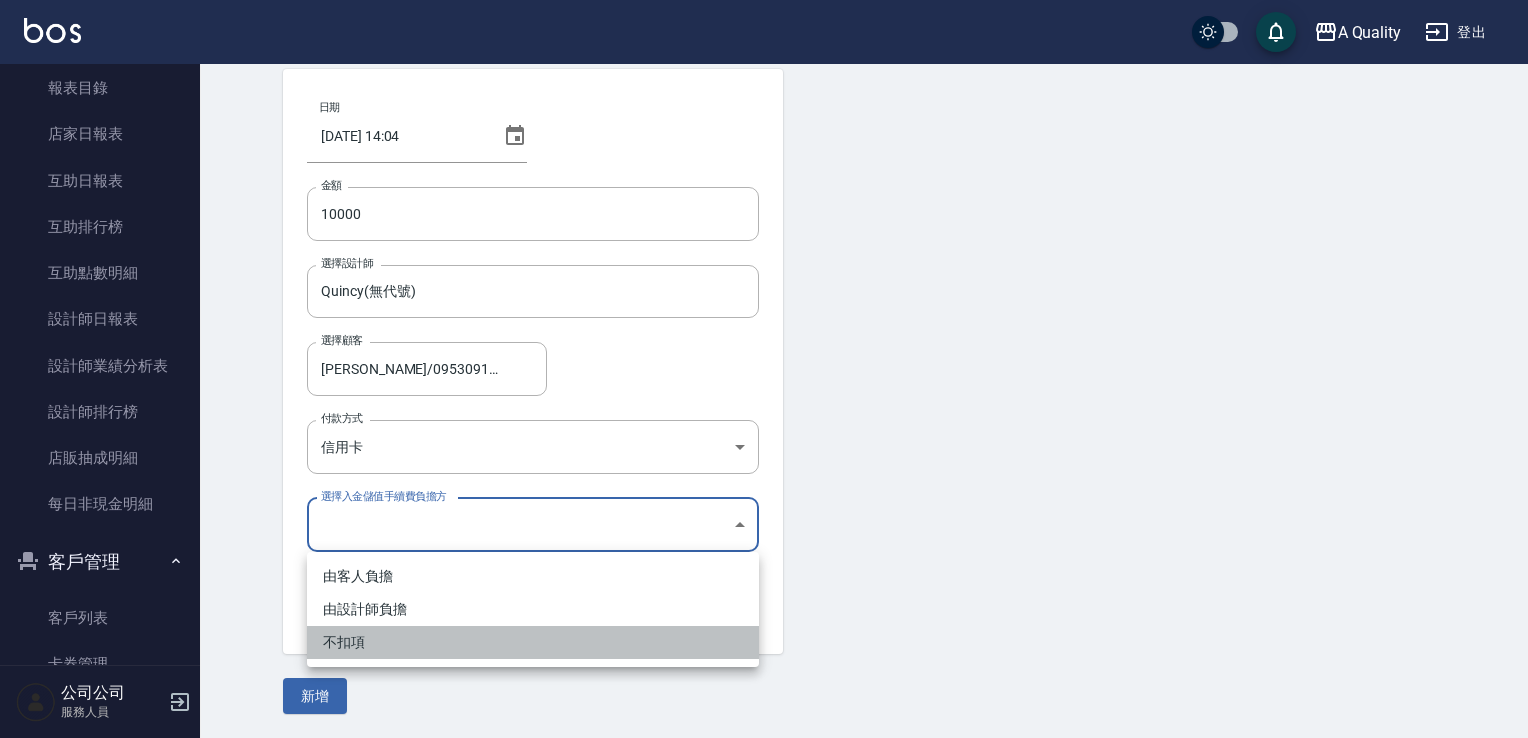 click on "不扣項" at bounding box center [533, 642] 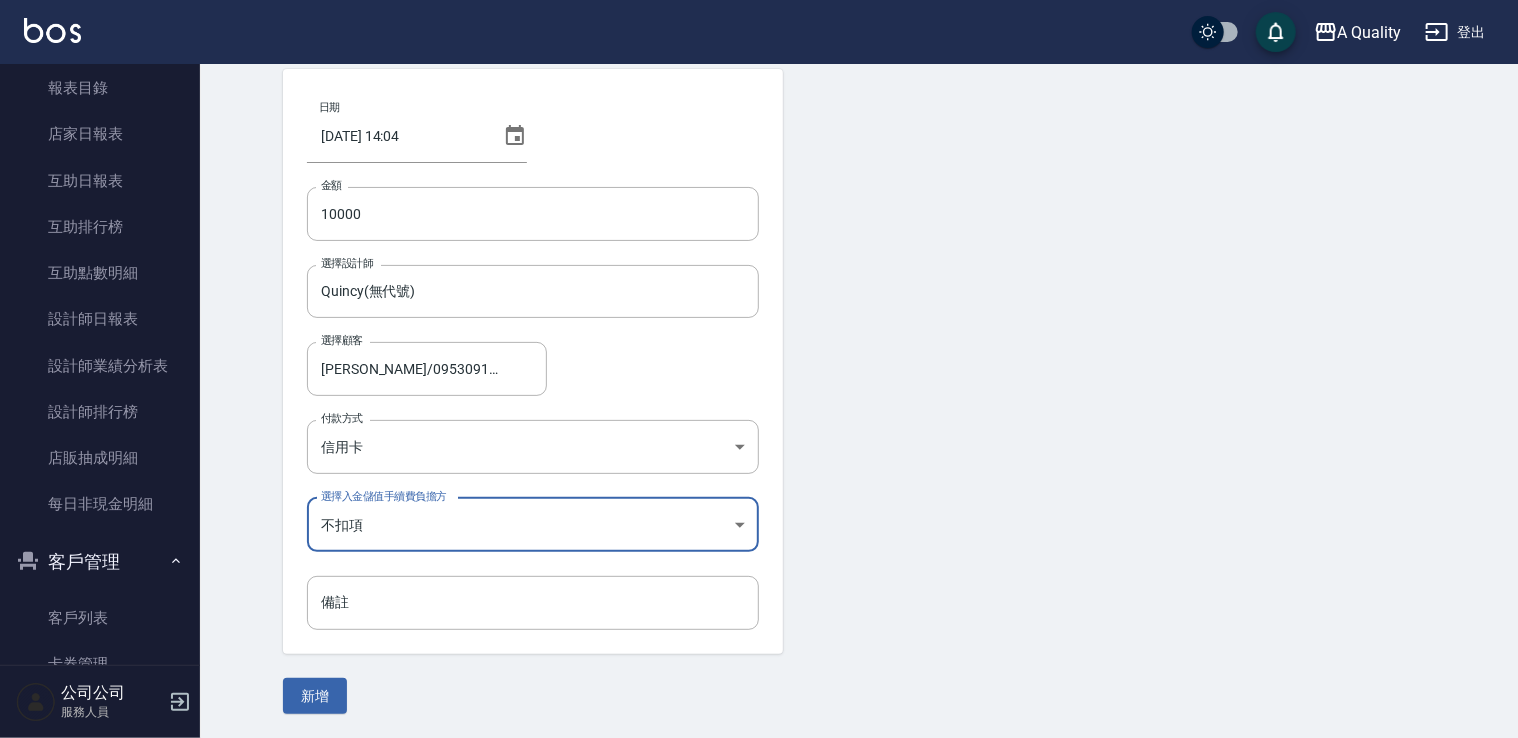 click on "日期 2025/07/11 14:04 金額 10000 金額 選擇設計師 Quincy(無代號) 選擇設計師 選擇顧客 孫卉彤/0953091206/ 選擇顧客 付款方式 信用卡 信用卡 付款方式 選擇入金儲值手續費負擔方 不扣項 WITHOUTHANDLINGFEE 選擇入金儲值手續費負擔方 備註 備註 新增" at bounding box center [859, 391] 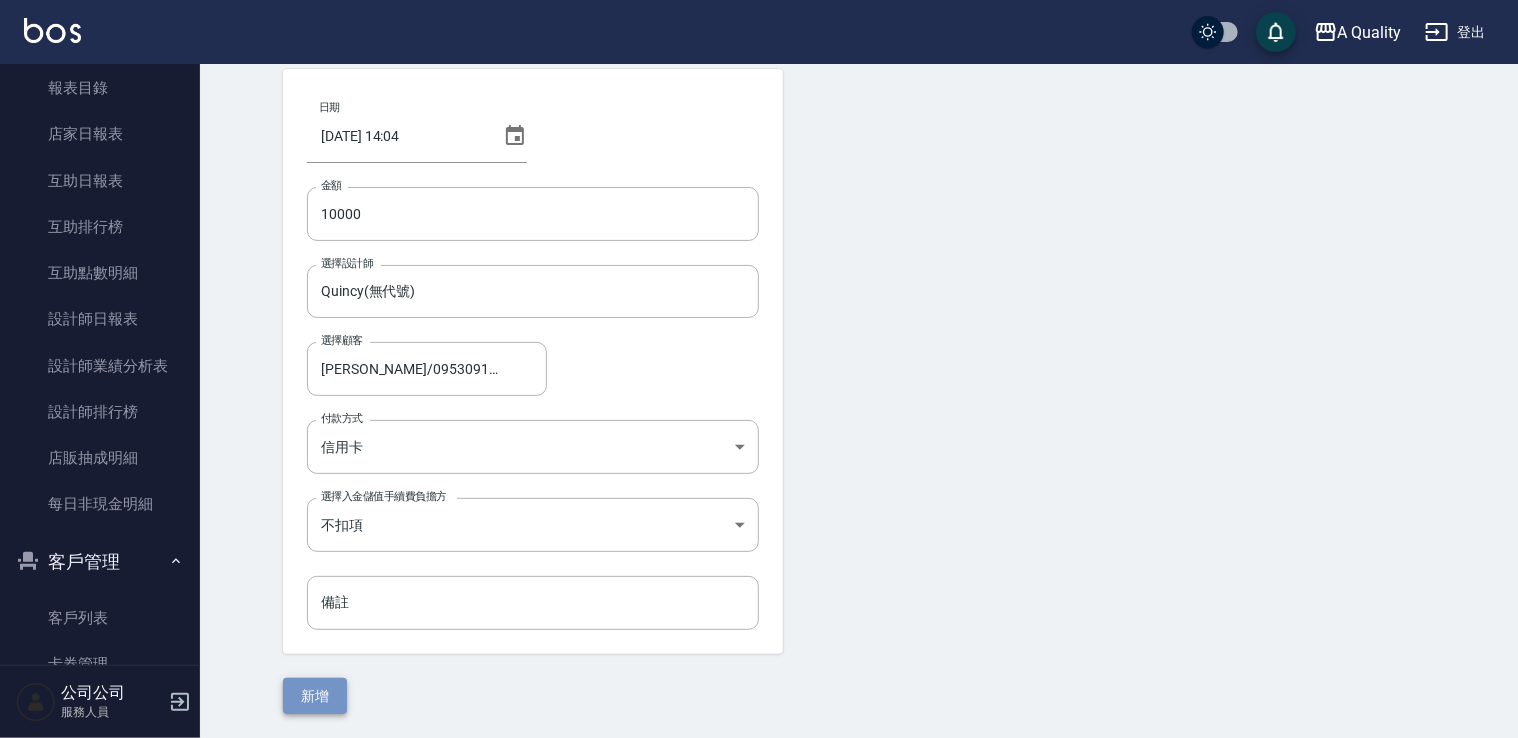 click on "新增" at bounding box center (315, 696) 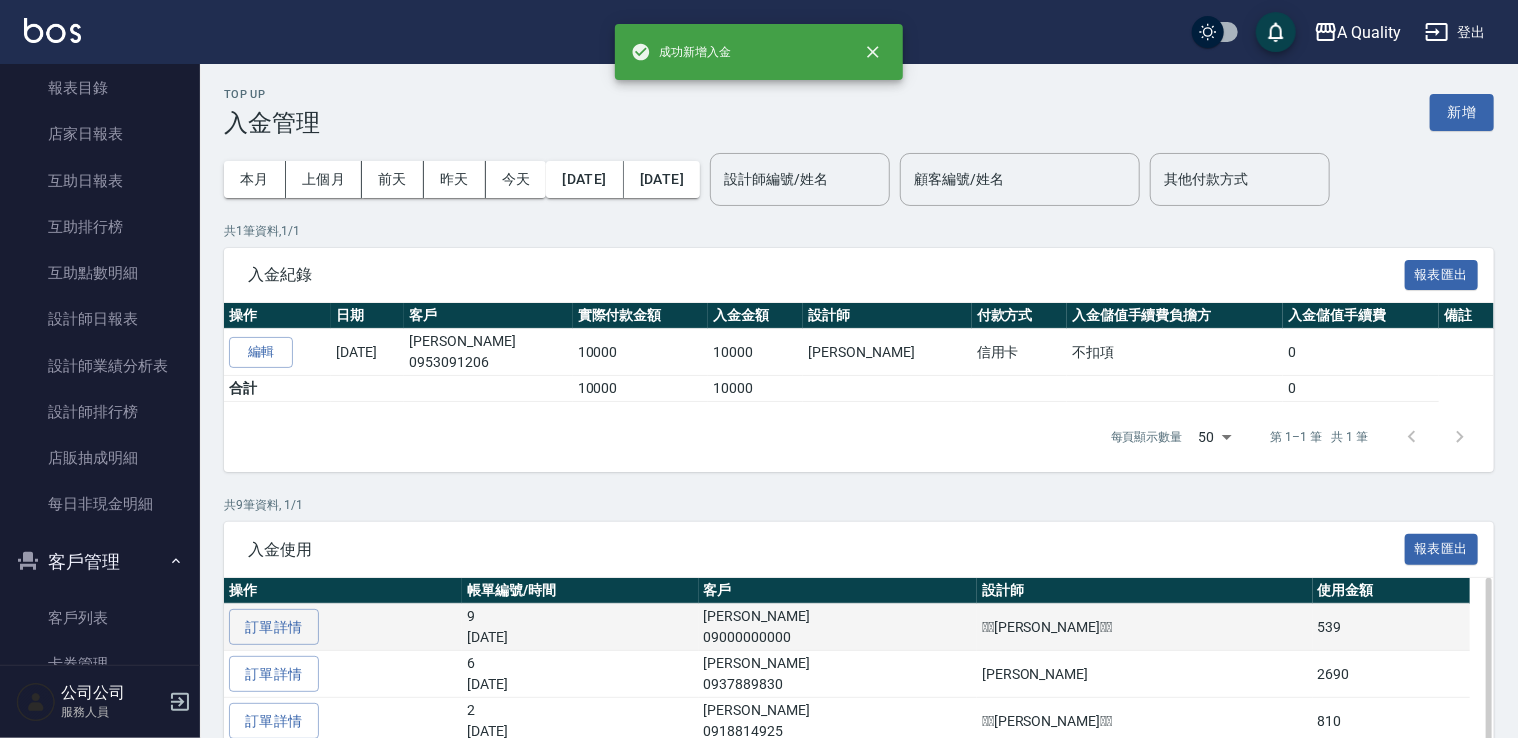 scroll, scrollTop: 0, scrollLeft: 0, axis: both 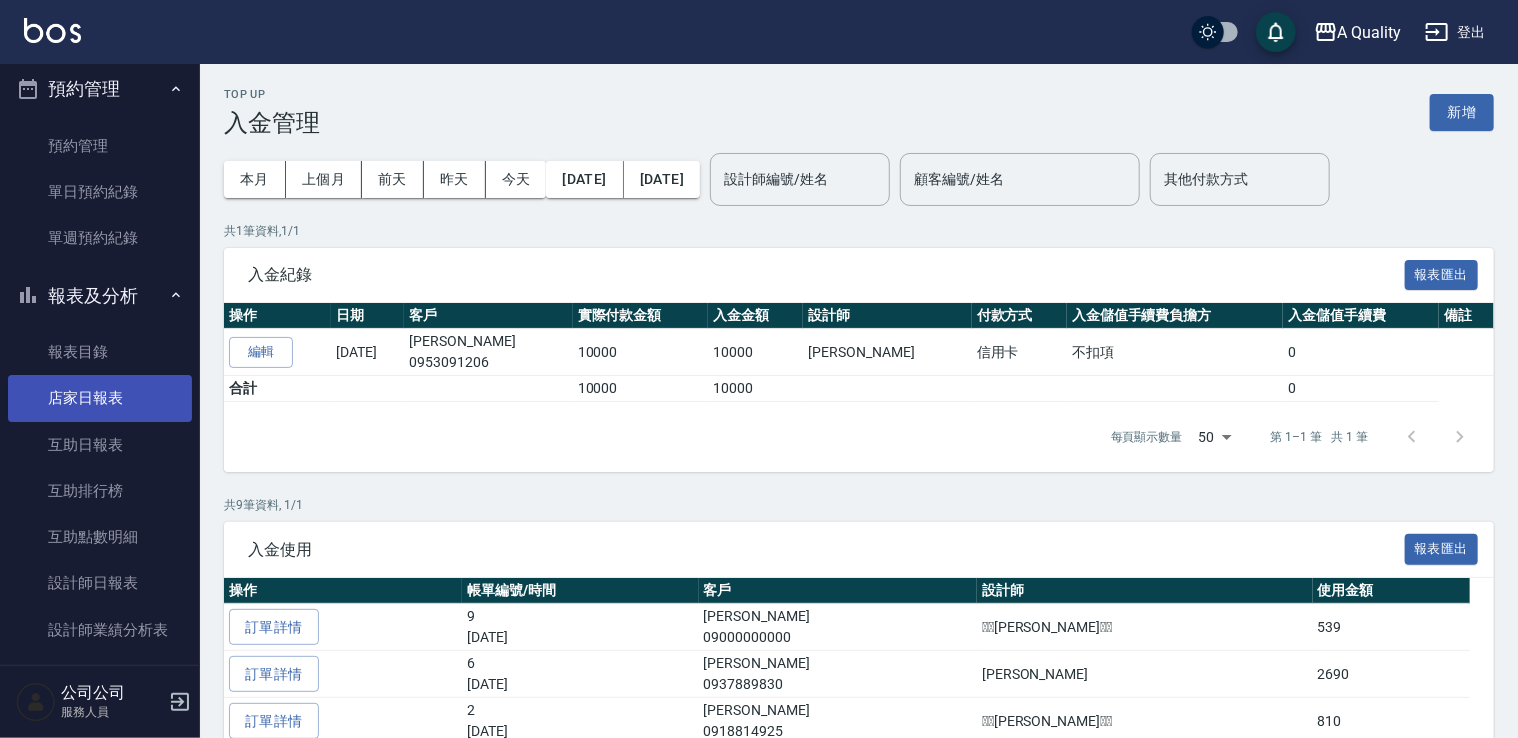 click on "店家日報表" at bounding box center [100, 398] 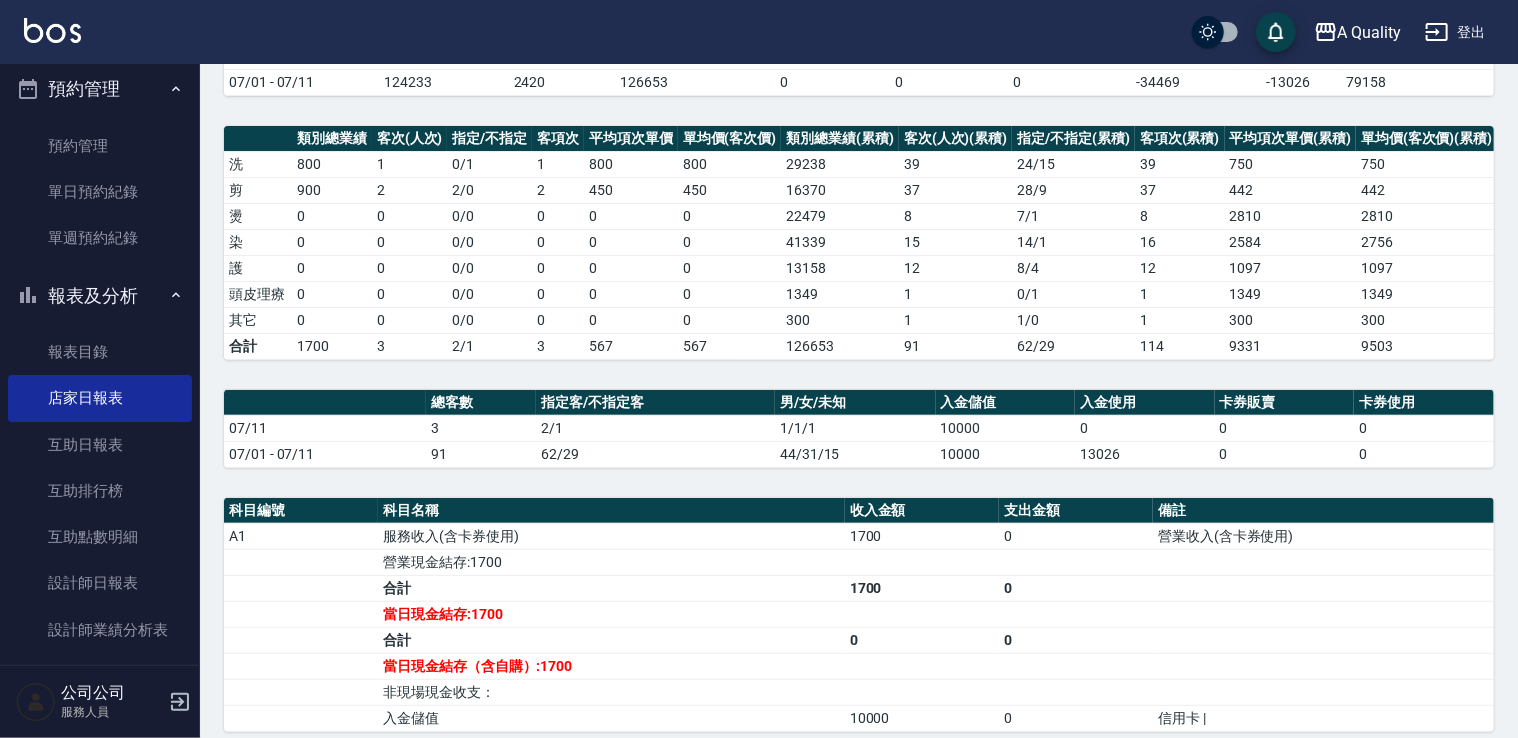 scroll, scrollTop: 296, scrollLeft: 0, axis: vertical 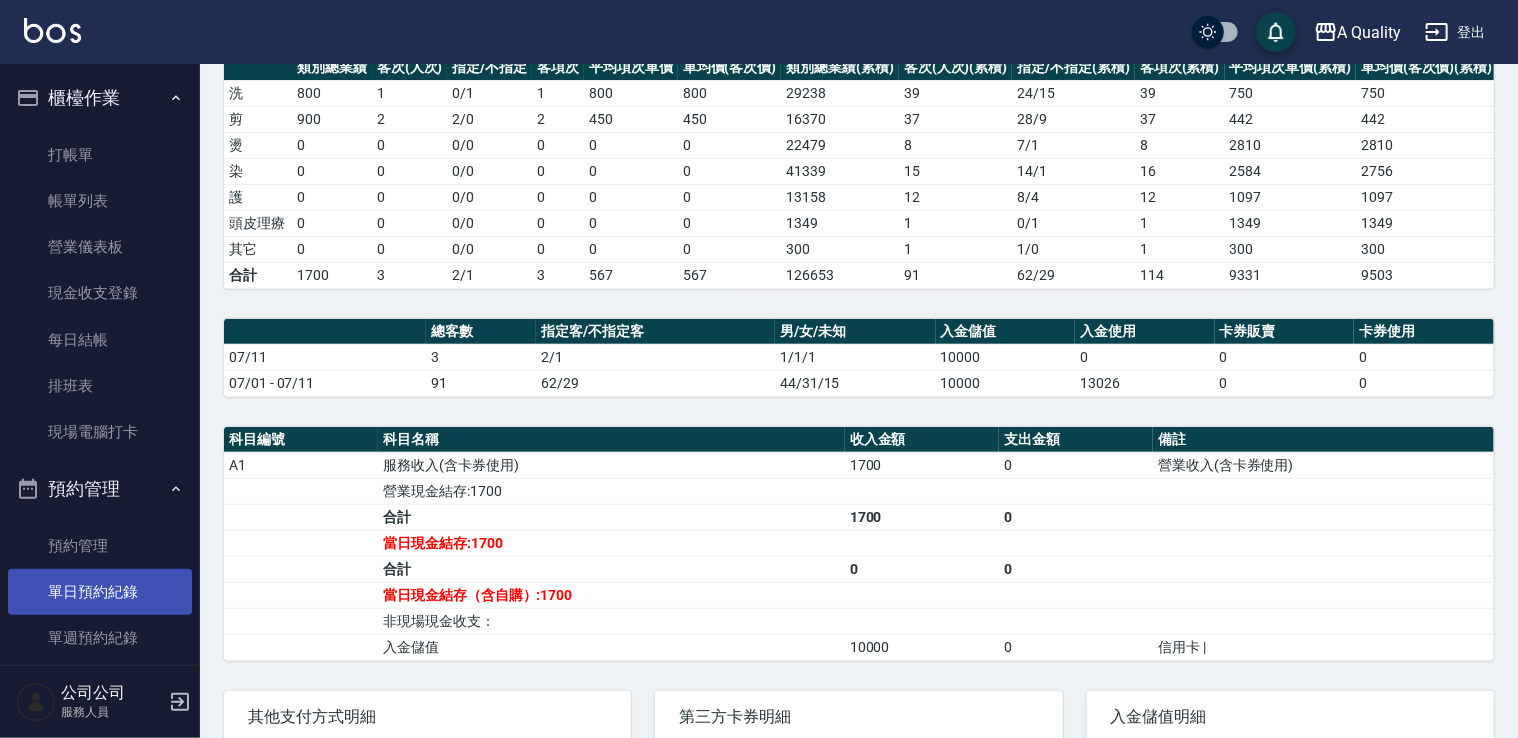 click on "單日預約紀錄" at bounding box center (100, 592) 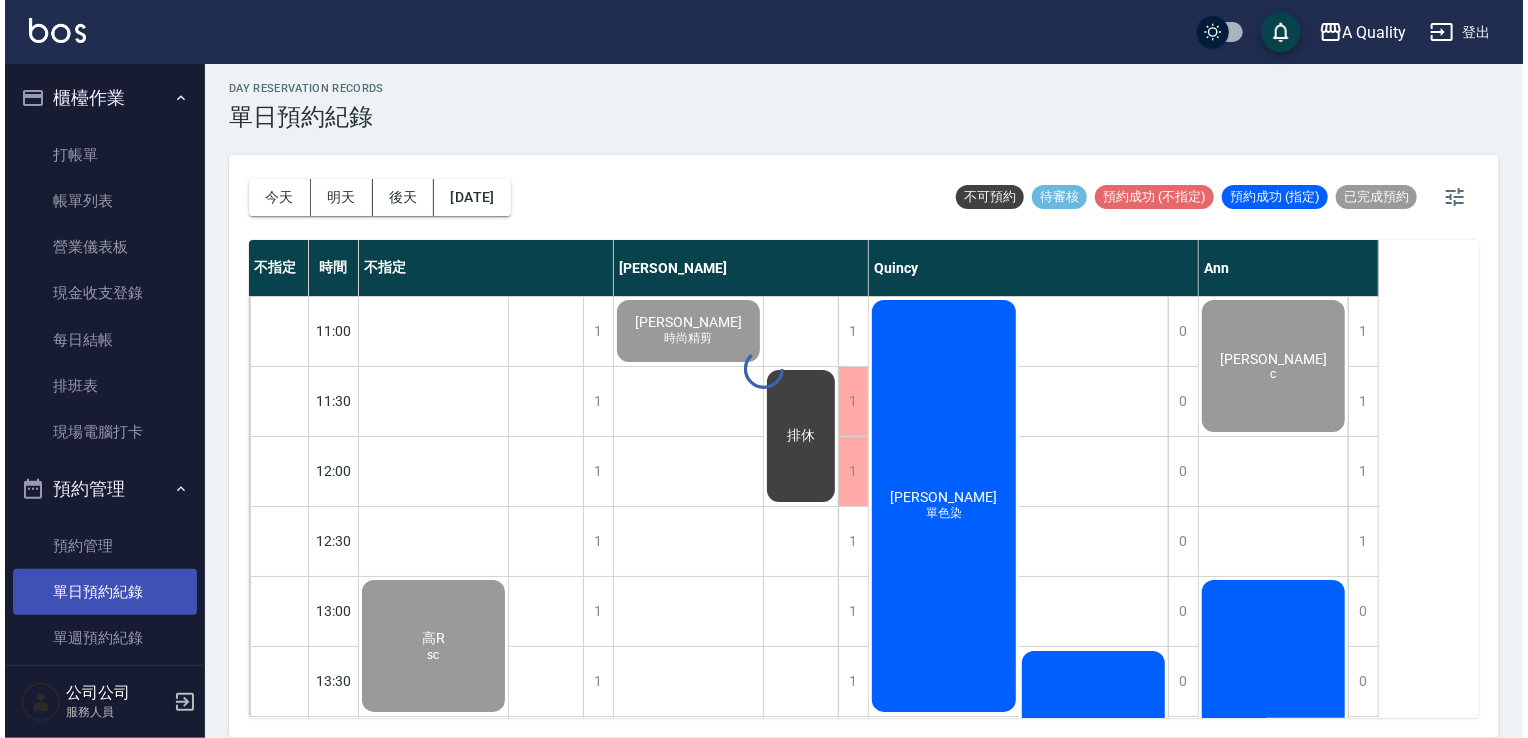 scroll, scrollTop: 0, scrollLeft: 0, axis: both 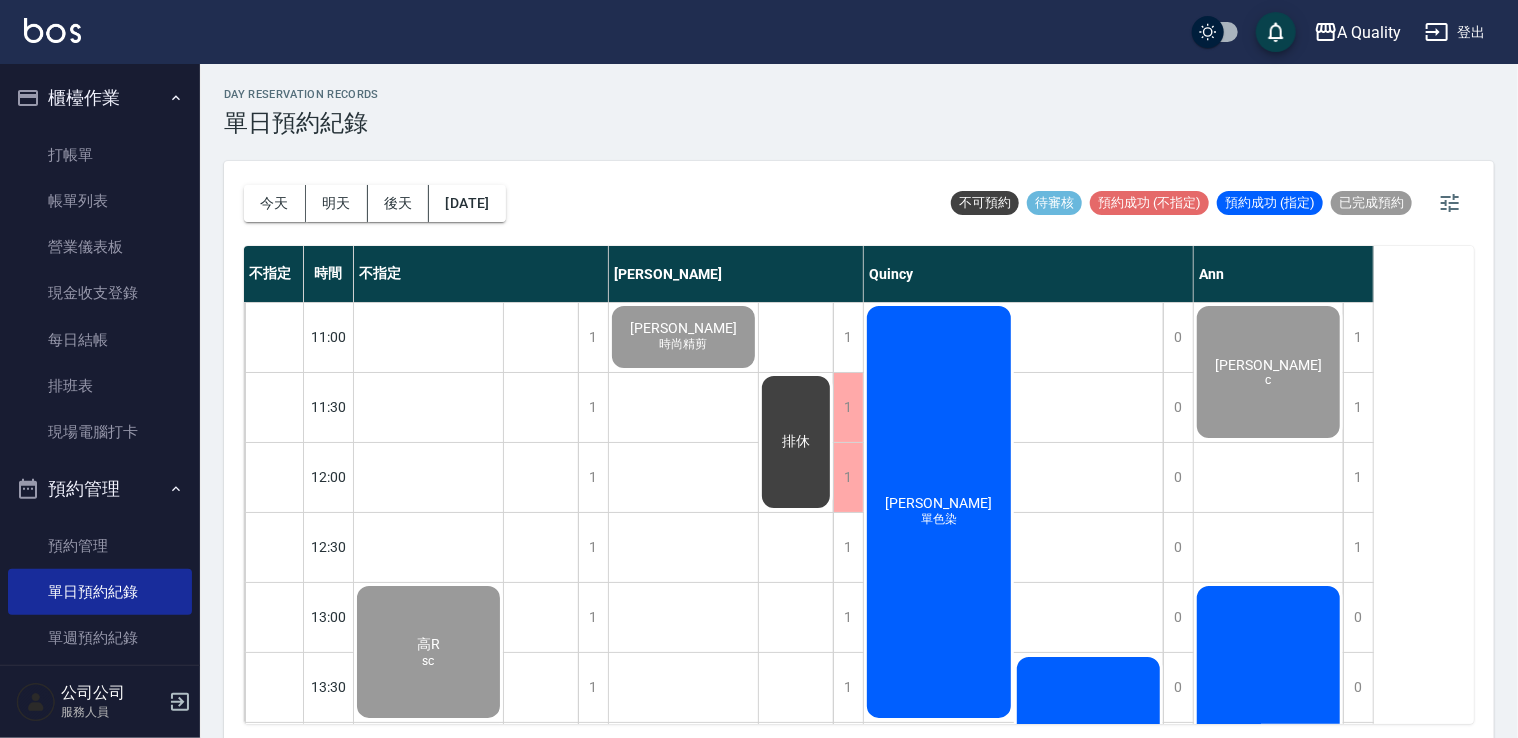 click on "單色染" at bounding box center (429, 661) 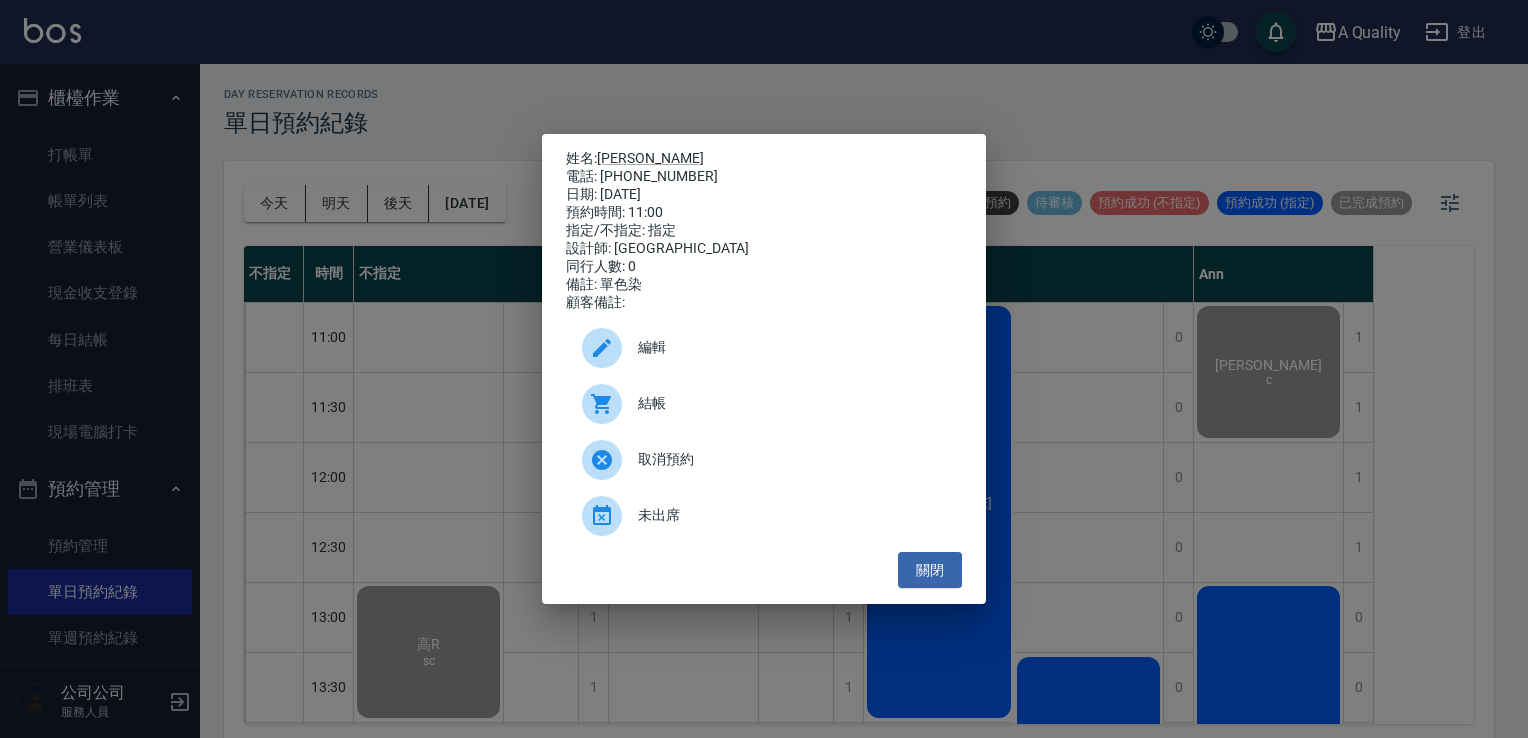 click on "結帳" at bounding box center [792, 403] 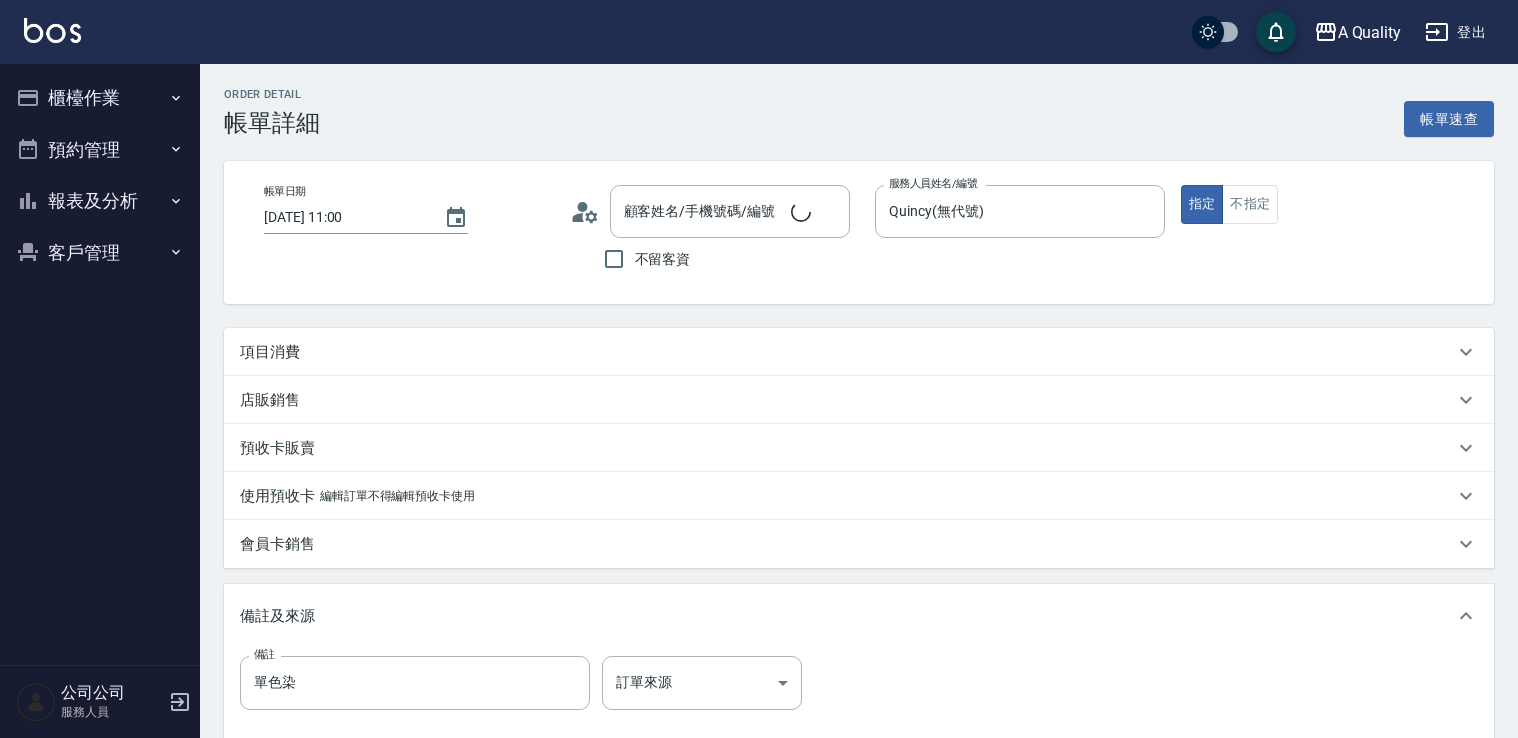 scroll, scrollTop: 0, scrollLeft: 0, axis: both 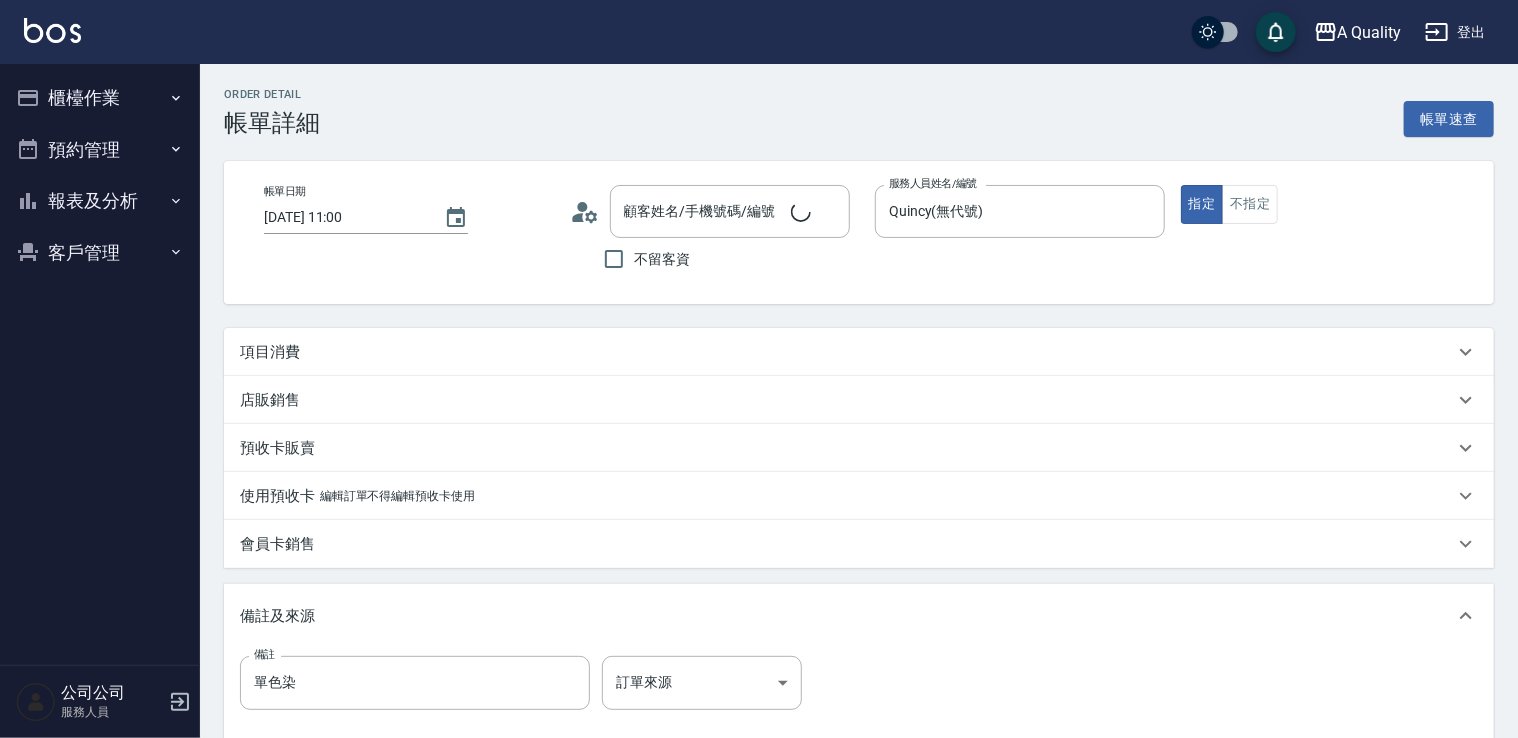 type on "[PERSON_NAME]/0953091206/" 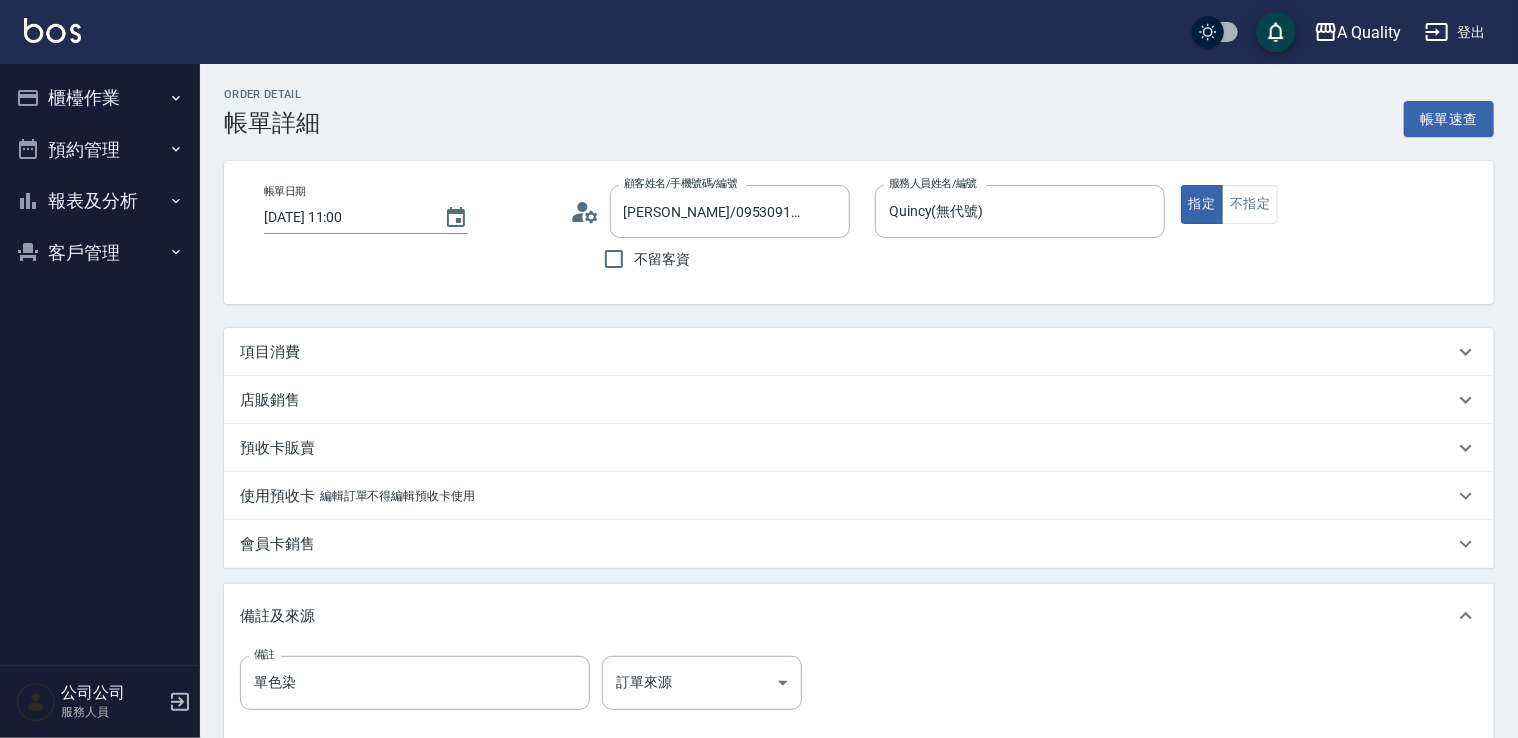 click on "項目消費" at bounding box center (270, 352) 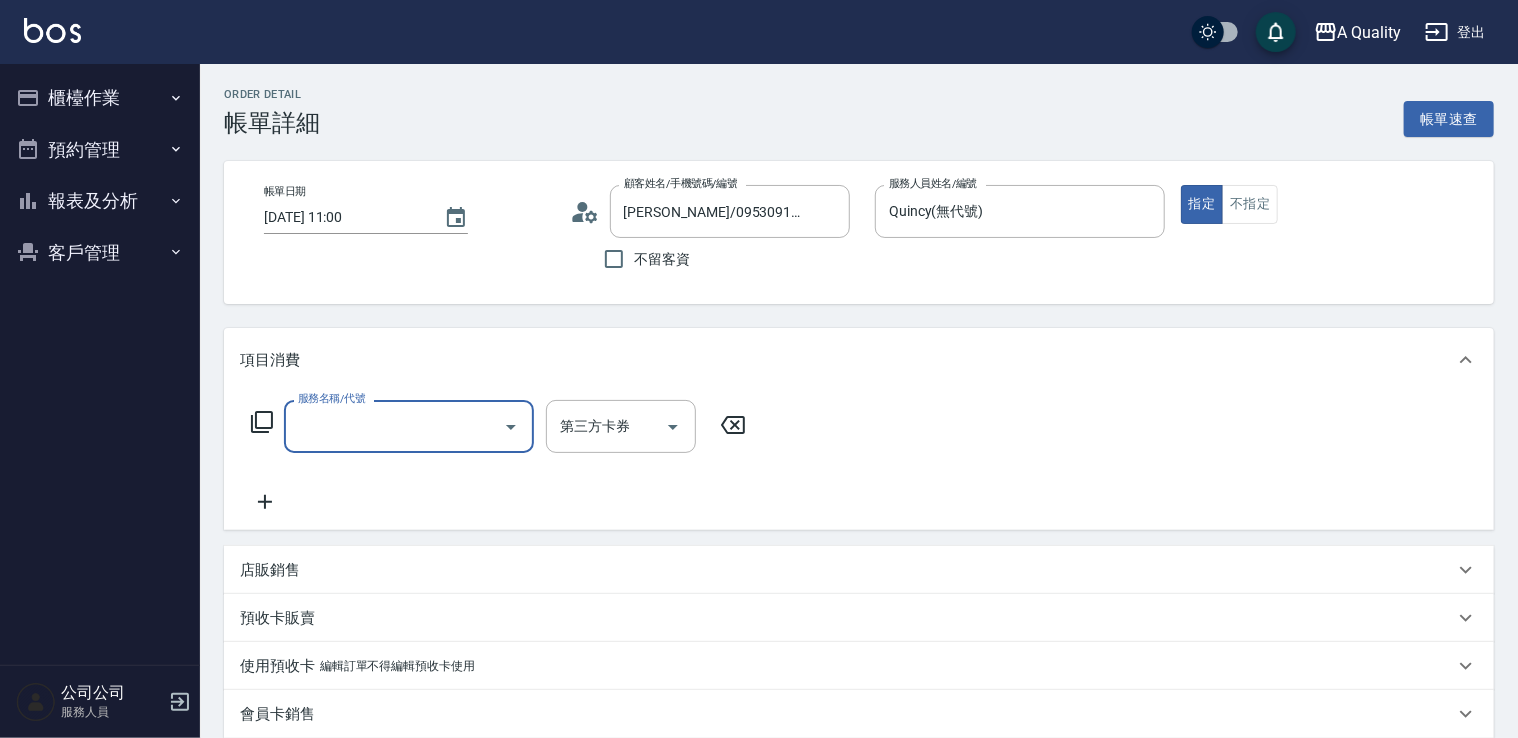 scroll, scrollTop: 0, scrollLeft: 0, axis: both 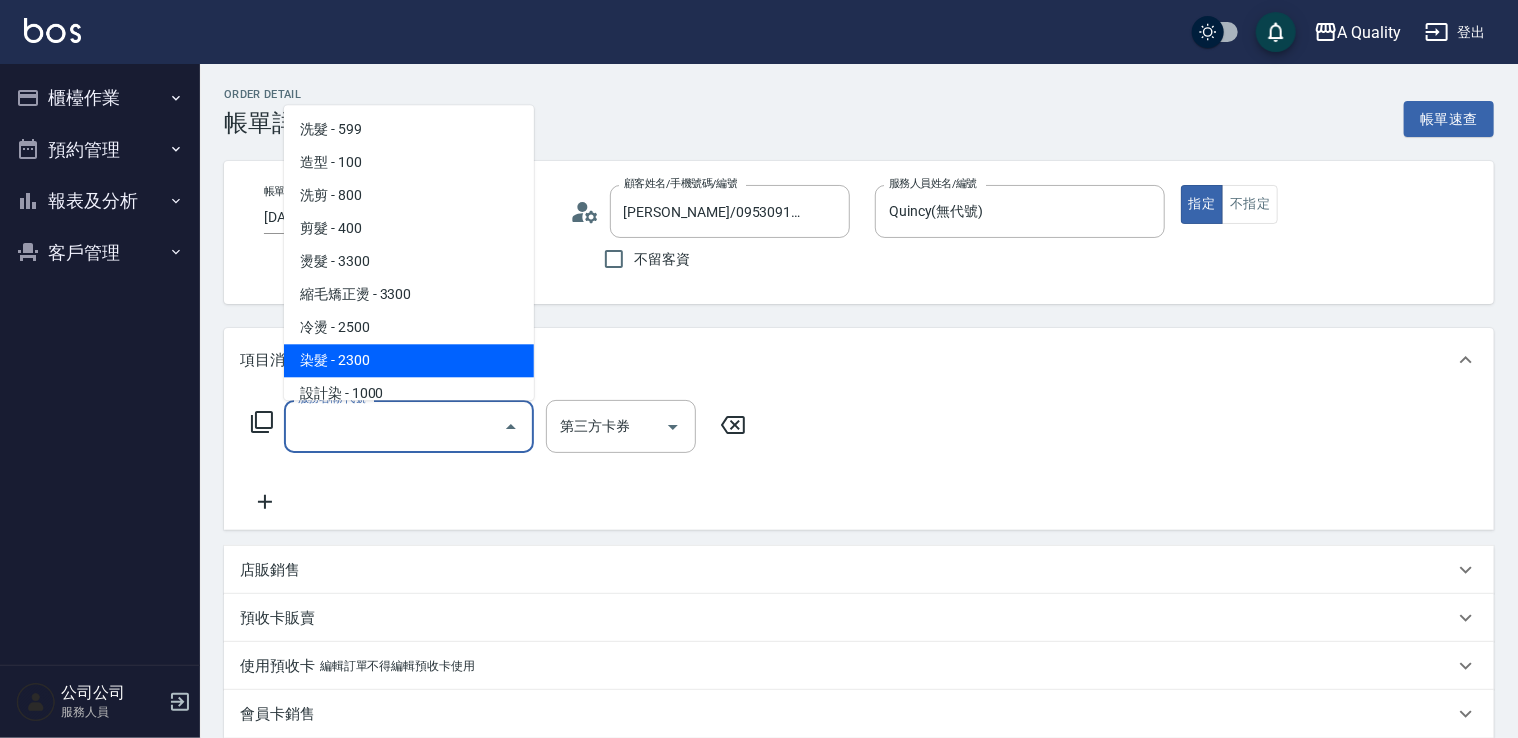click on "染髮 - 2300" at bounding box center [409, 360] 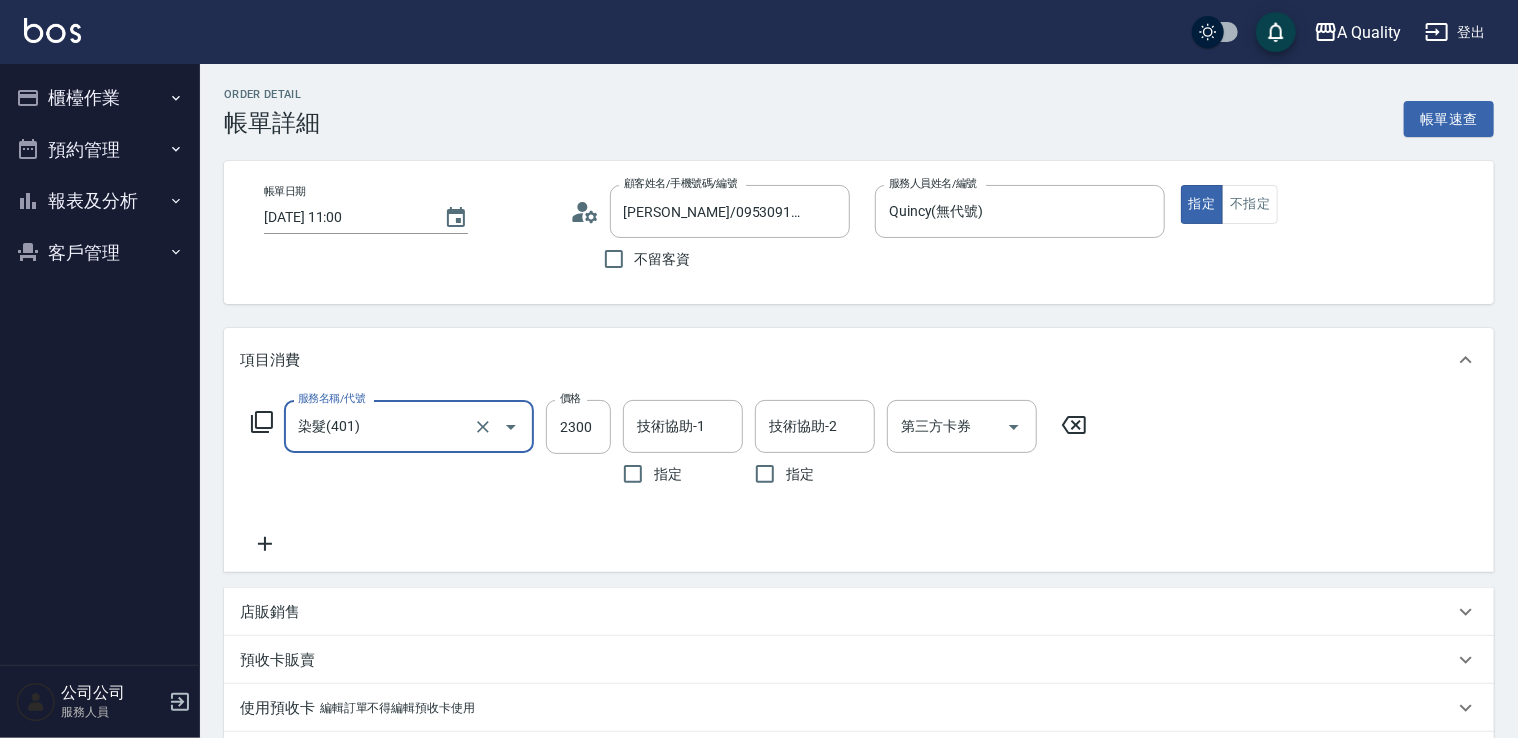 scroll, scrollTop: 100, scrollLeft: 0, axis: vertical 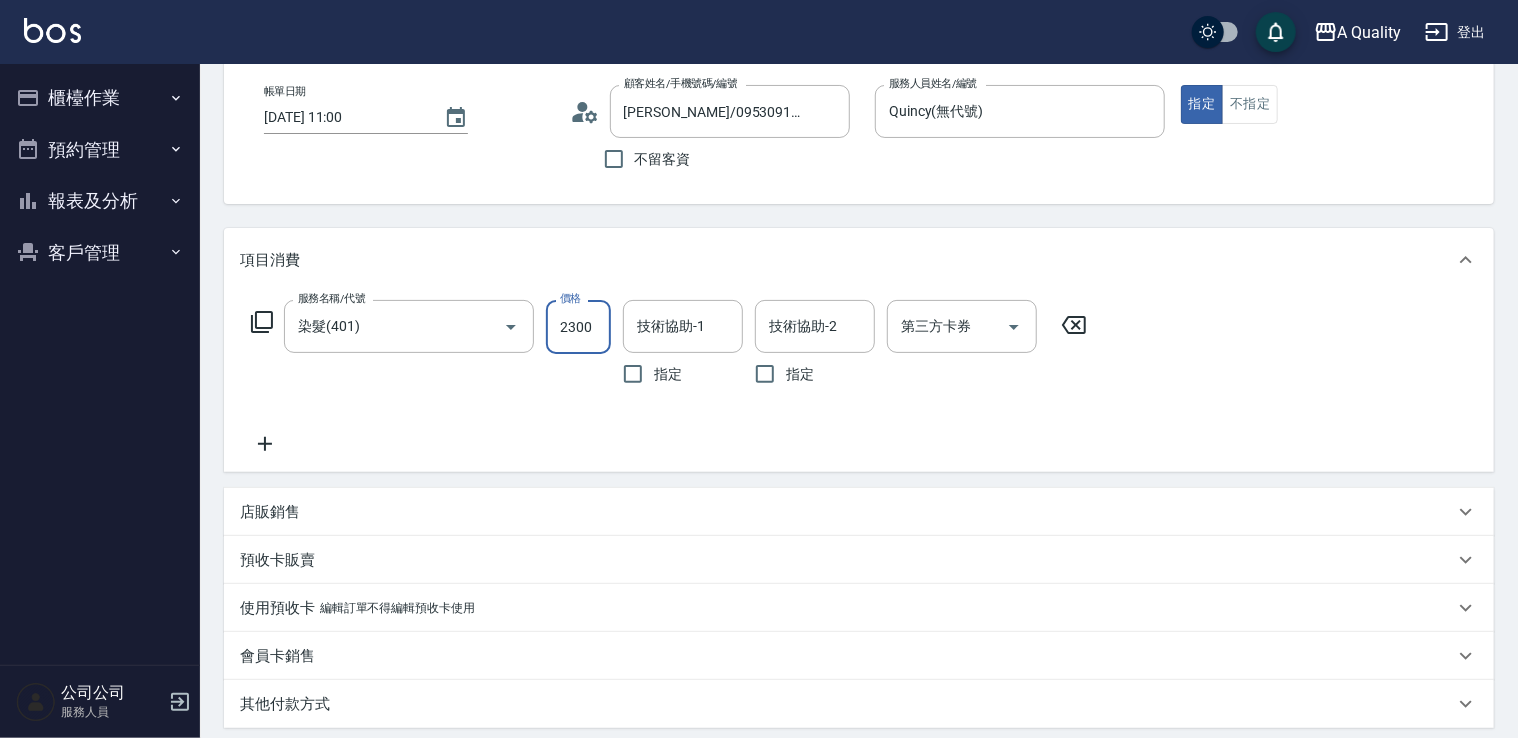 click on "2300" at bounding box center [578, 327] 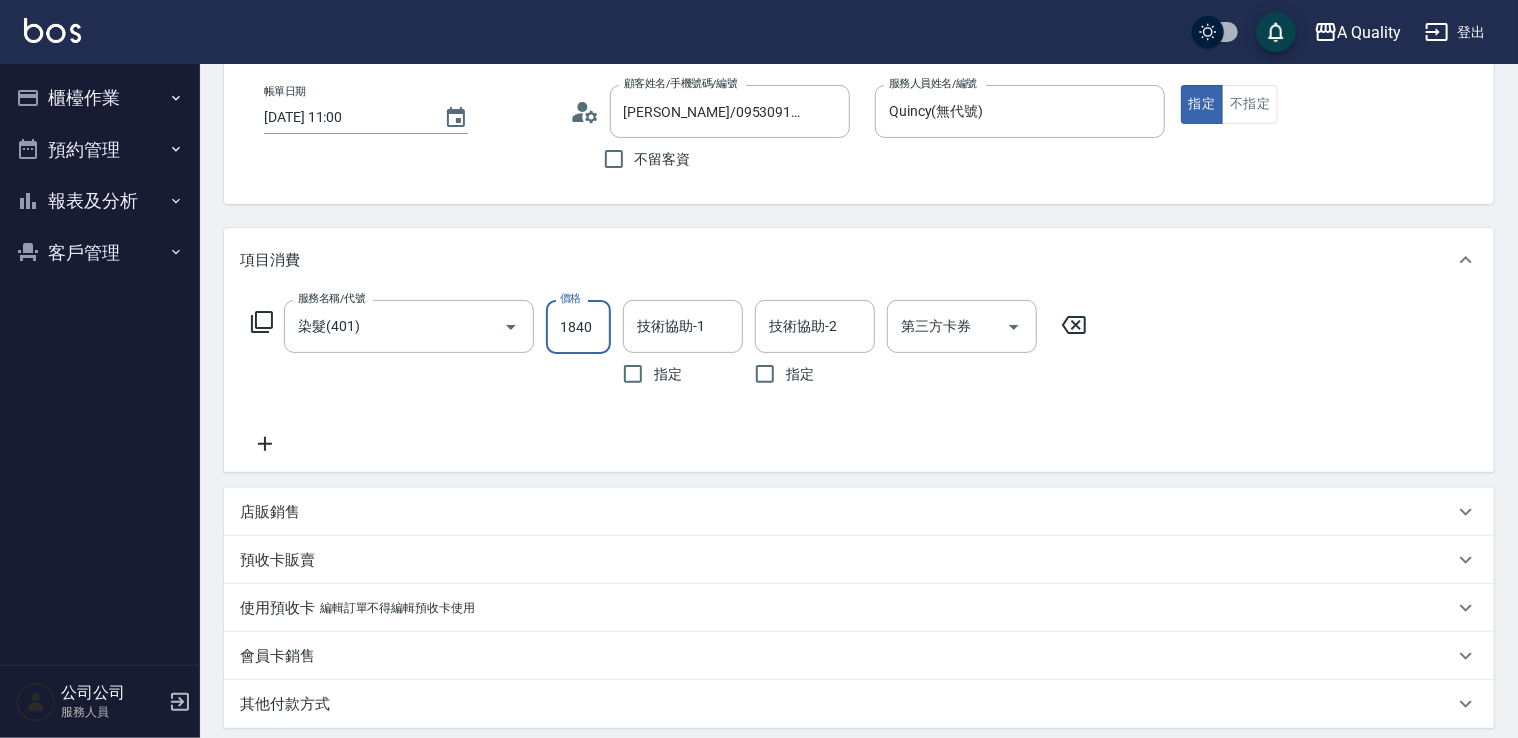 type on "1840" 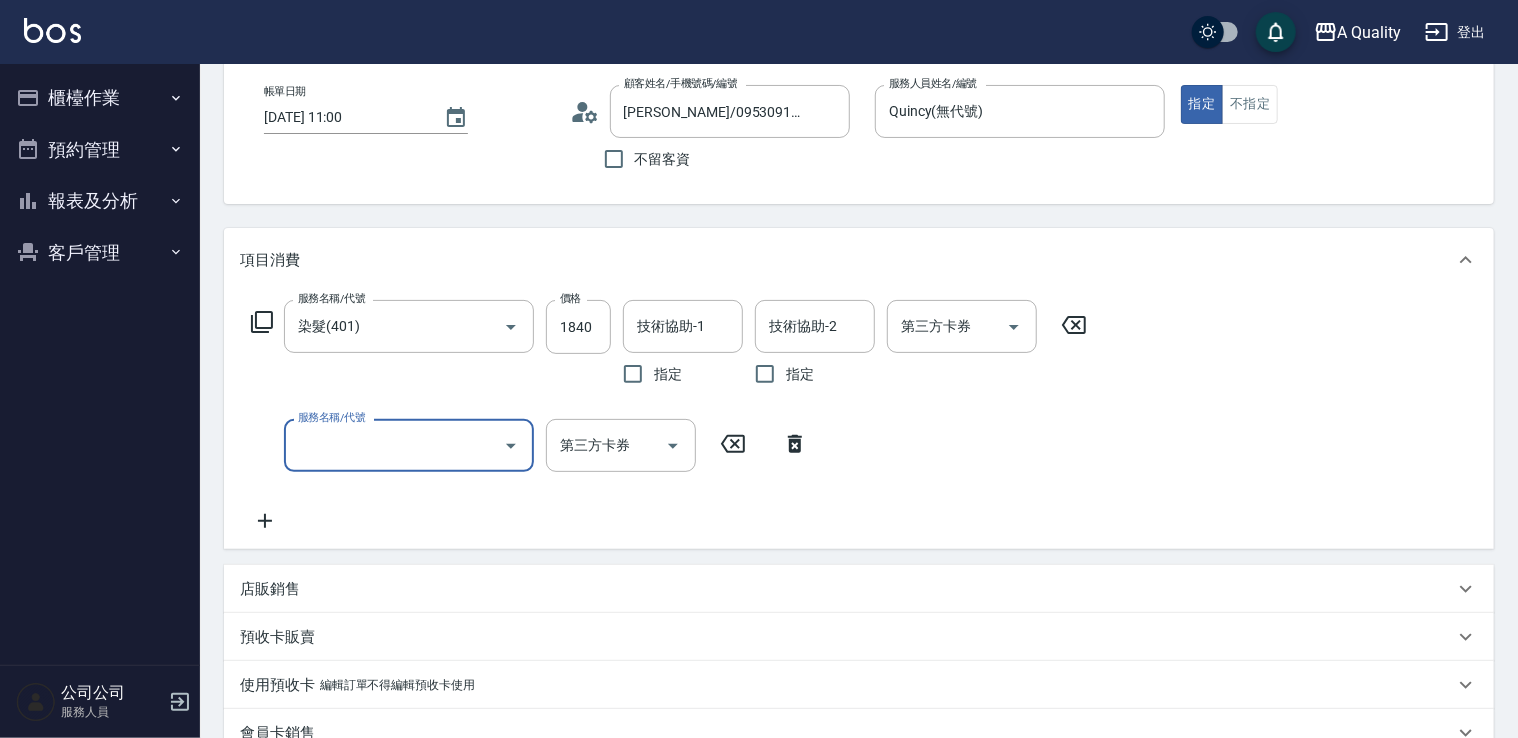 click on "服務名稱/代號" at bounding box center (394, 445) 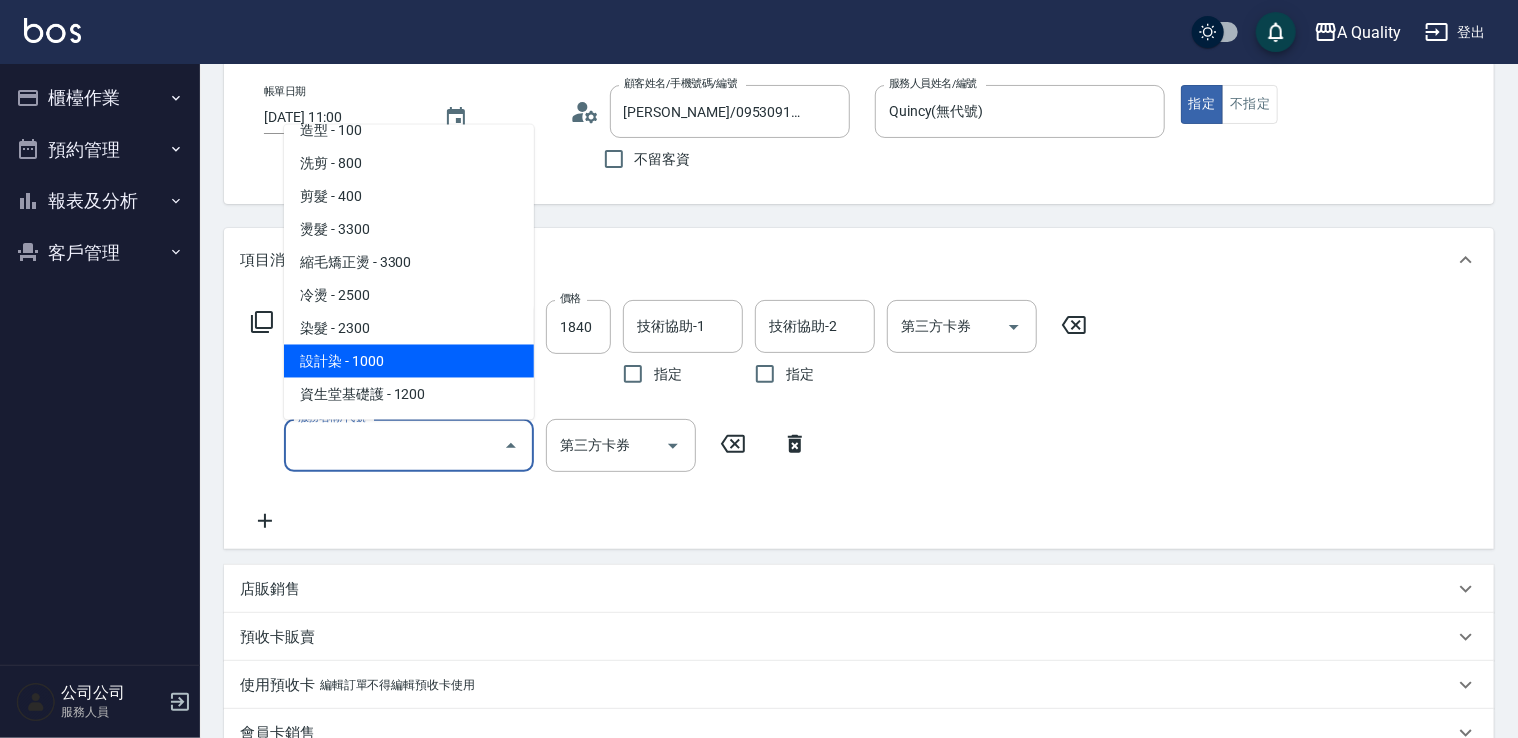 scroll, scrollTop: 100, scrollLeft: 0, axis: vertical 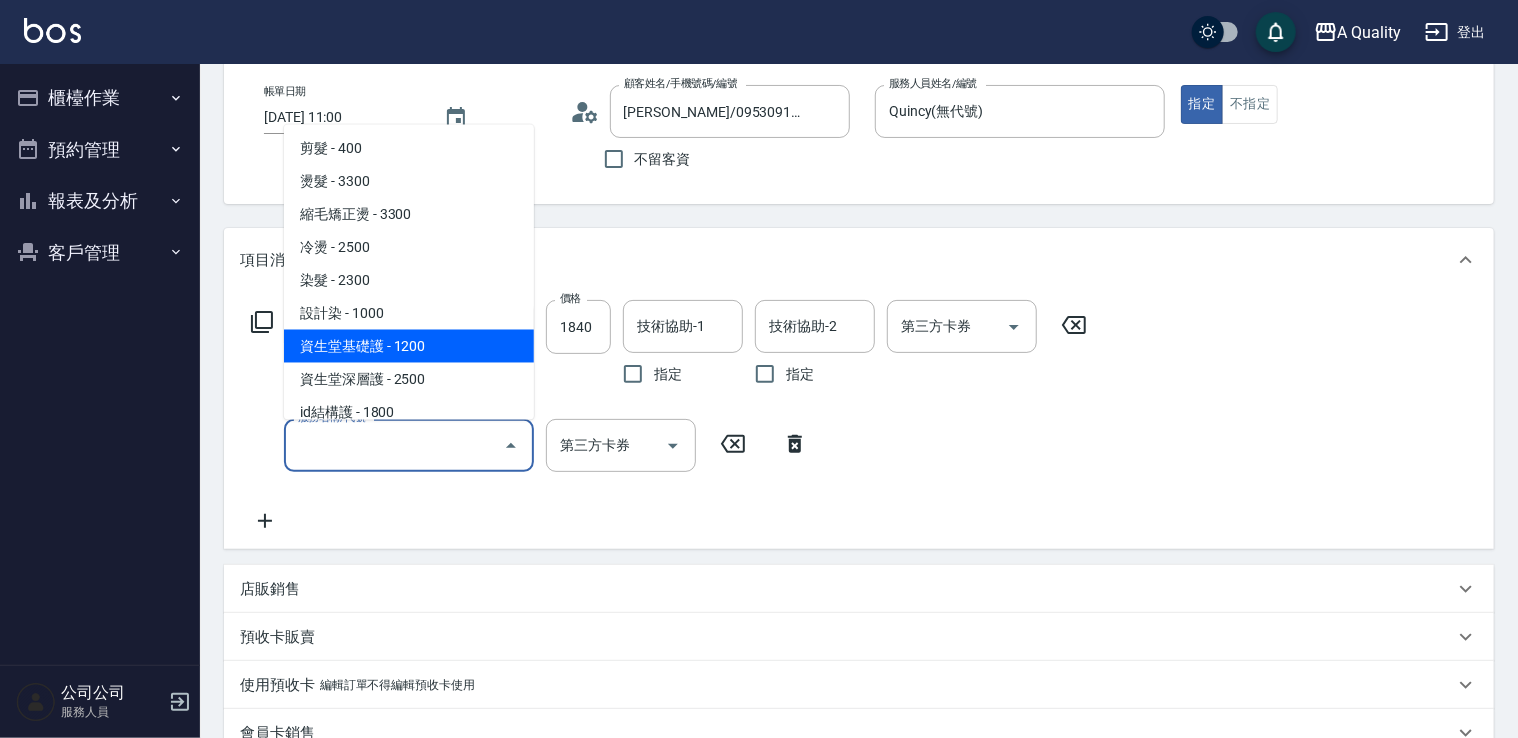 click on "洗髮 - 599 造型 - 100 洗剪 - 800 剪髮 - 400 燙髮 - 3300 縮毛矯正燙 - 3300 冷燙 - 2500 染髮 - 2300 設計染 - 1000 資生堂基礎護 - 1200 資生堂深層護 - 2500 id結構護 - 1800 哥德式護髮 - 1800 頭皮隔離 - 300 基礎頭皮養護 - 999 深層頭皮養護 - 1499 滿千折百卷100 - 0" at bounding box center (409, 271) 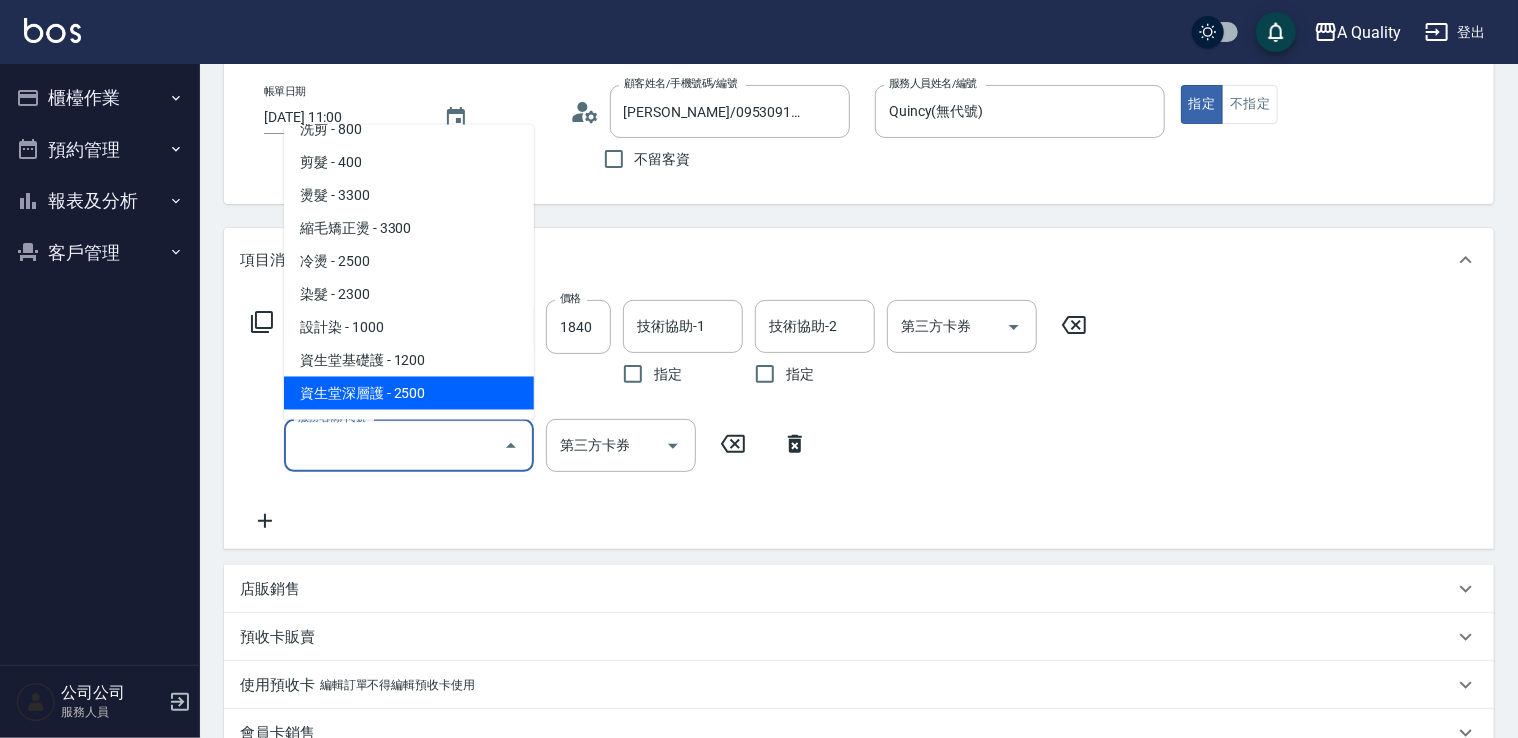 scroll, scrollTop: 81, scrollLeft: 0, axis: vertical 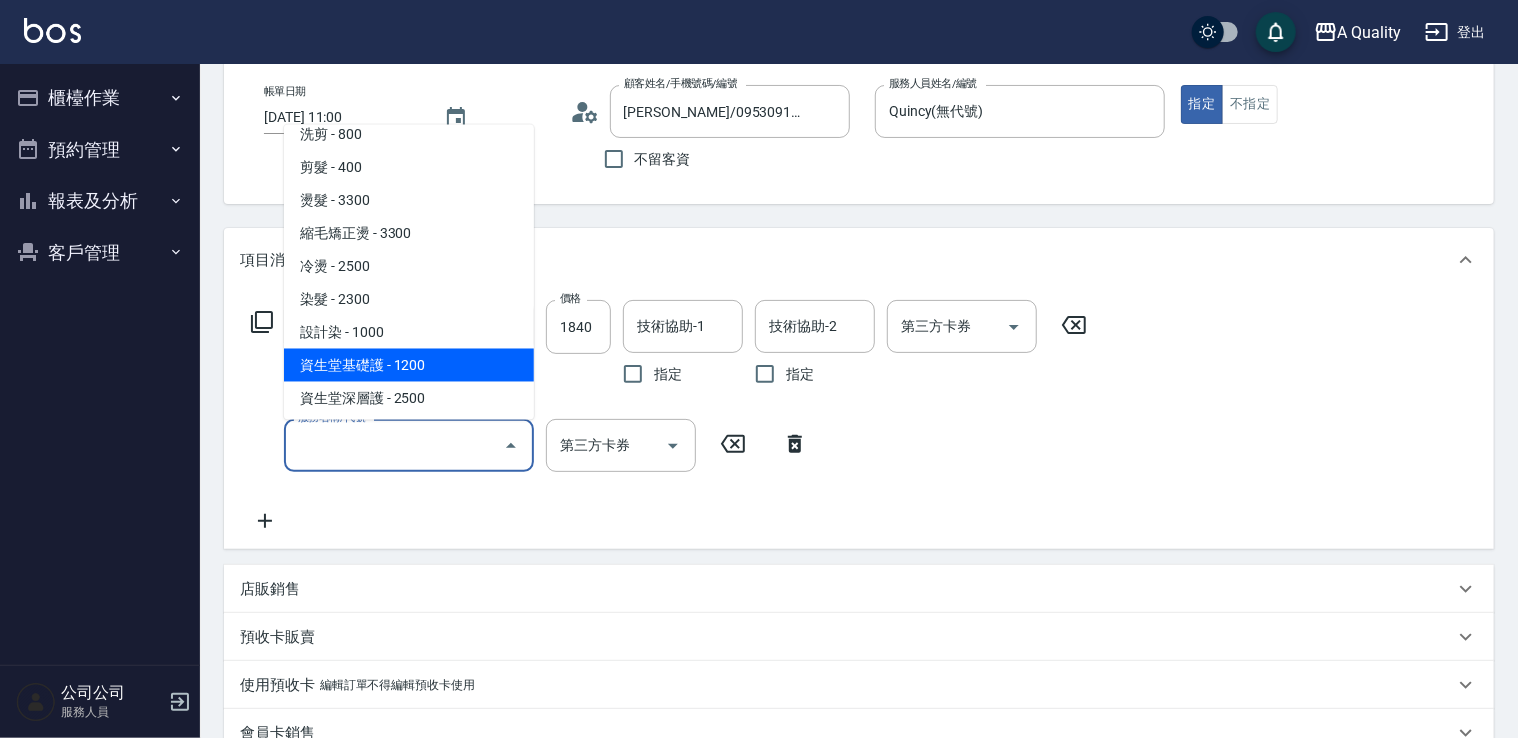 click on "資生堂基礎護 - 1200" at bounding box center (409, 364) 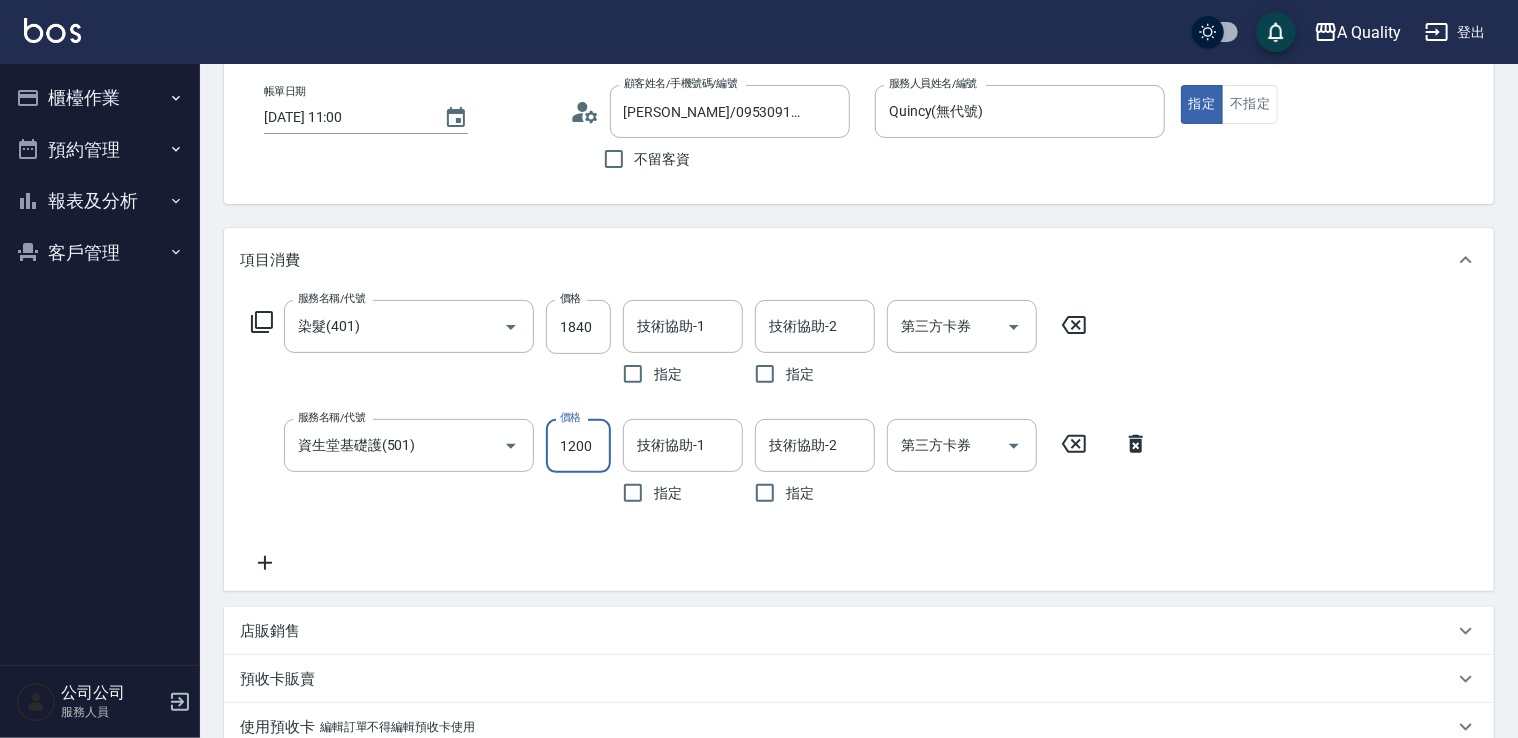 click on "1200" at bounding box center [578, 446] 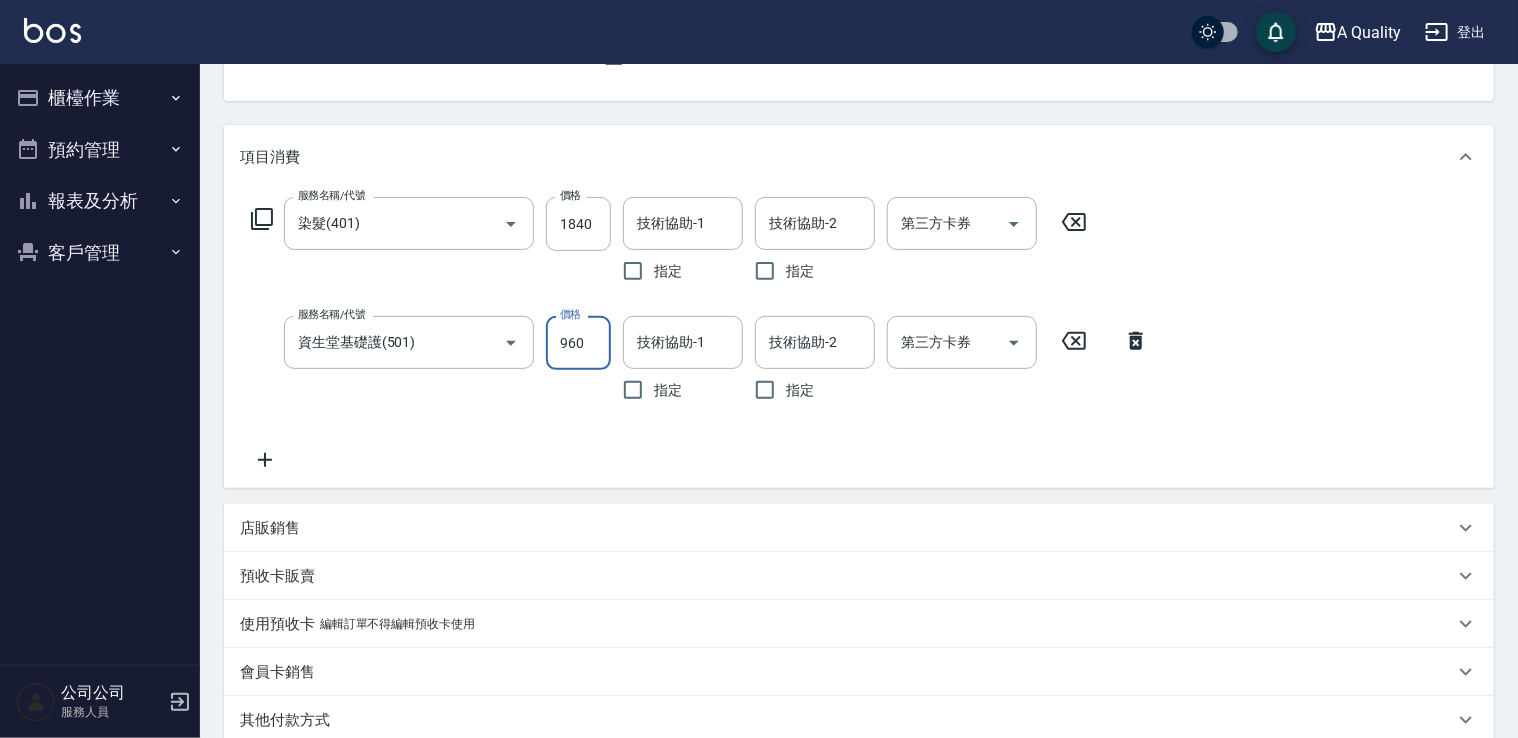 scroll, scrollTop: 600, scrollLeft: 0, axis: vertical 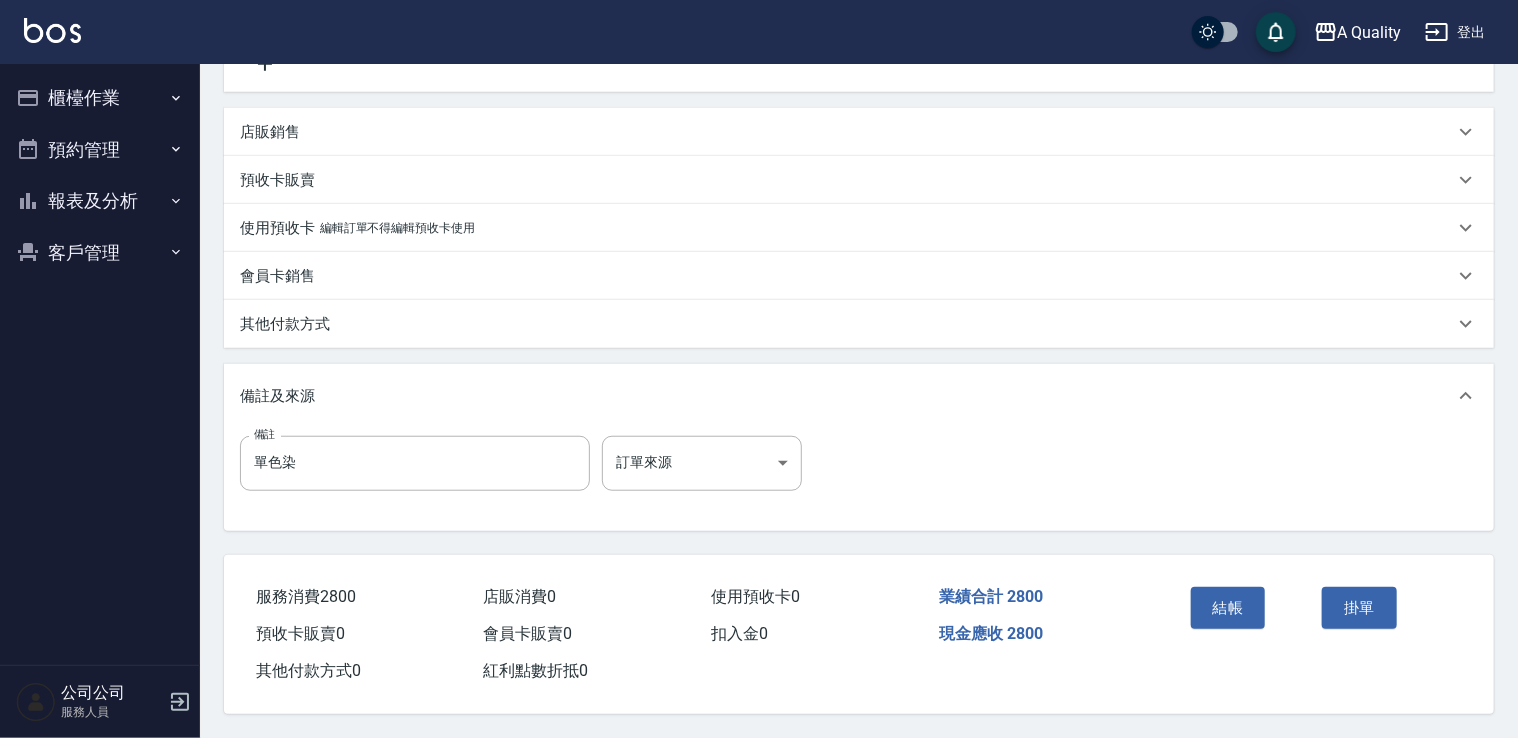 type on "960" 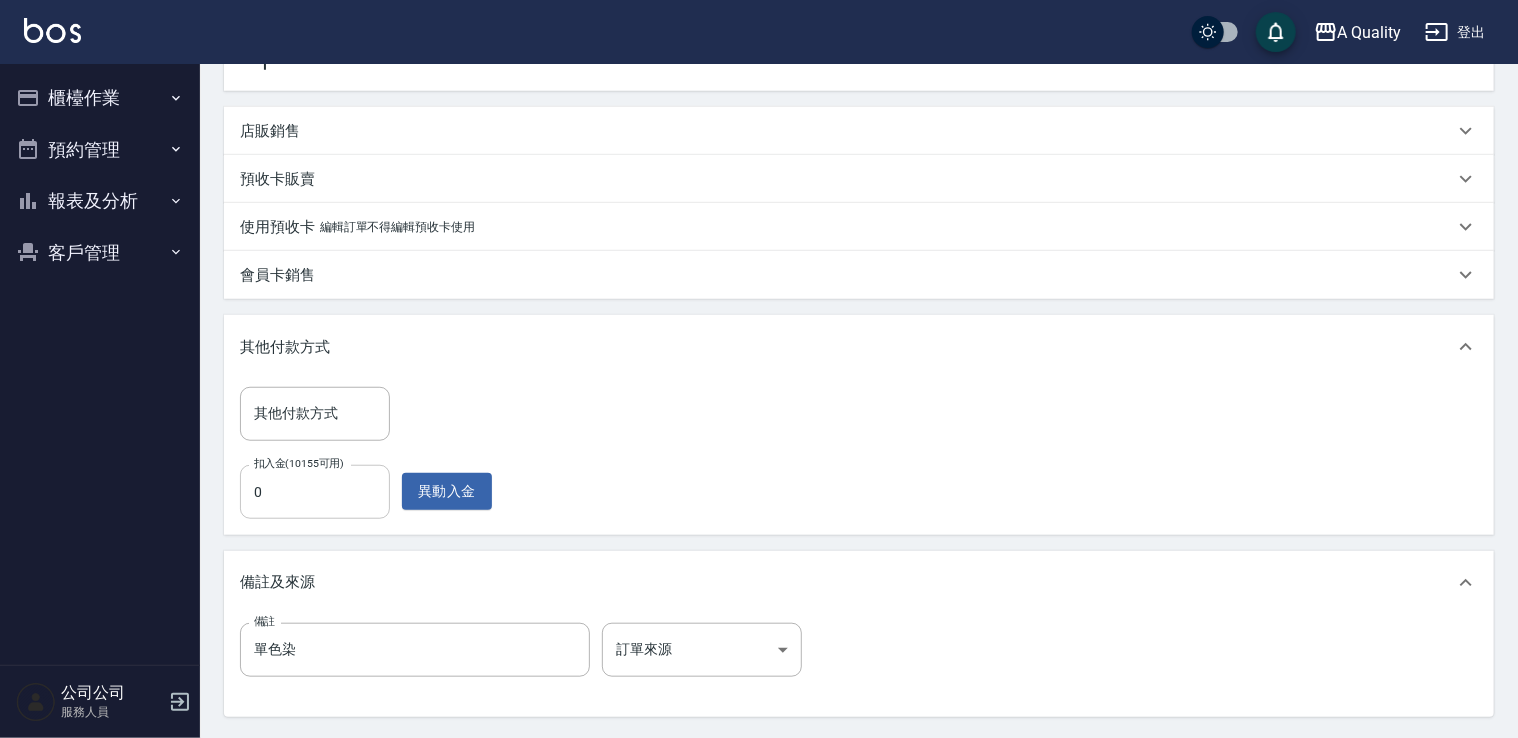 click on "0" at bounding box center (315, 492) 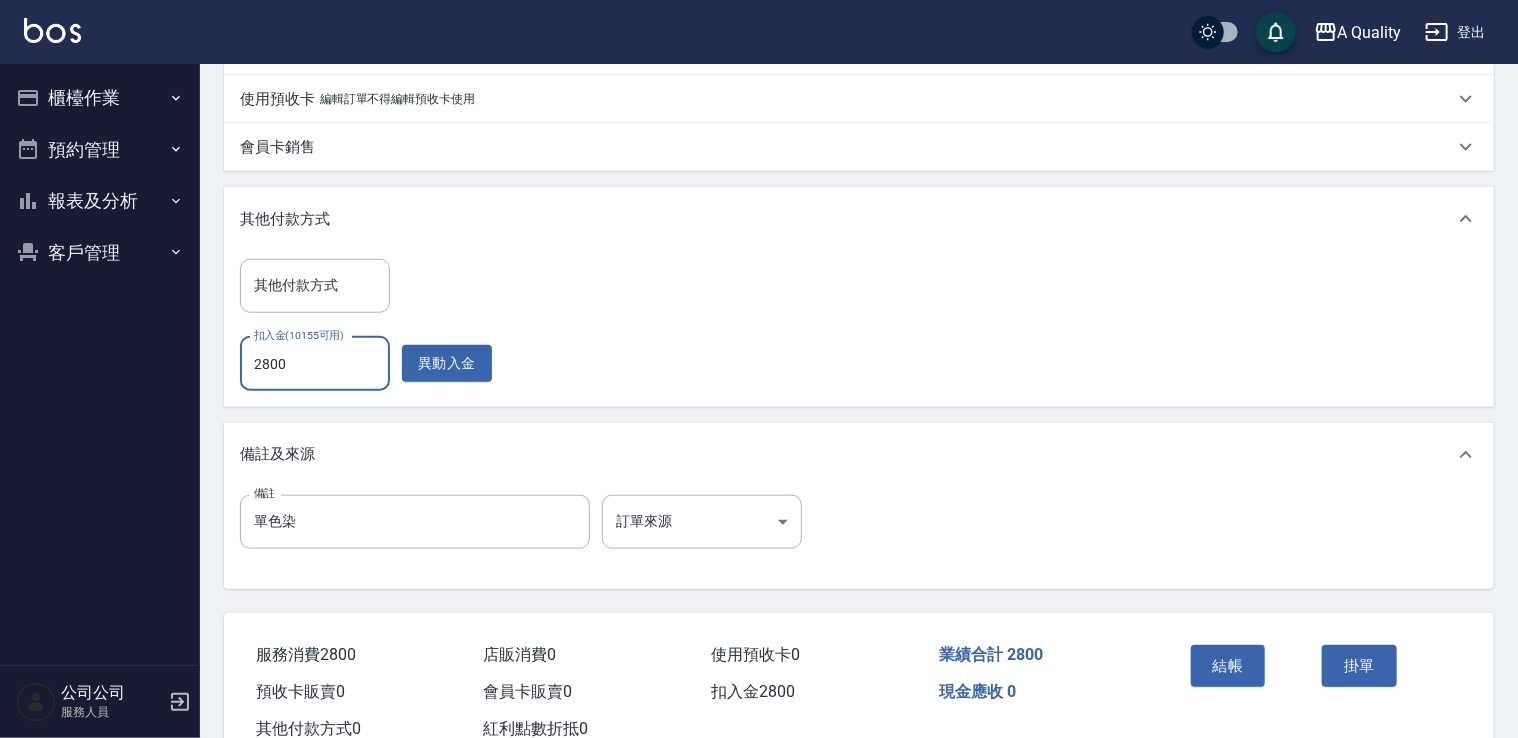 scroll, scrollTop: 792, scrollLeft: 0, axis: vertical 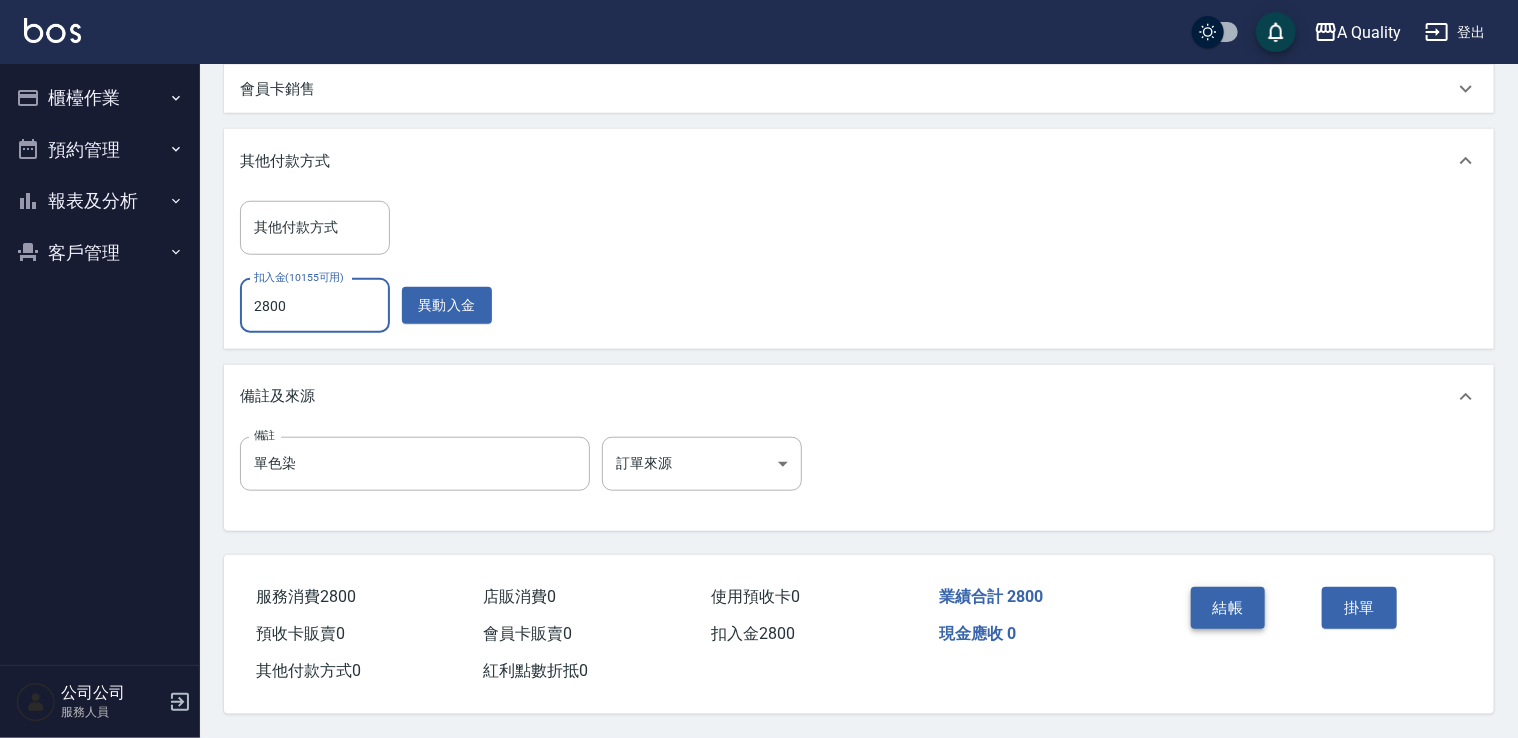 type on "2800" 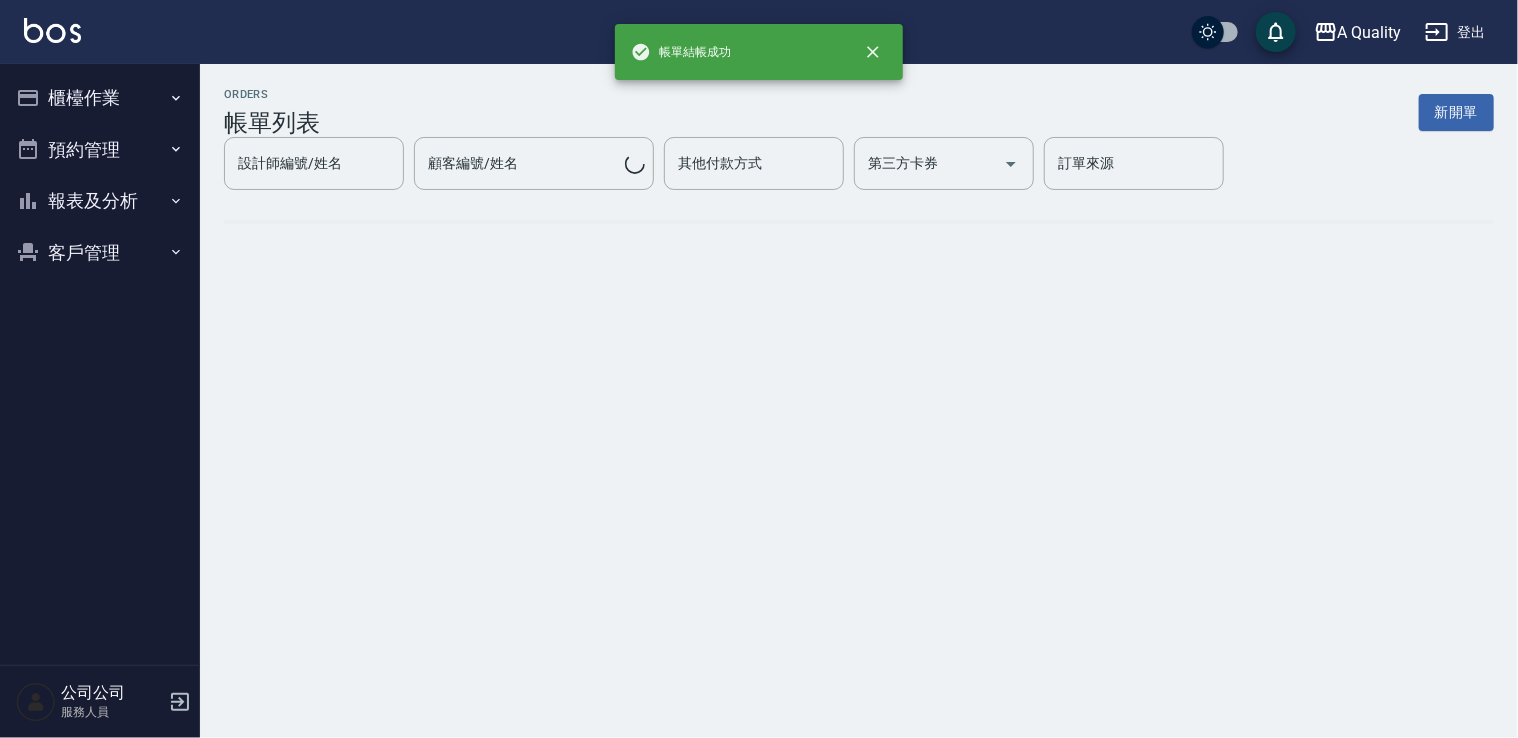 scroll, scrollTop: 0, scrollLeft: 0, axis: both 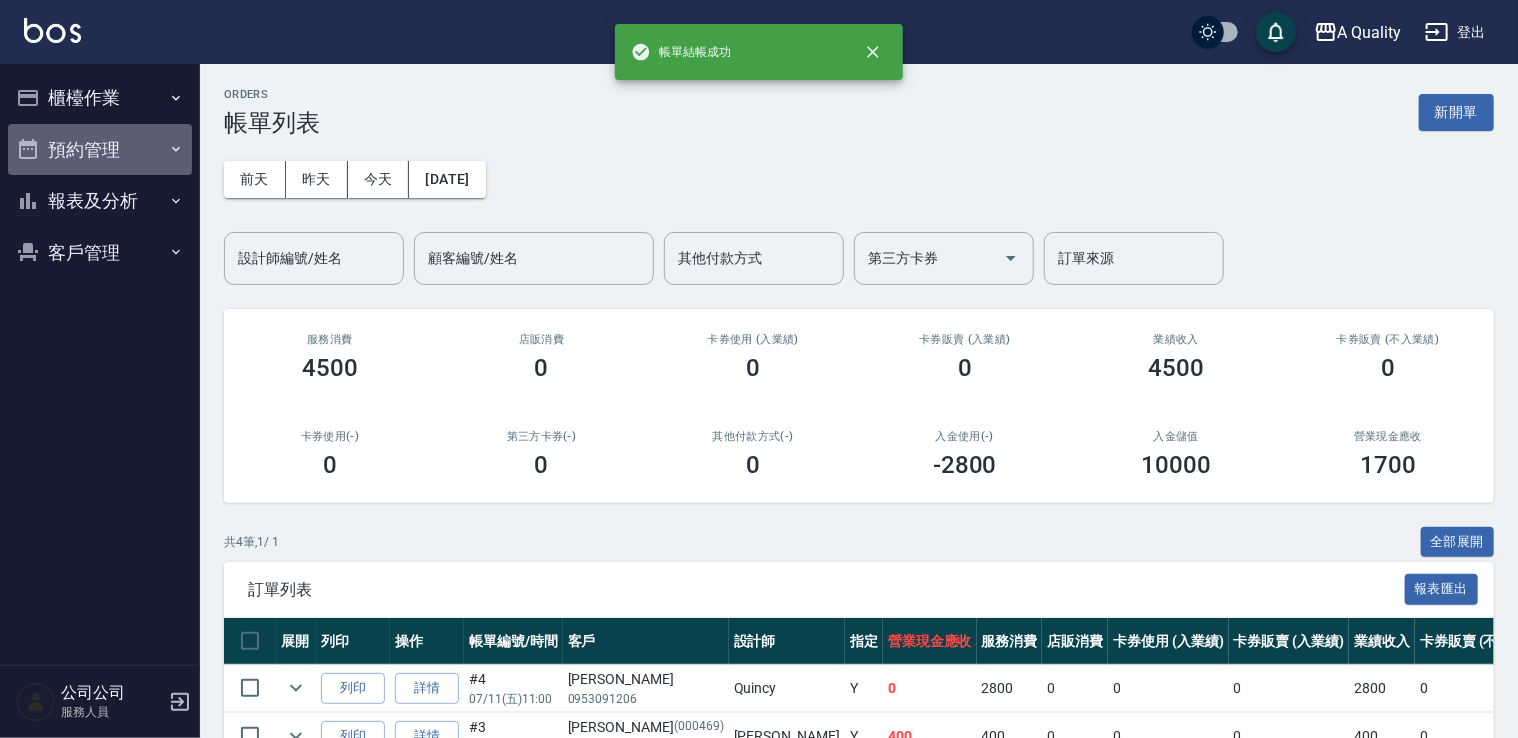 drag, startPoint x: 73, startPoint y: 150, endPoint x: 58, endPoint y: 144, distance: 16.155495 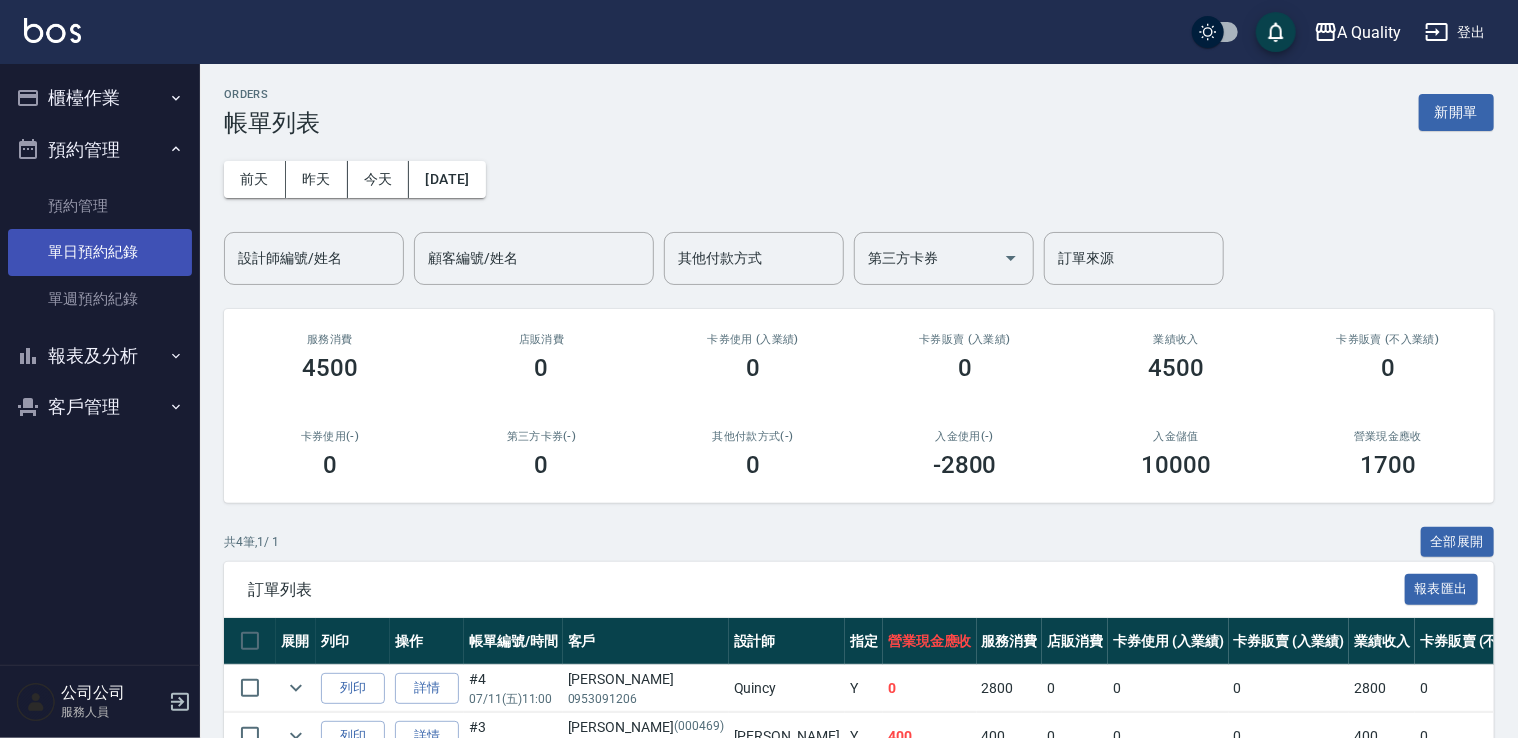 click on "單日預約紀錄" at bounding box center [100, 252] 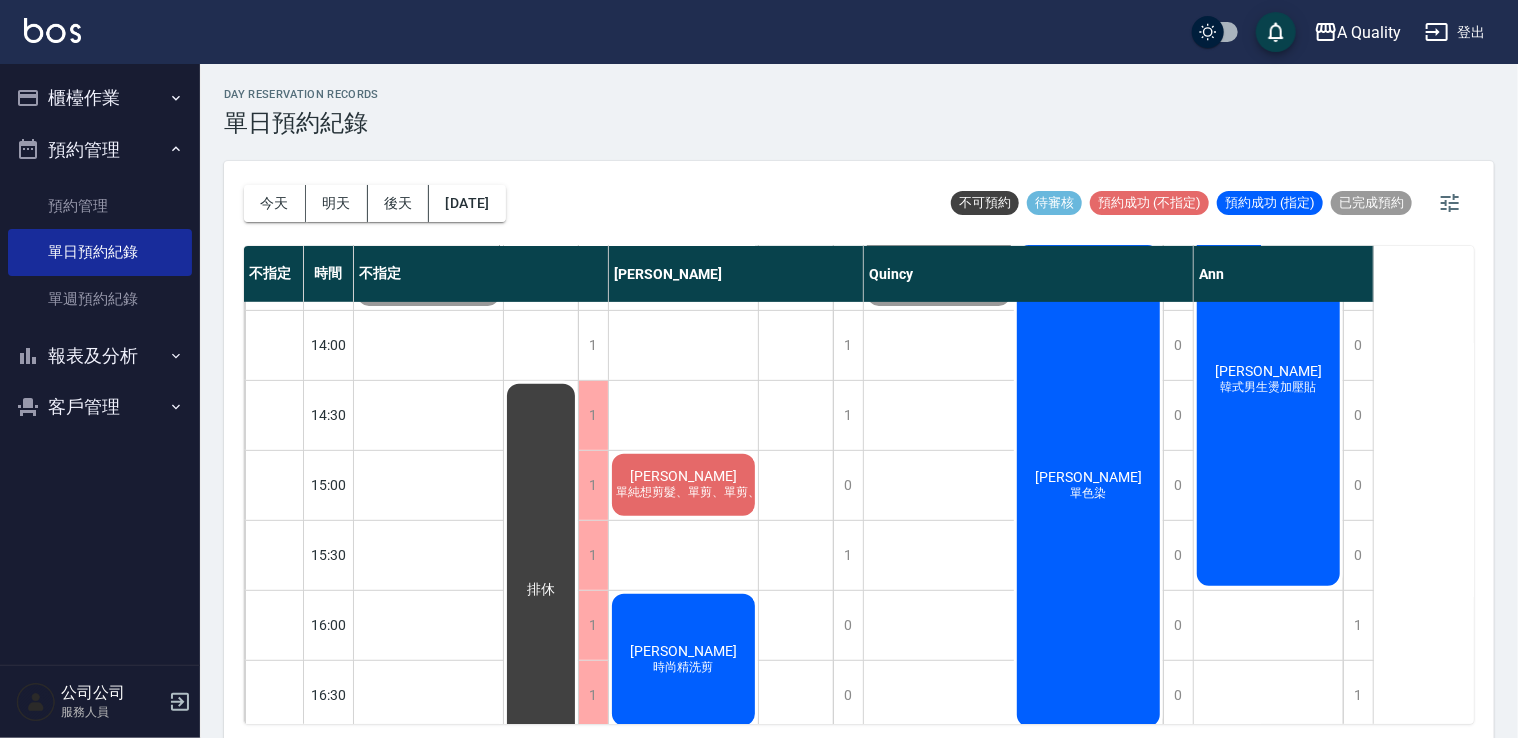 scroll, scrollTop: 623, scrollLeft: 0, axis: vertical 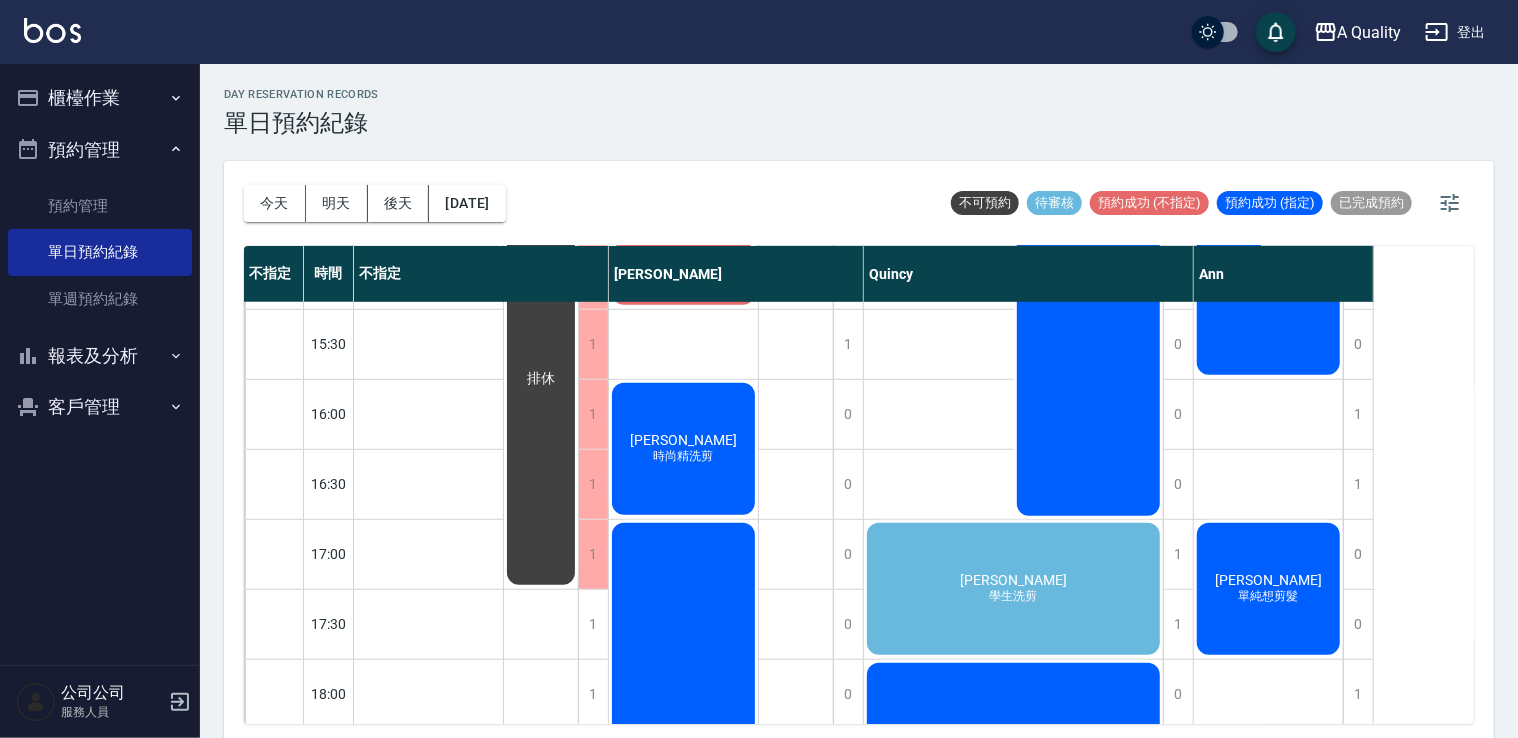 click on "王品懿 學生洗剪" at bounding box center [428, 29] 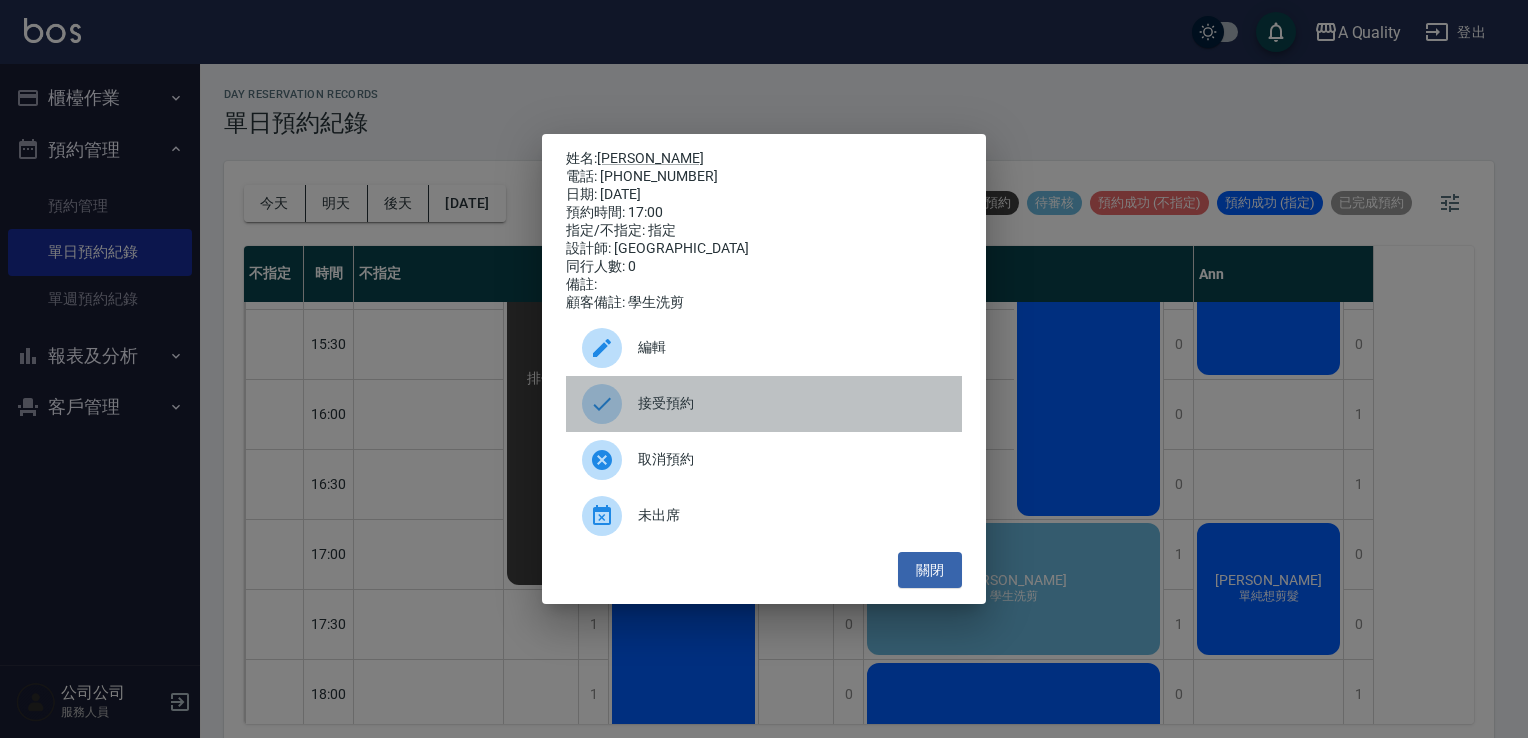 click on "接受預約" at bounding box center (764, 404) 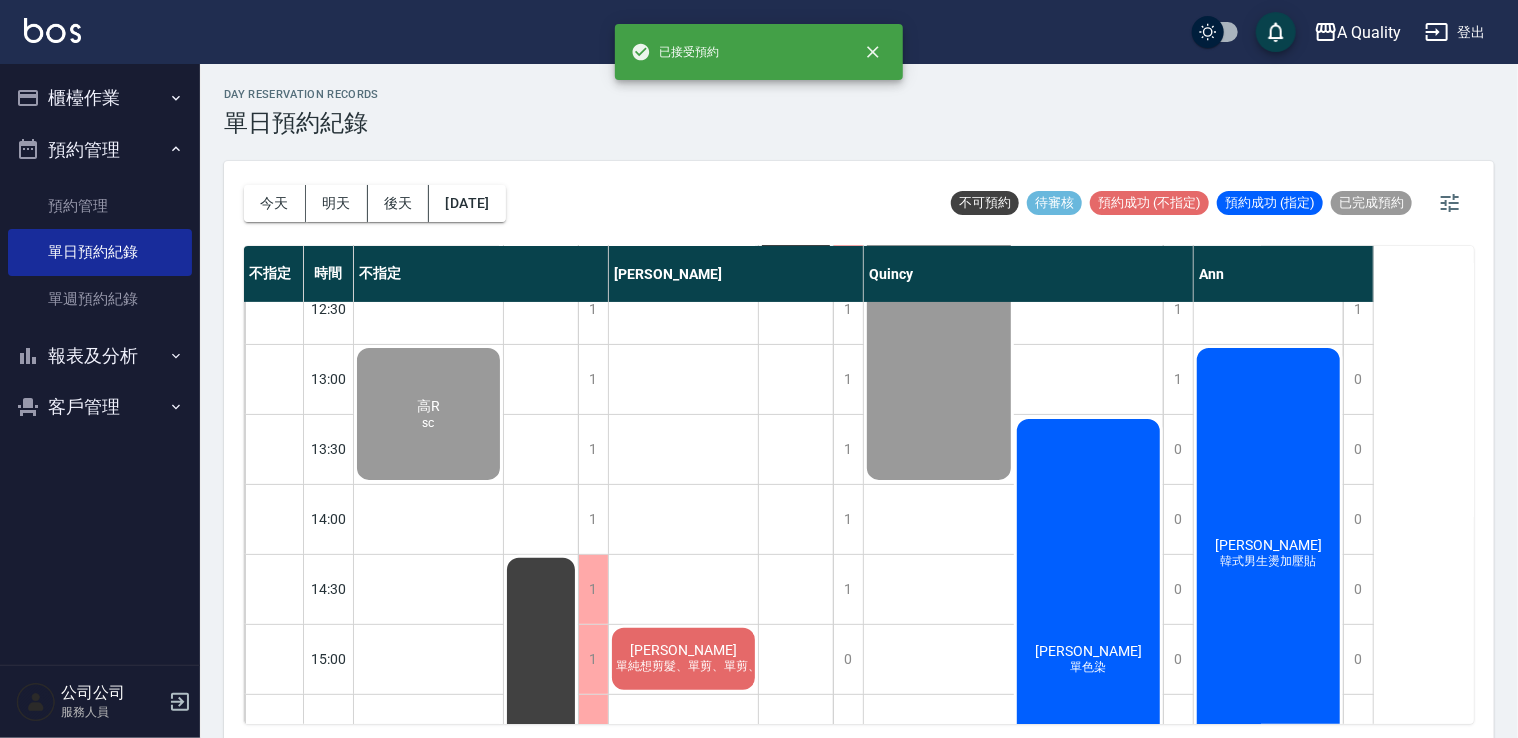 scroll, scrollTop: 223, scrollLeft: 0, axis: vertical 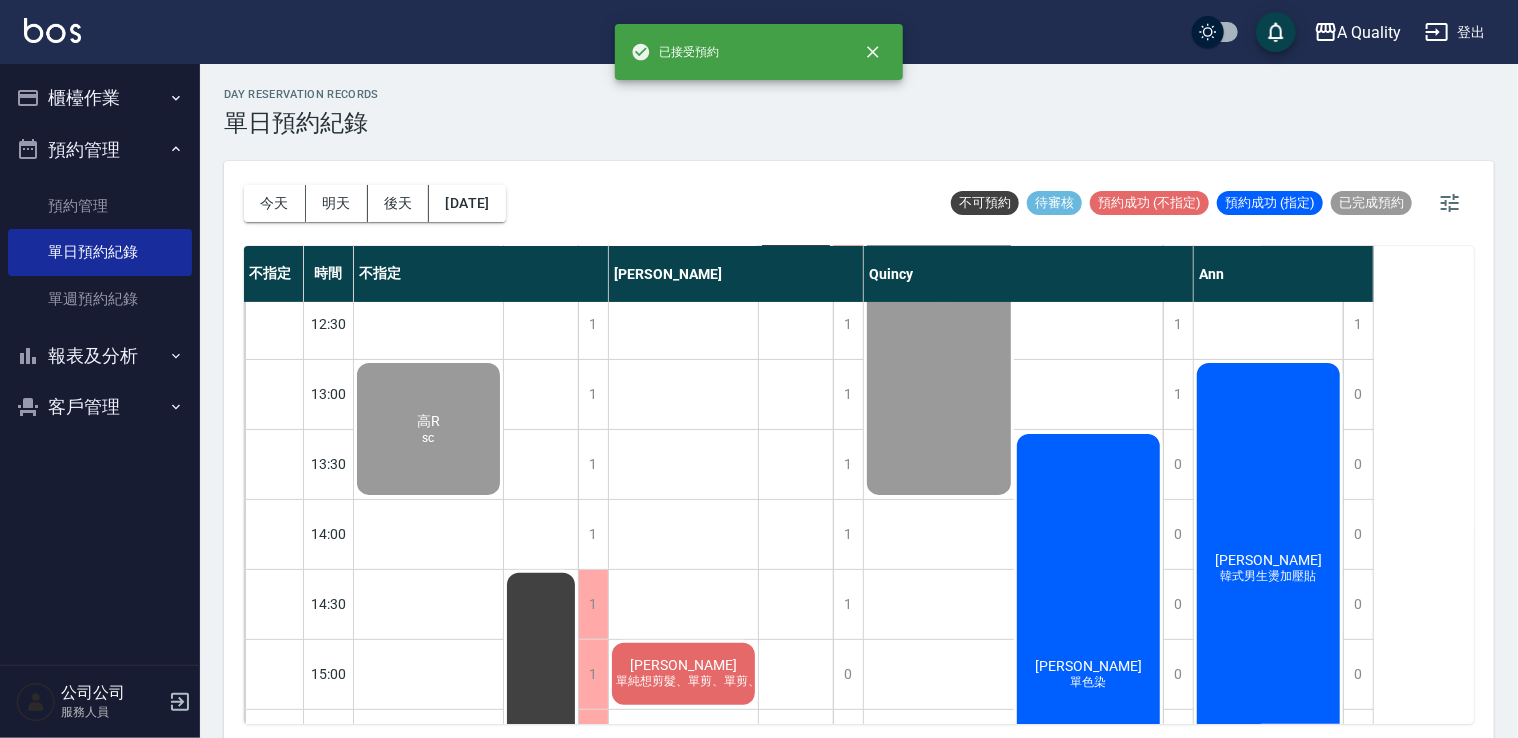 click on "吳維芬 單色染" at bounding box center (1089, 675) 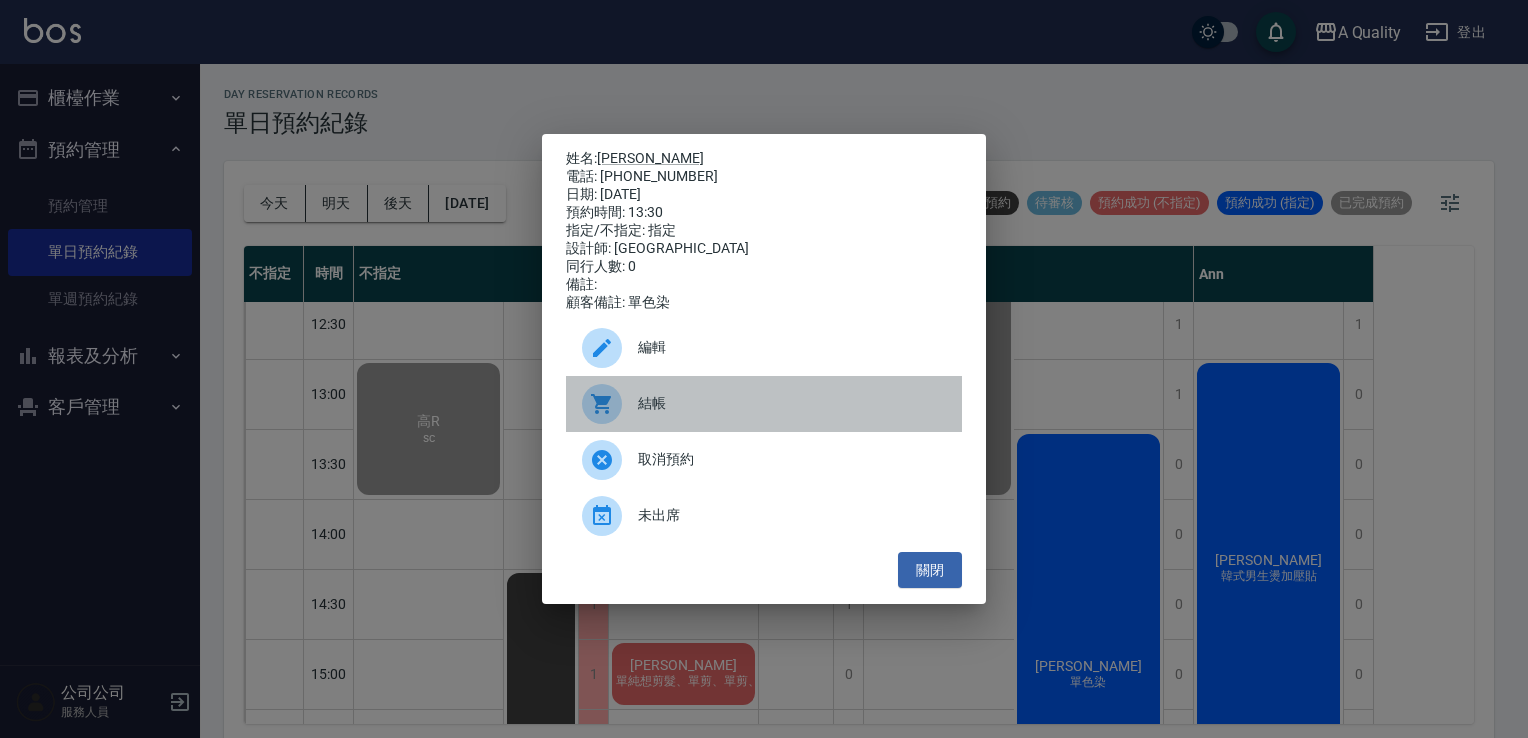 click on "結帳" at bounding box center [792, 403] 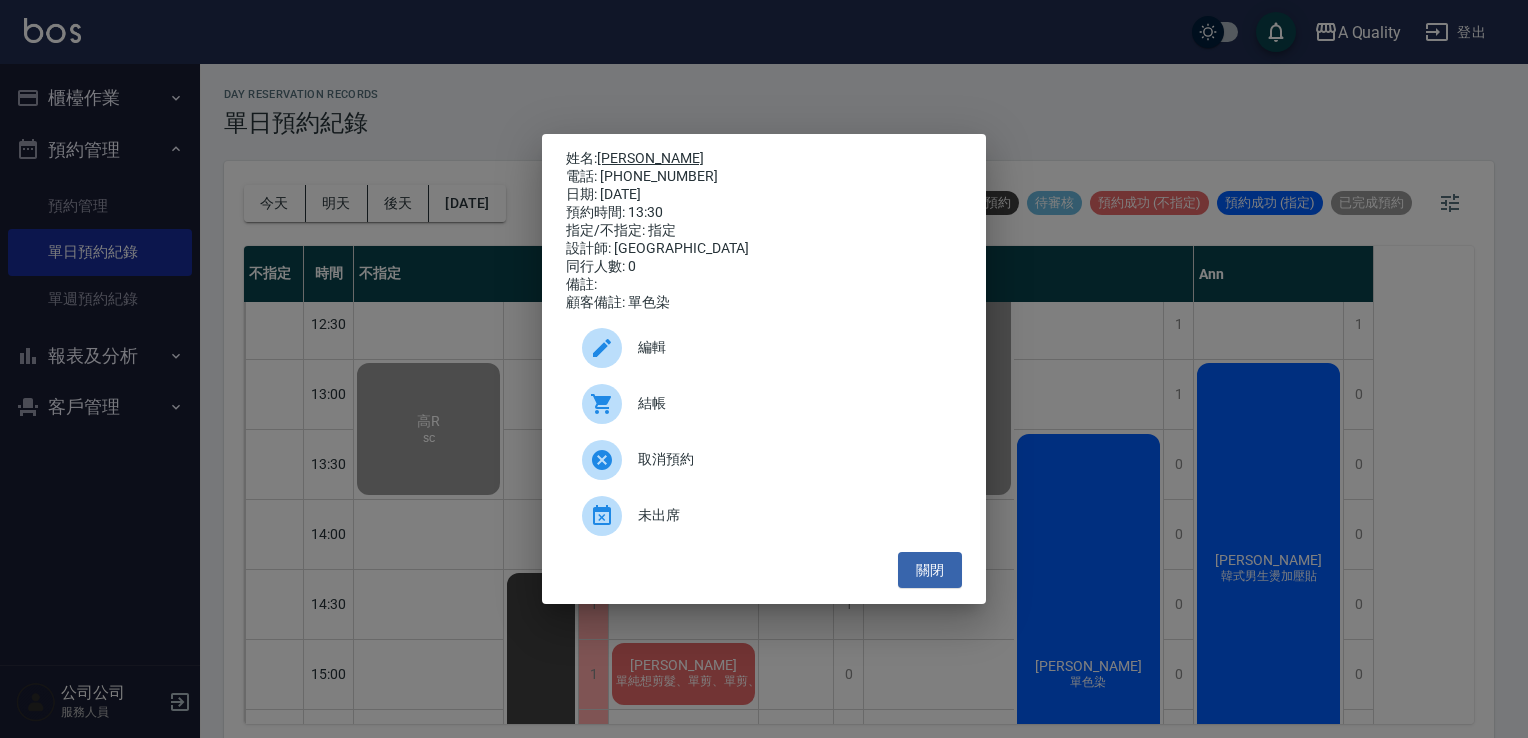 click on "吳維芬" at bounding box center [650, 158] 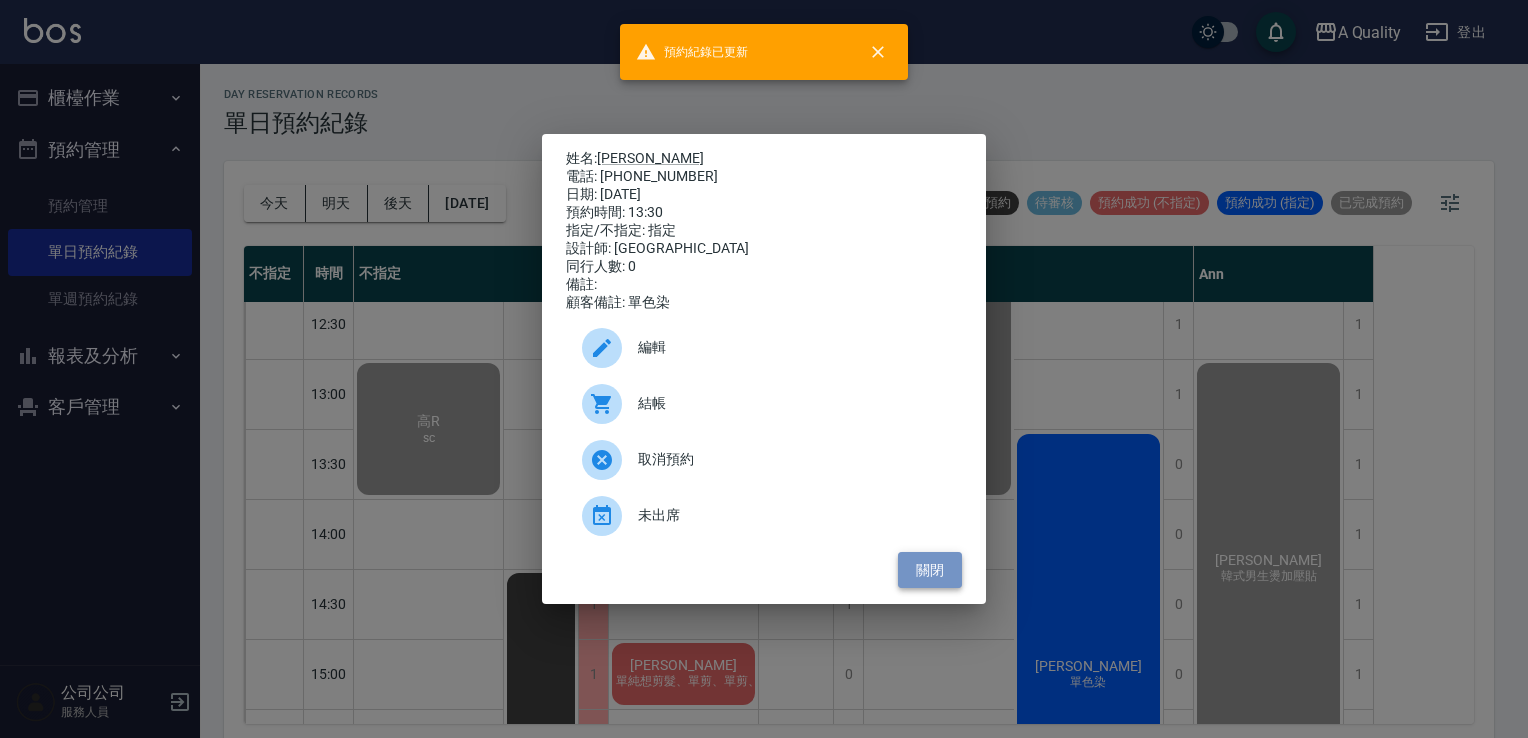drag, startPoint x: 924, startPoint y: 593, endPoint x: 939, endPoint y: 572, distance: 25.806976 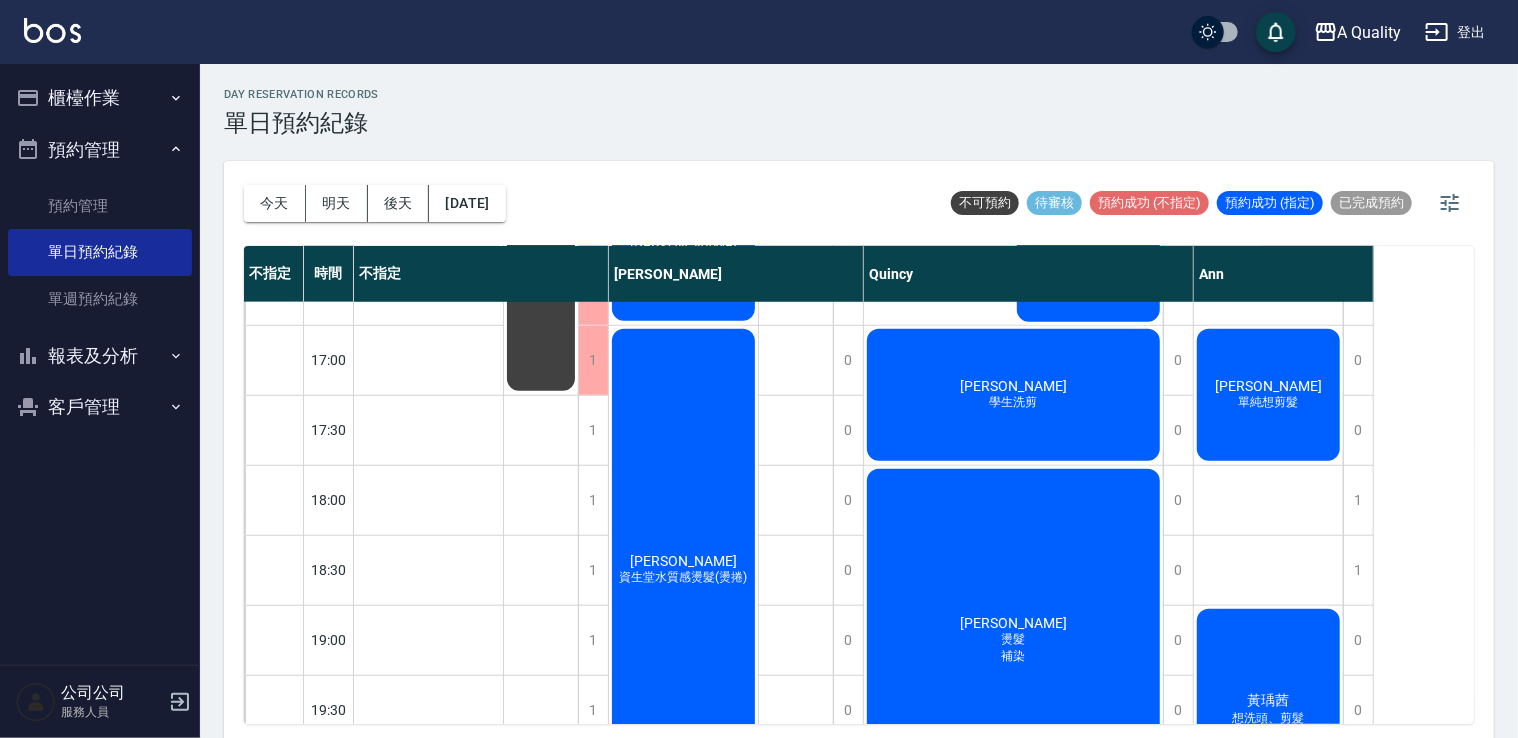 scroll, scrollTop: 923, scrollLeft: 0, axis: vertical 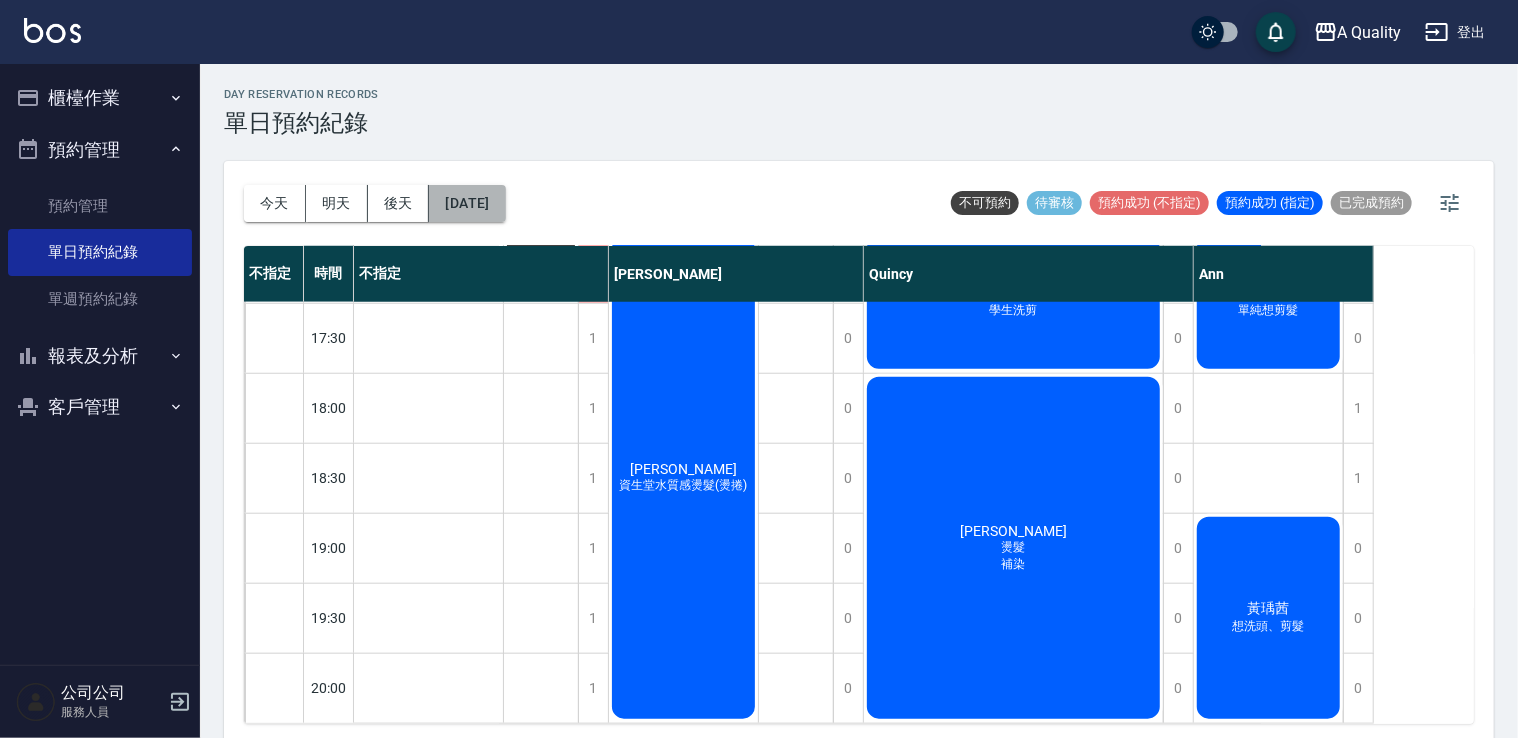click on "[DATE]" at bounding box center (467, 203) 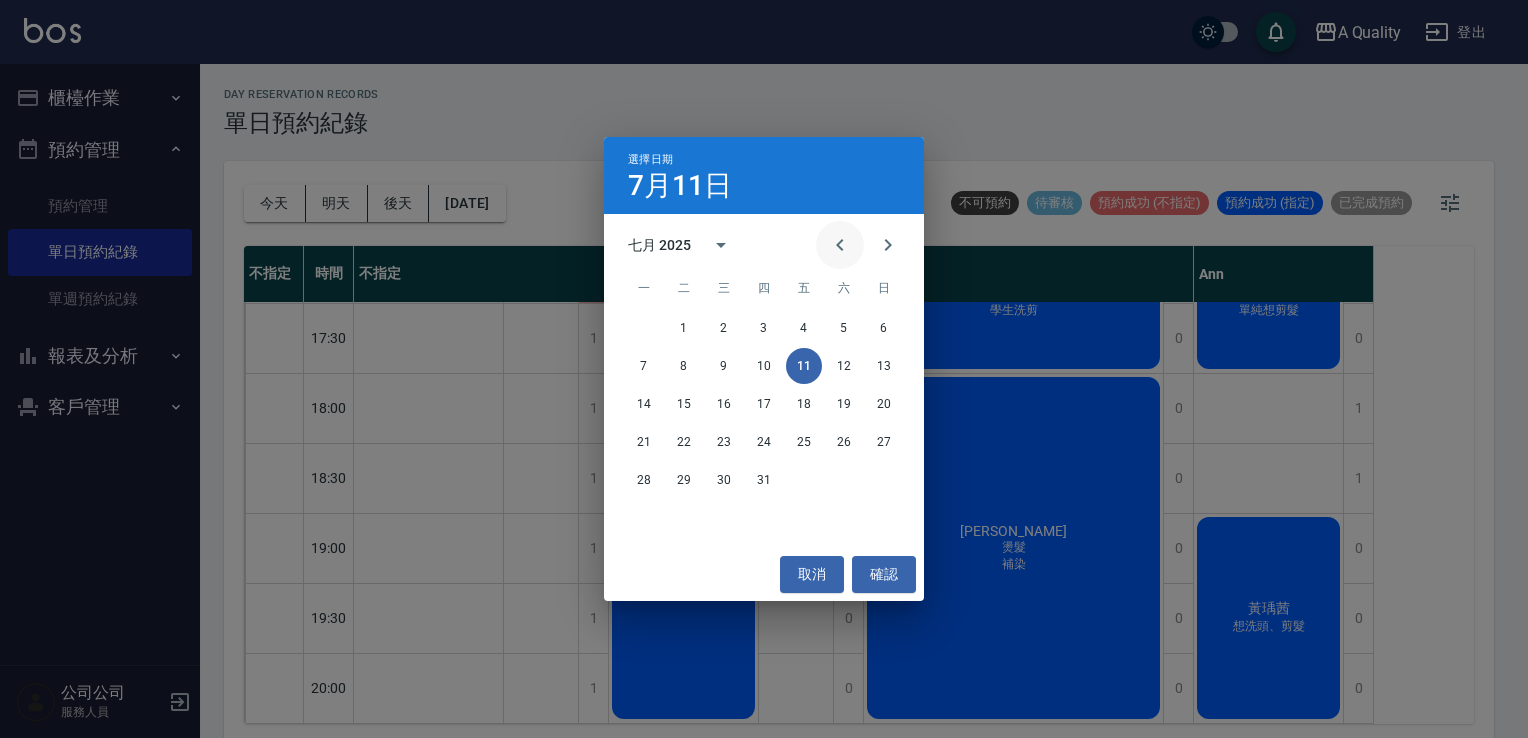 click 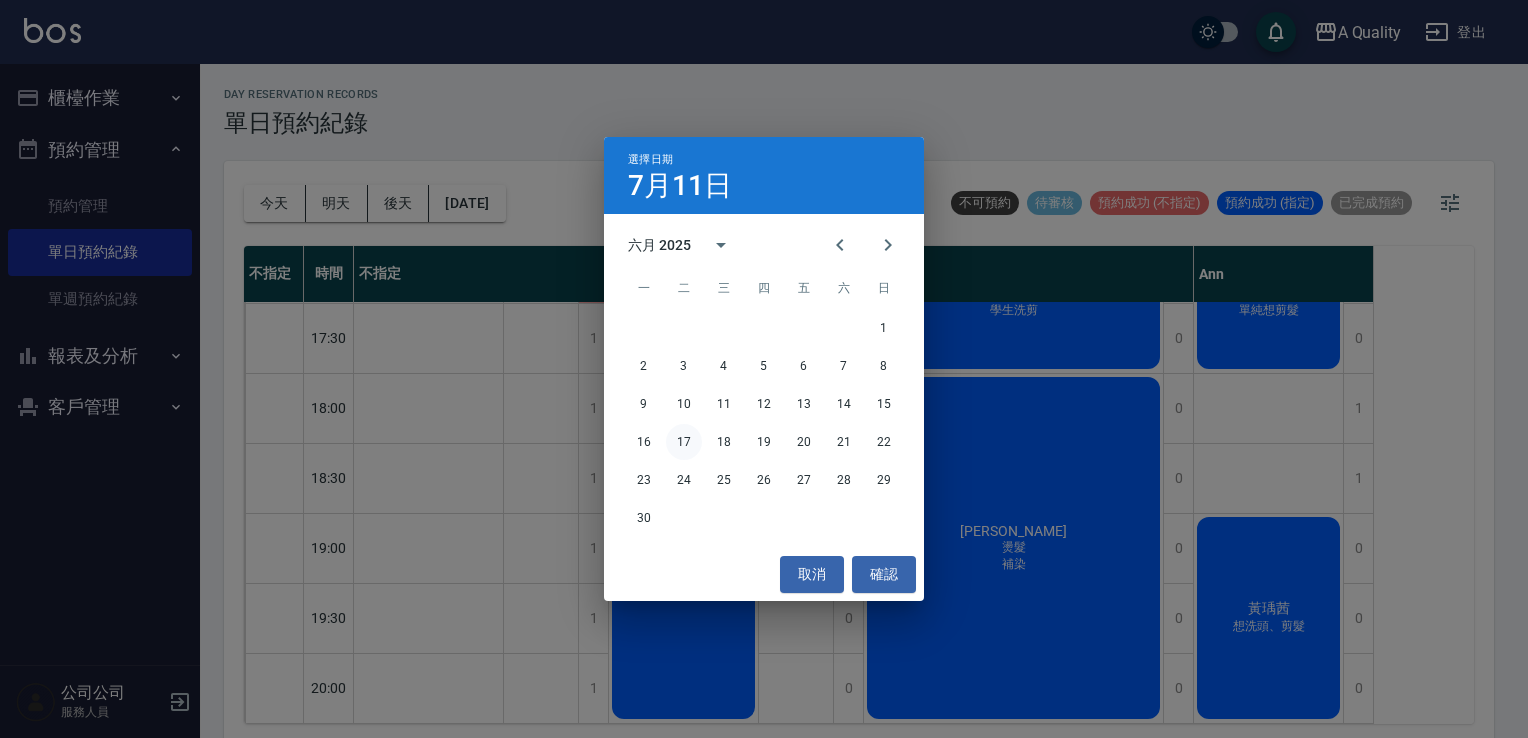 click on "17" at bounding box center (684, 442) 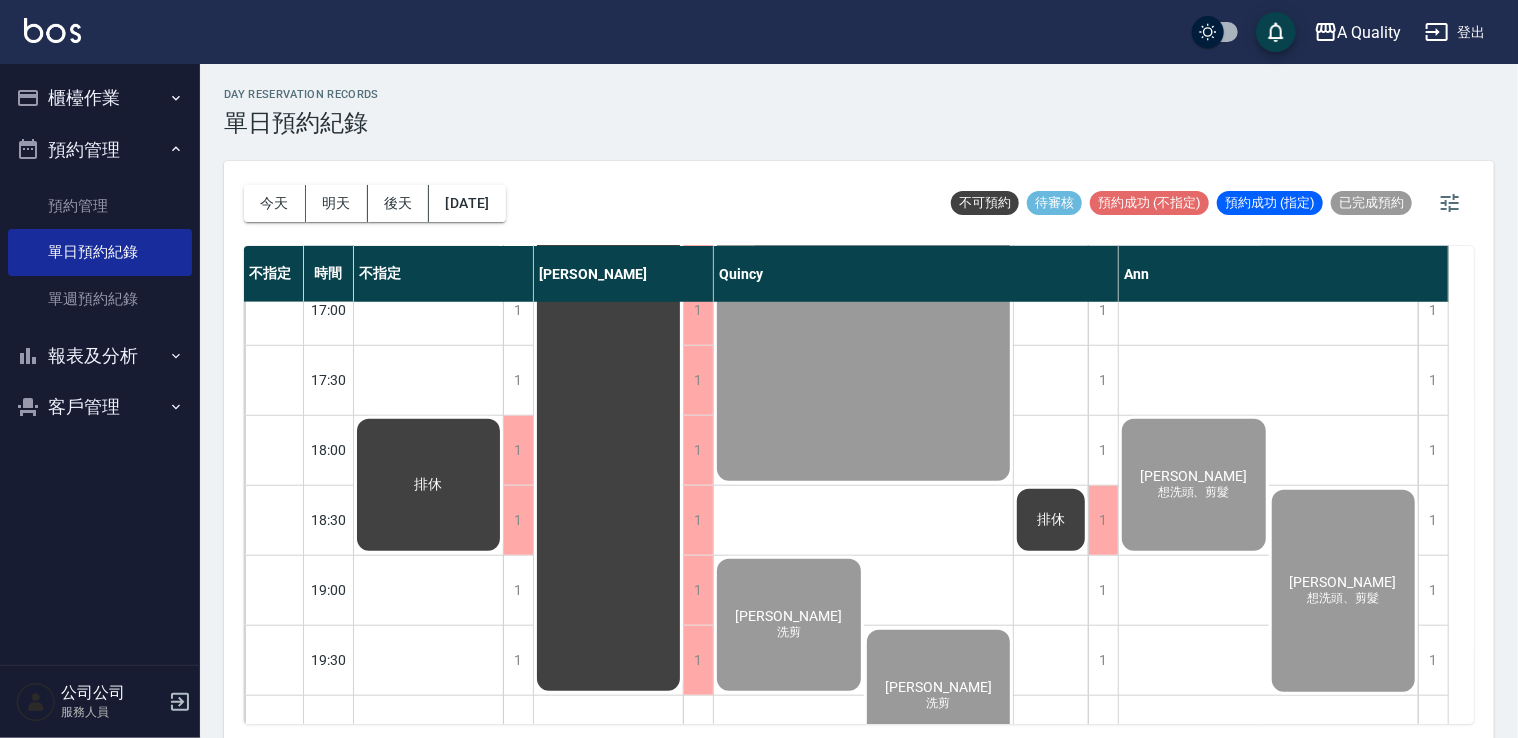 scroll, scrollTop: 823, scrollLeft: 0, axis: vertical 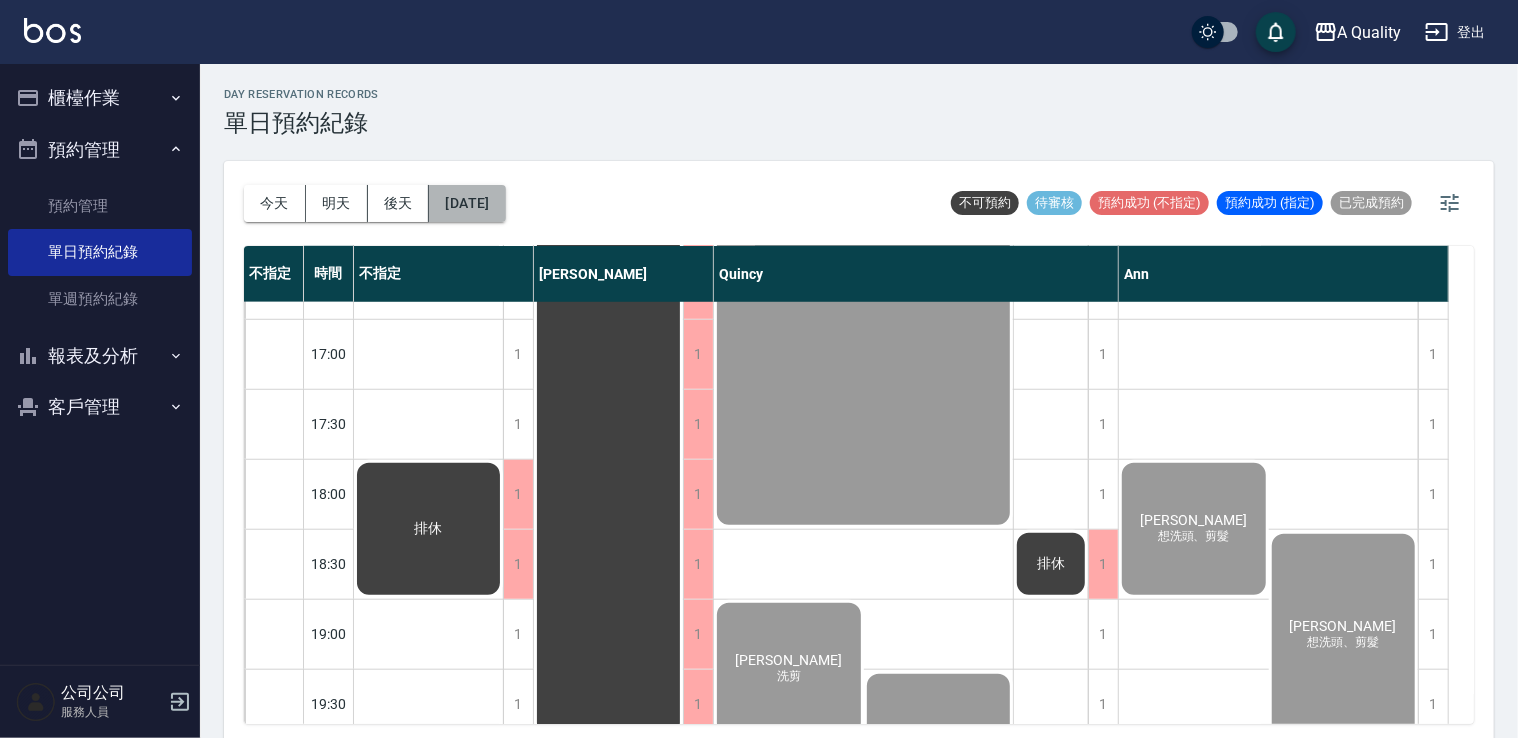 click on "2025/06/17" at bounding box center [467, 203] 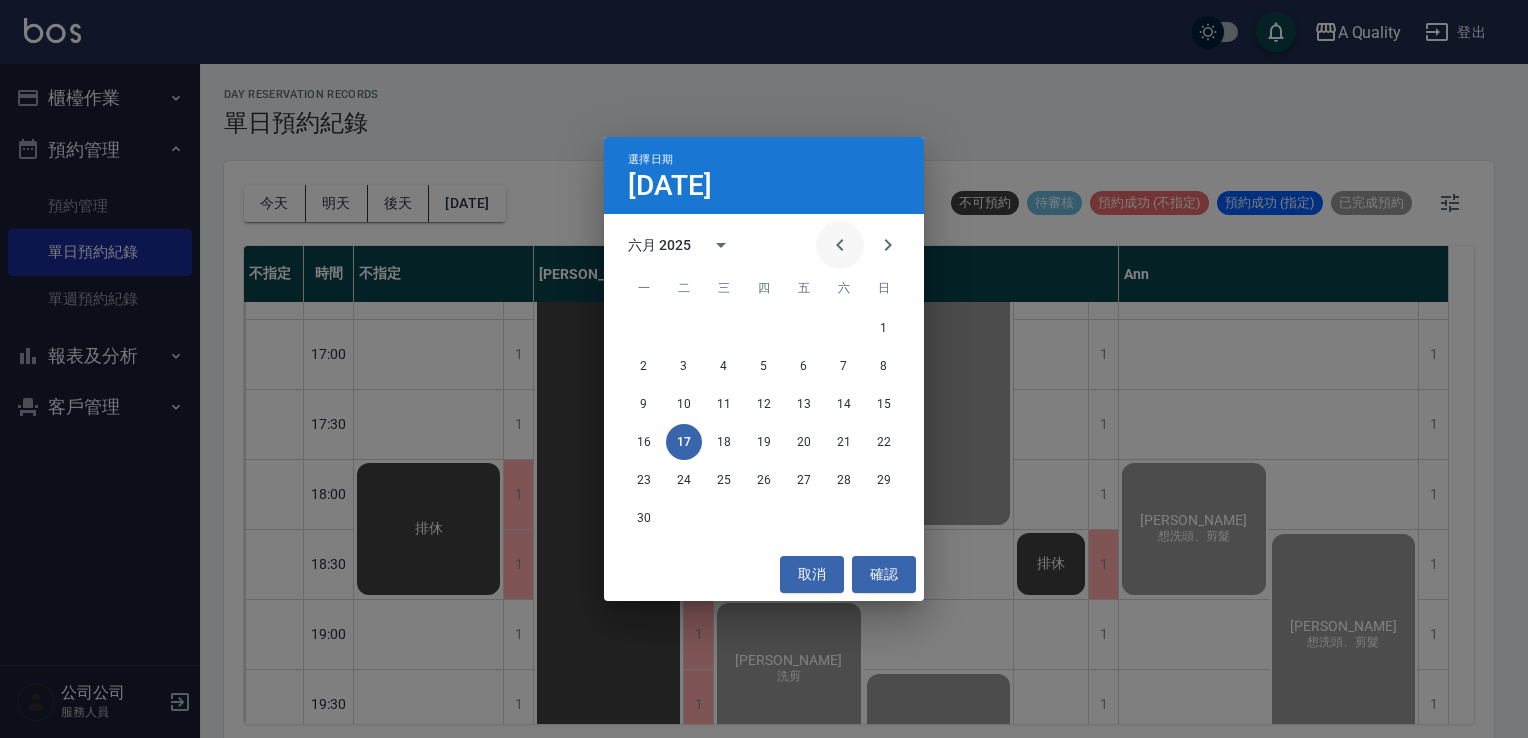 click 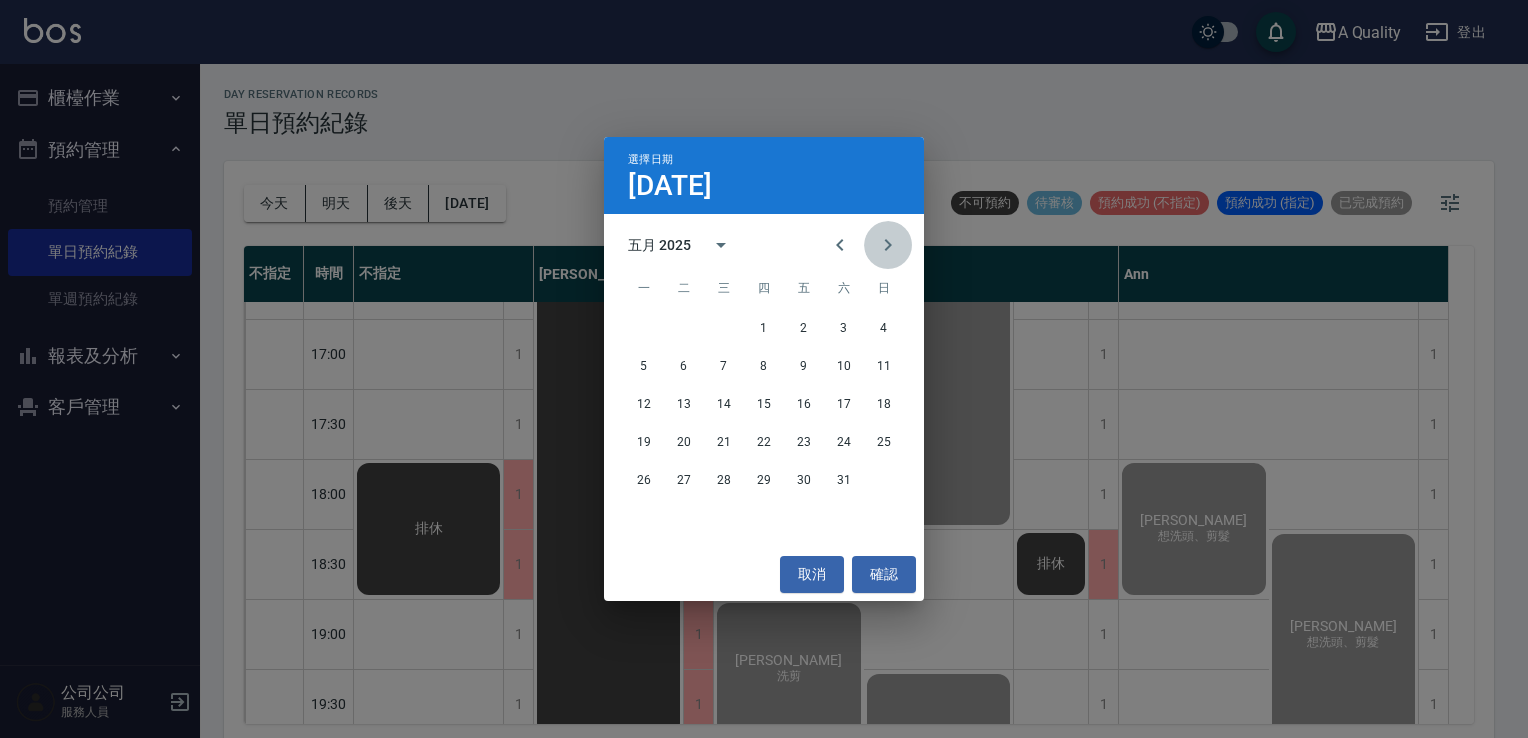 click 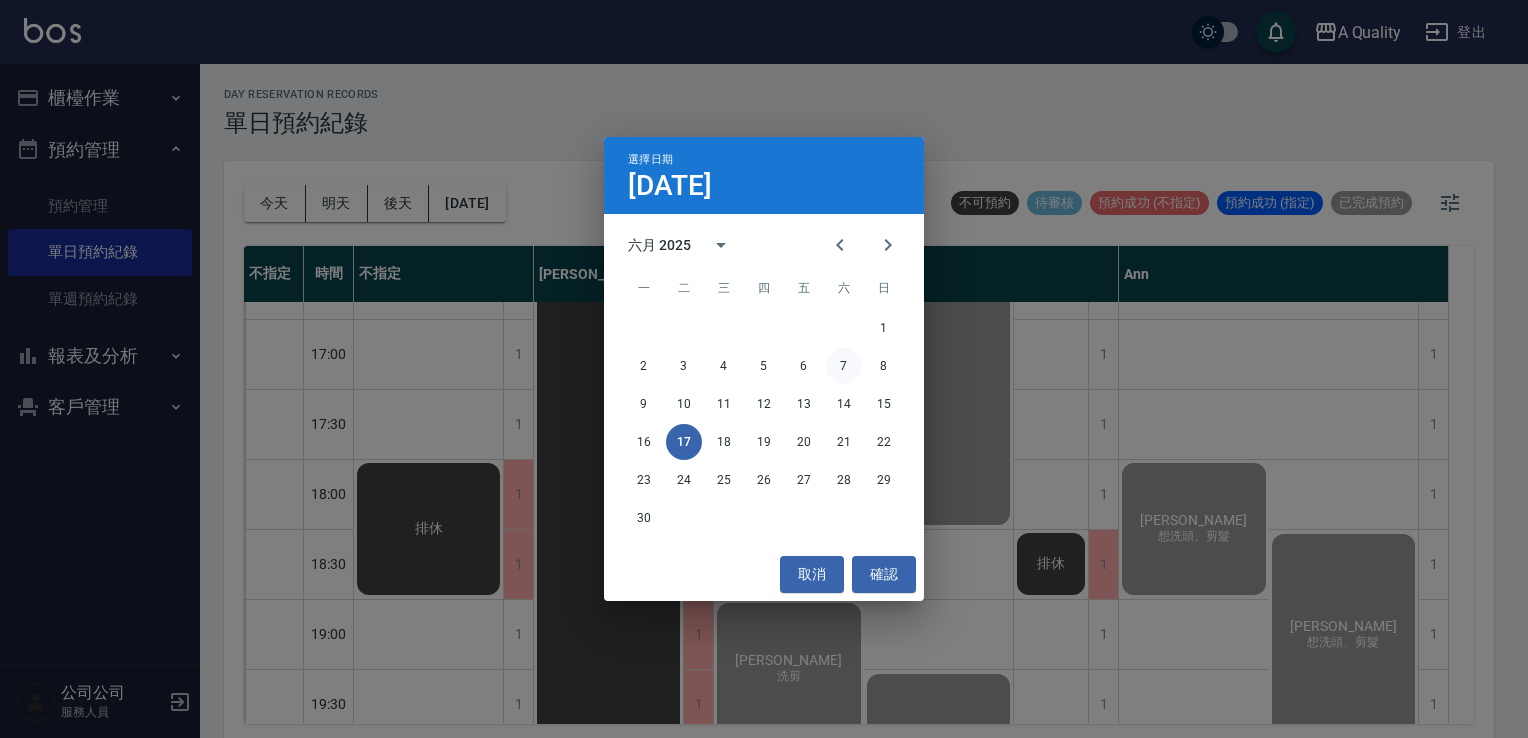 click on "7" at bounding box center [844, 366] 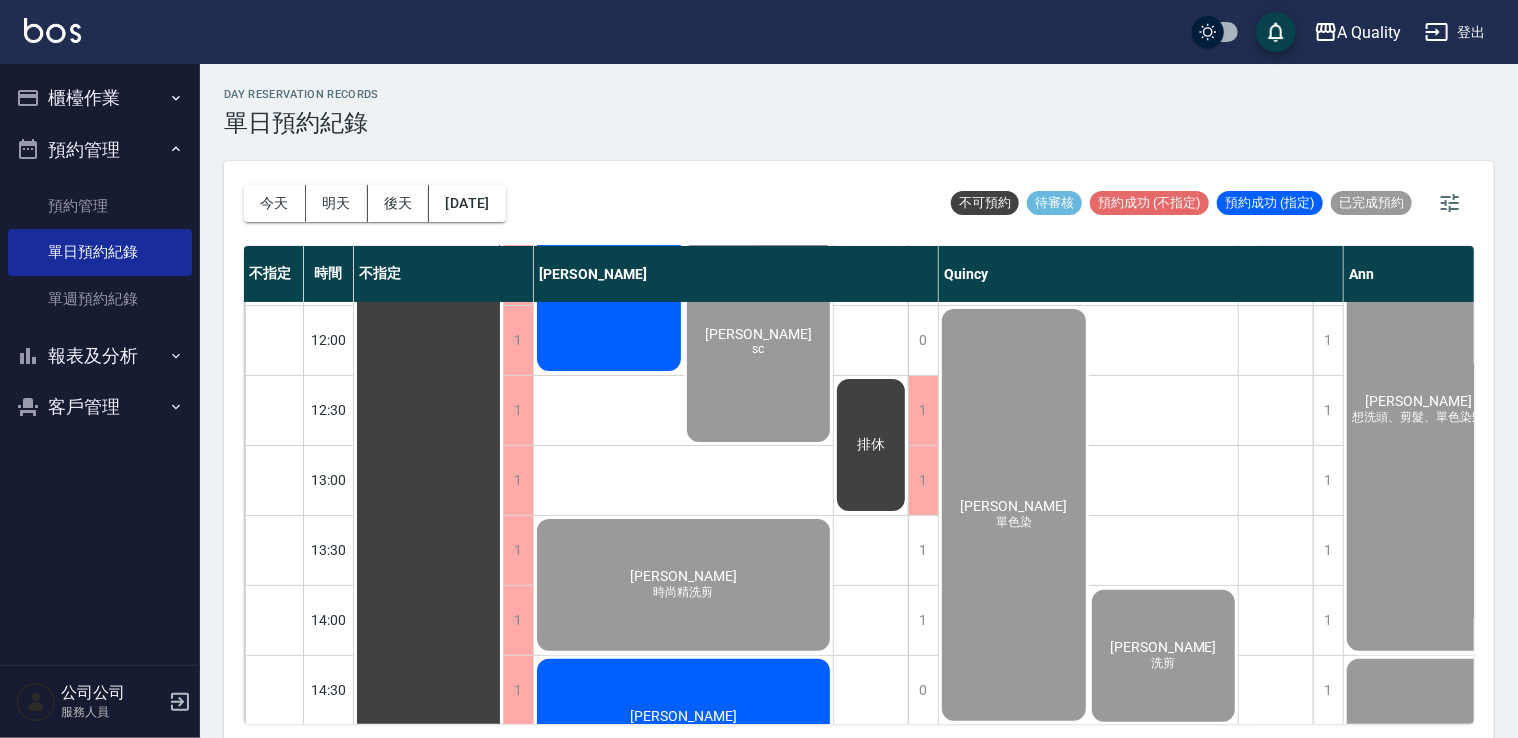 scroll, scrollTop: 0, scrollLeft: 0, axis: both 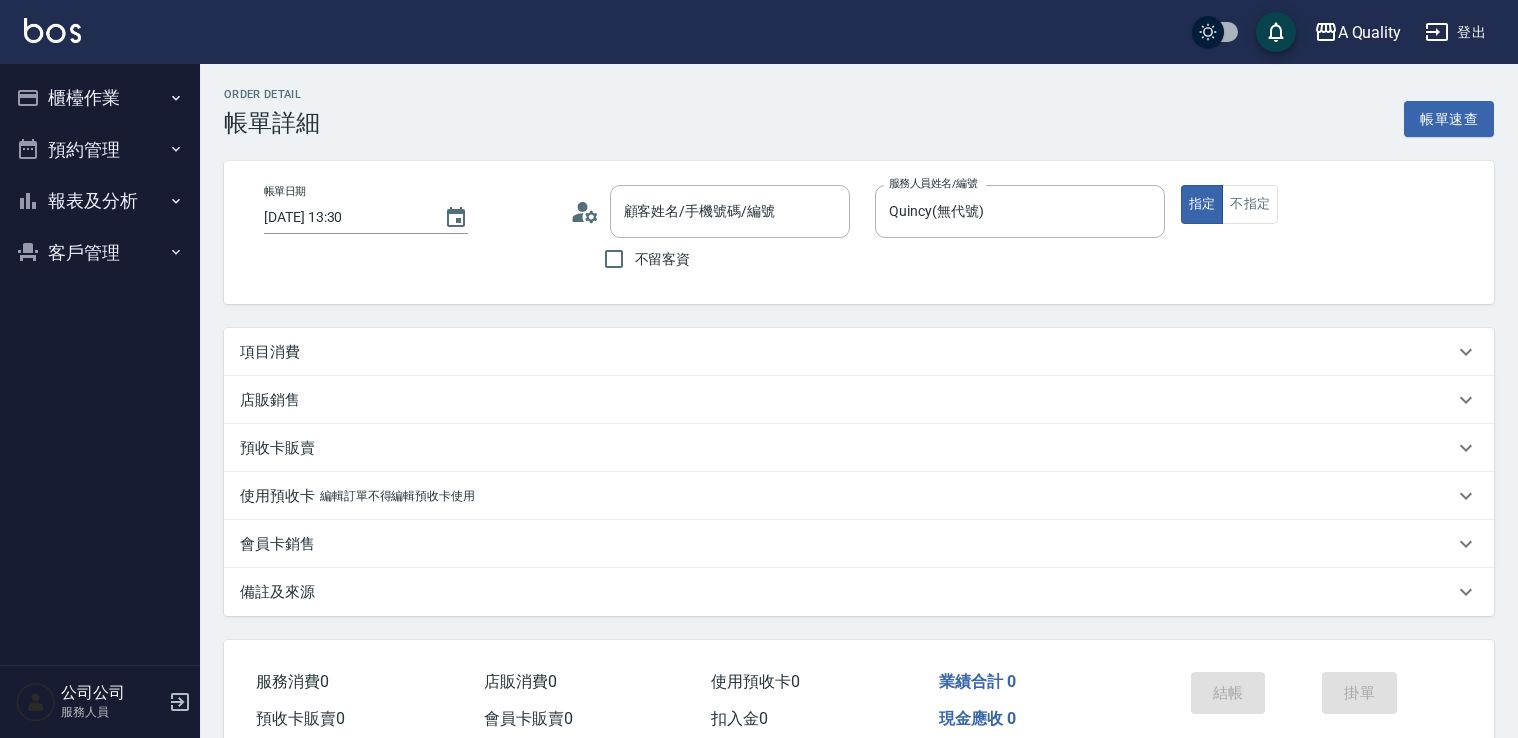 type on "[PERSON_NAME]/0989252163/000051" 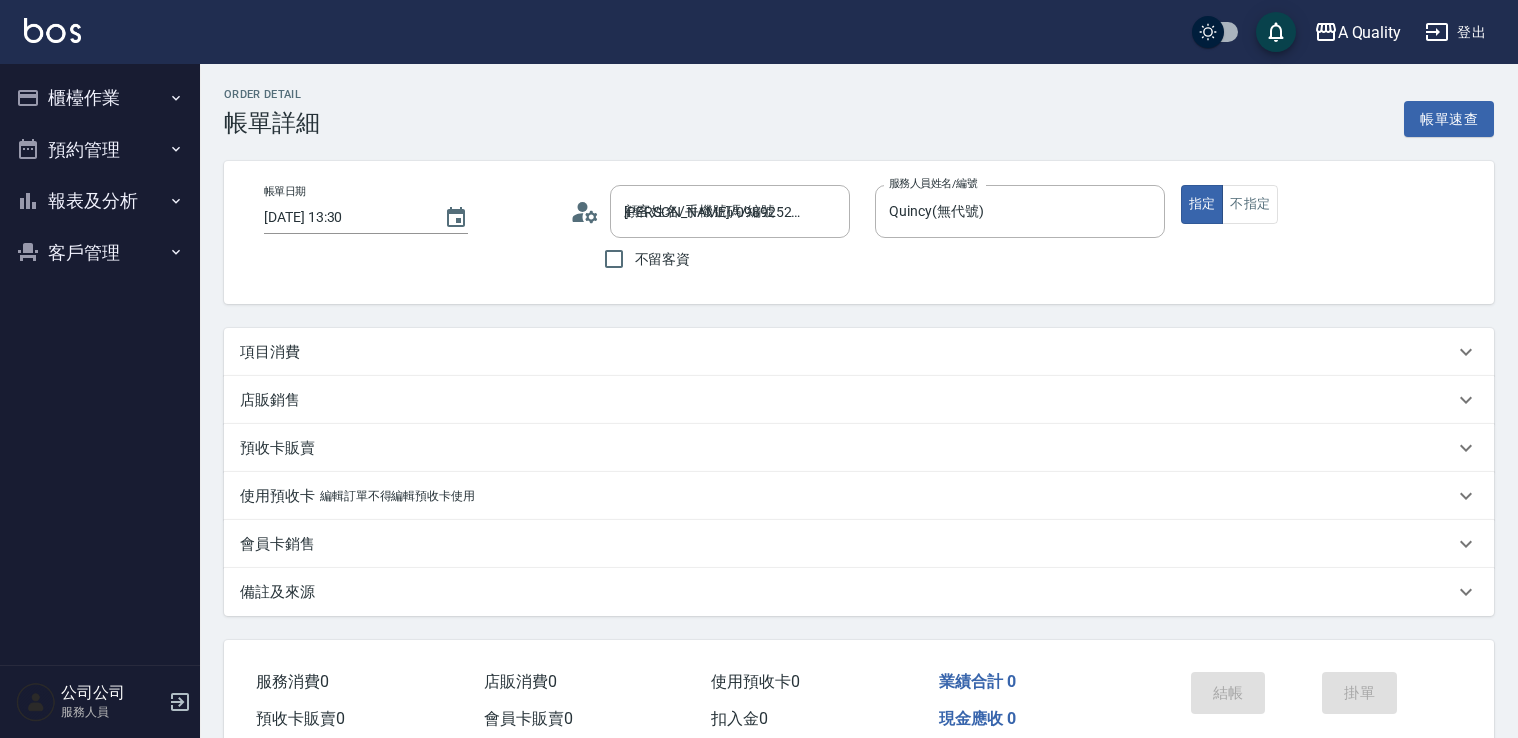 scroll, scrollTop: 0, scrollLeft: 0, axis: both 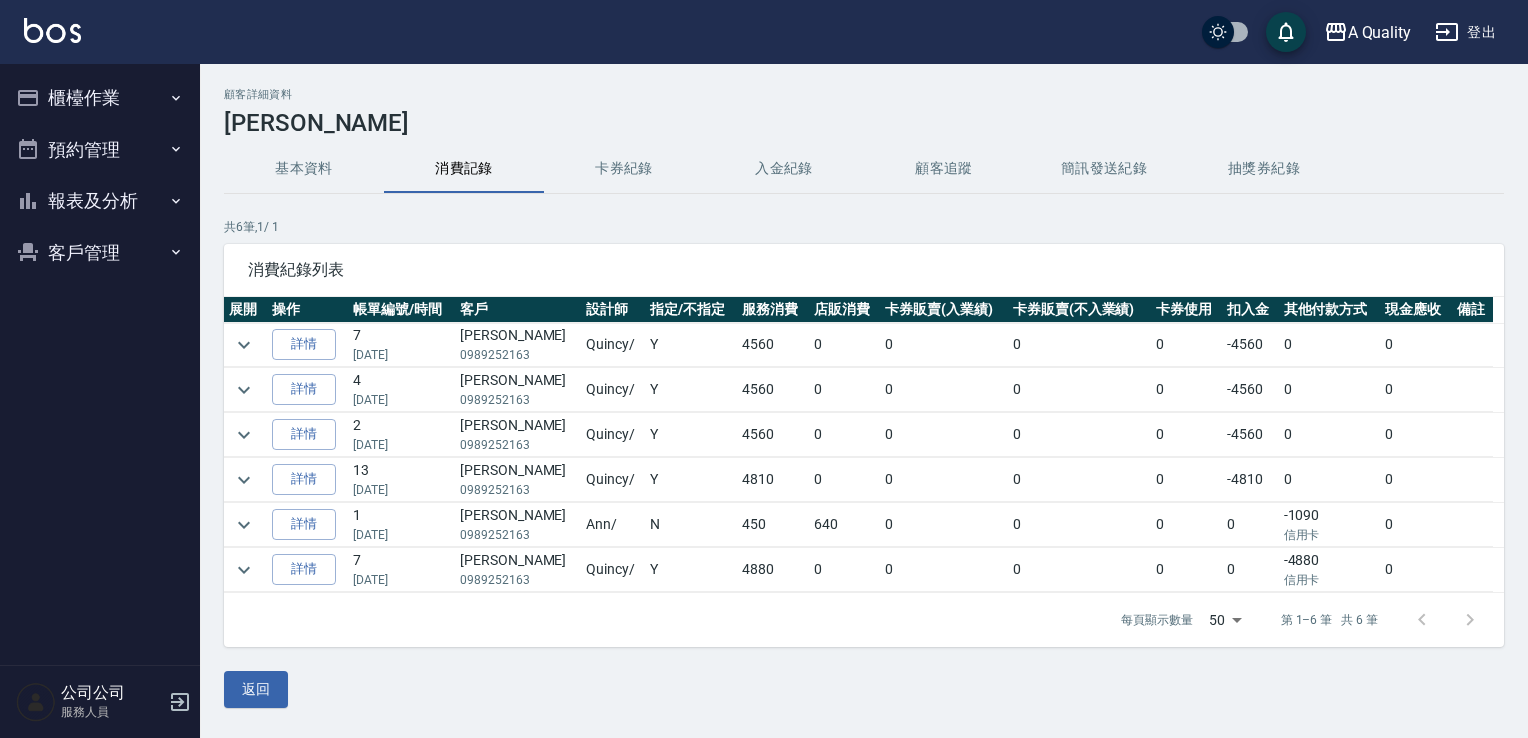 click at bounding box center [245, 345] 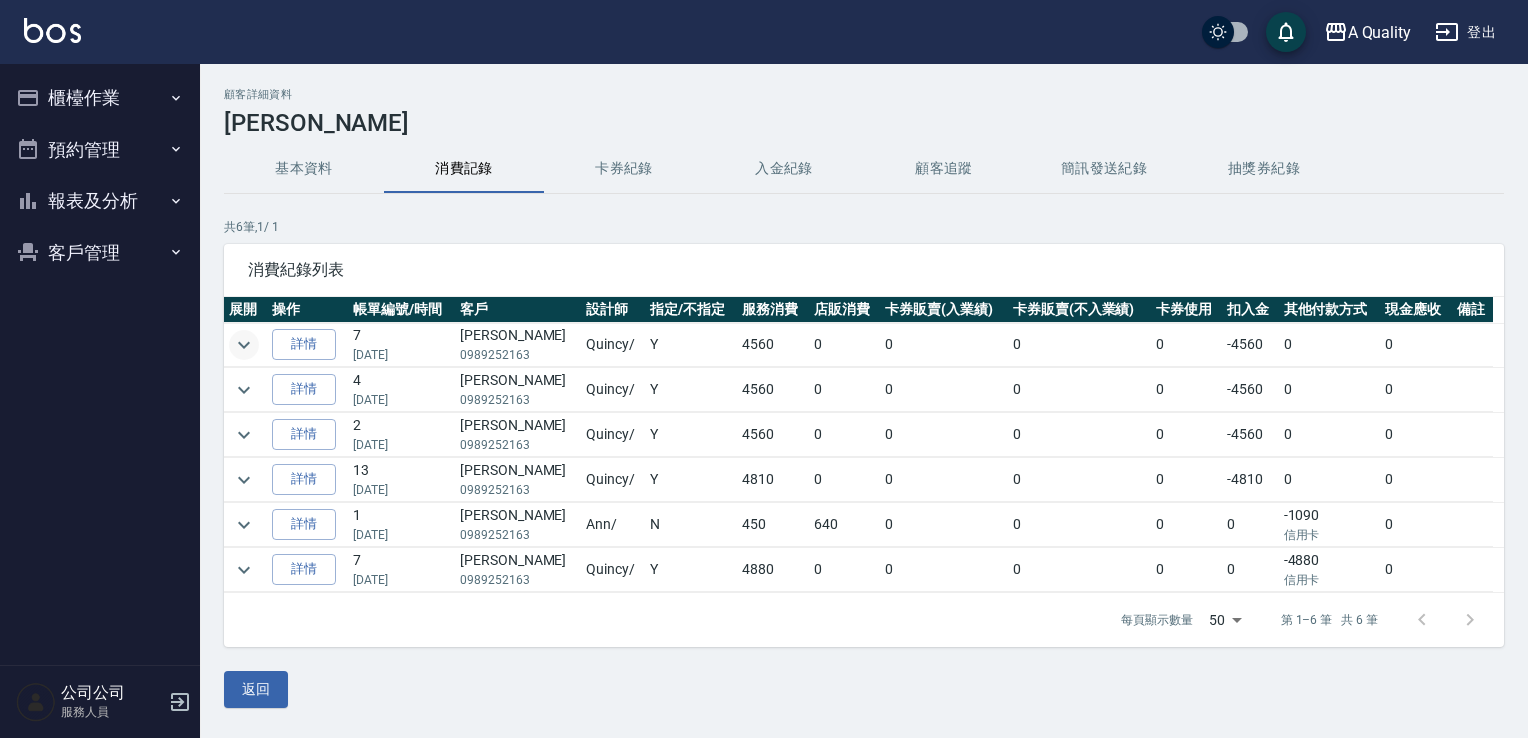 click 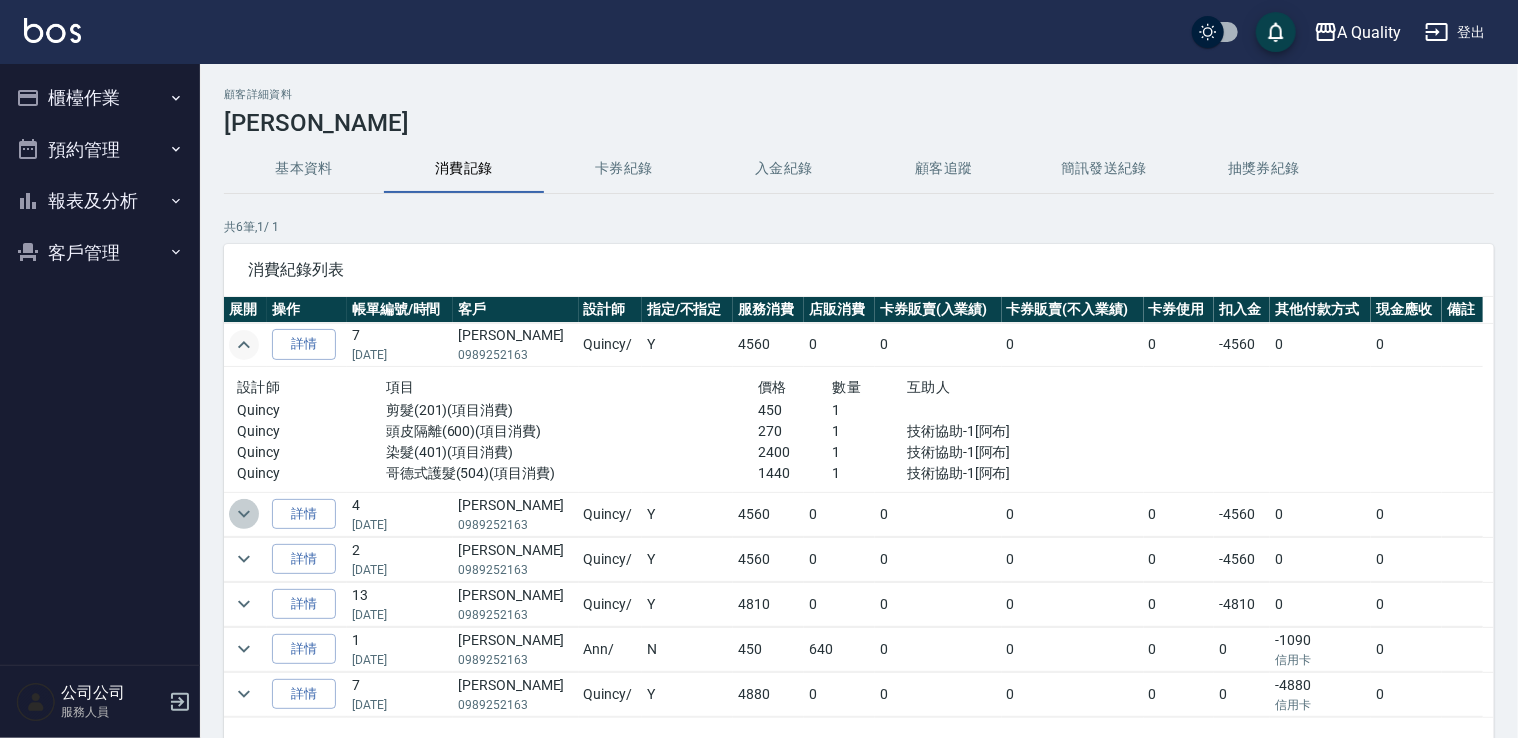 click 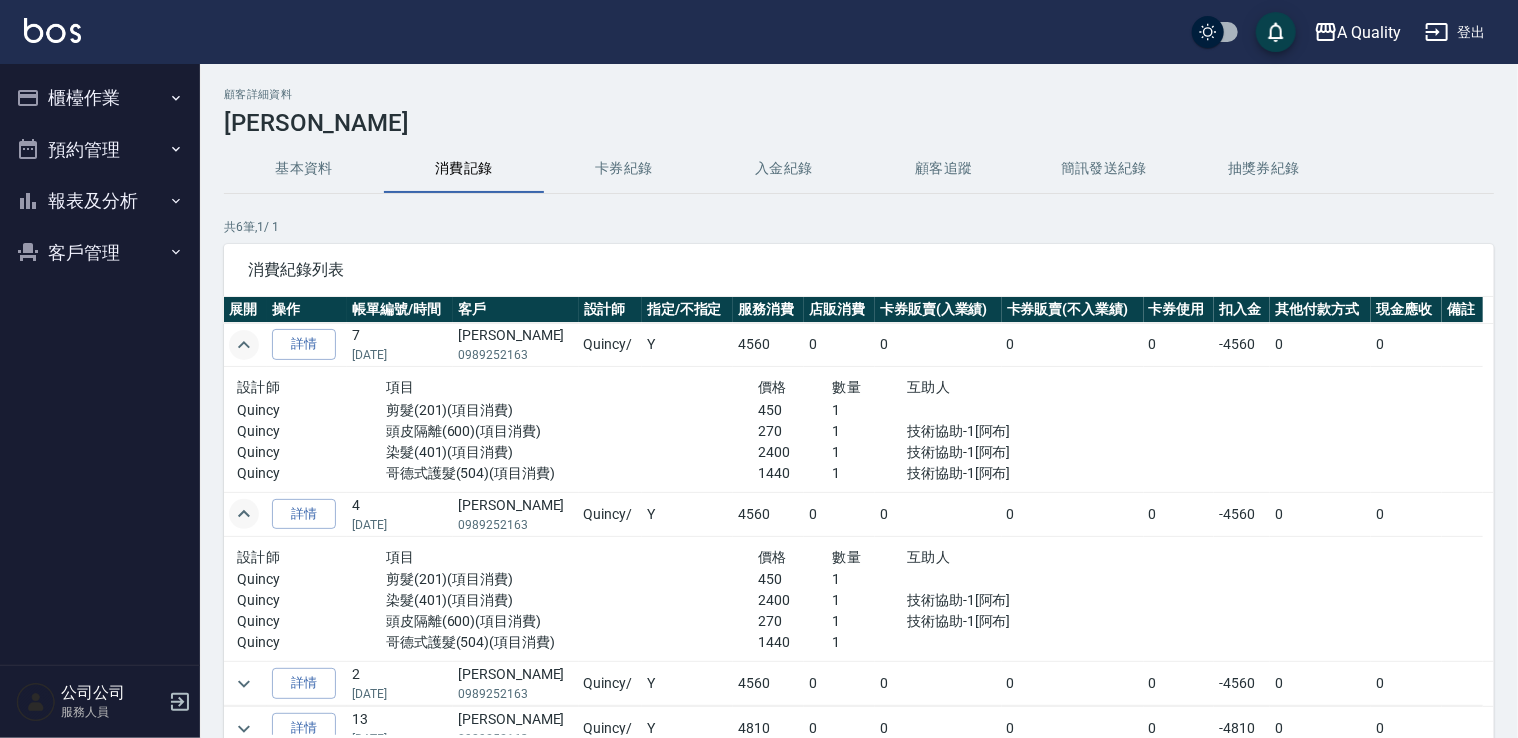 scroll, scrollTop: 104, scrollLeft: 0, axis: vertical 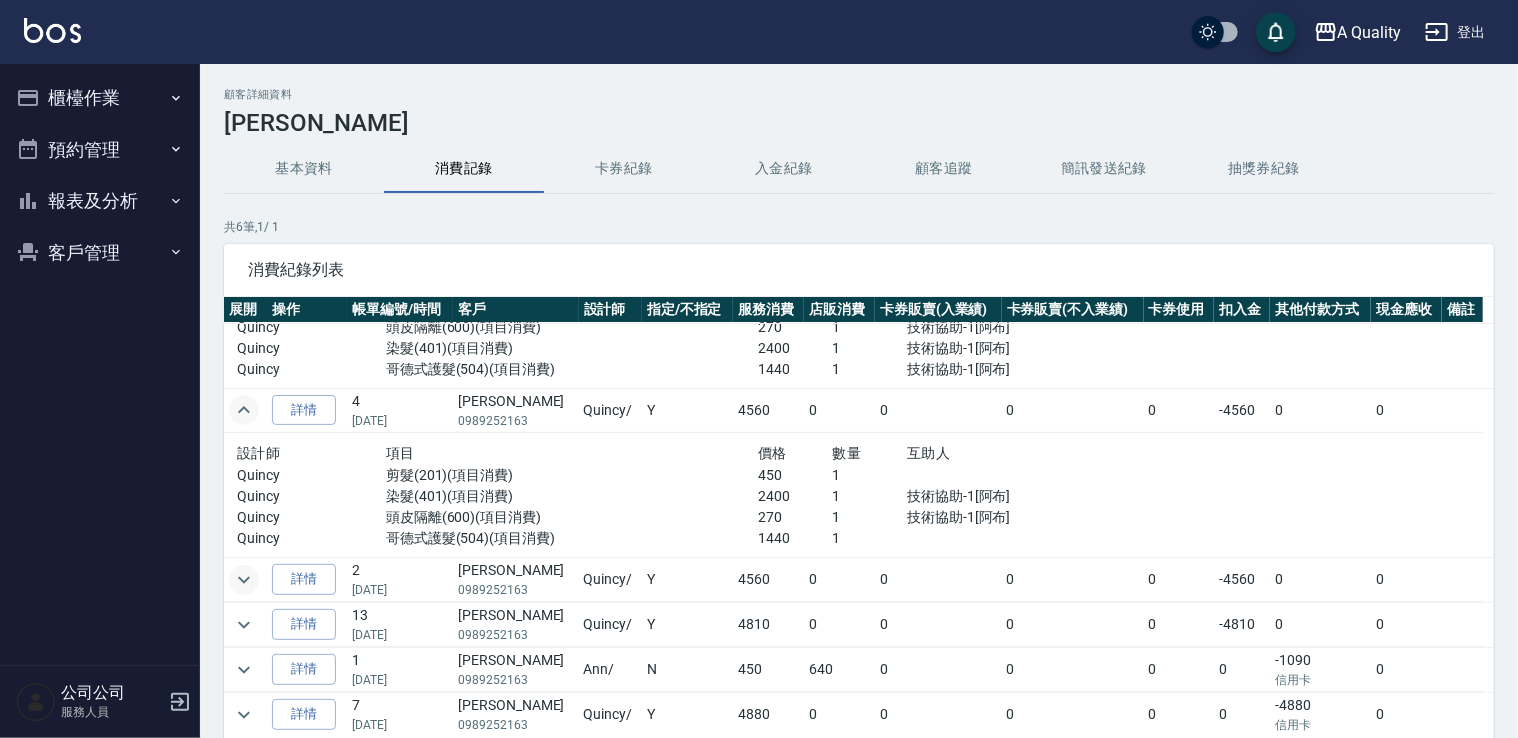 click 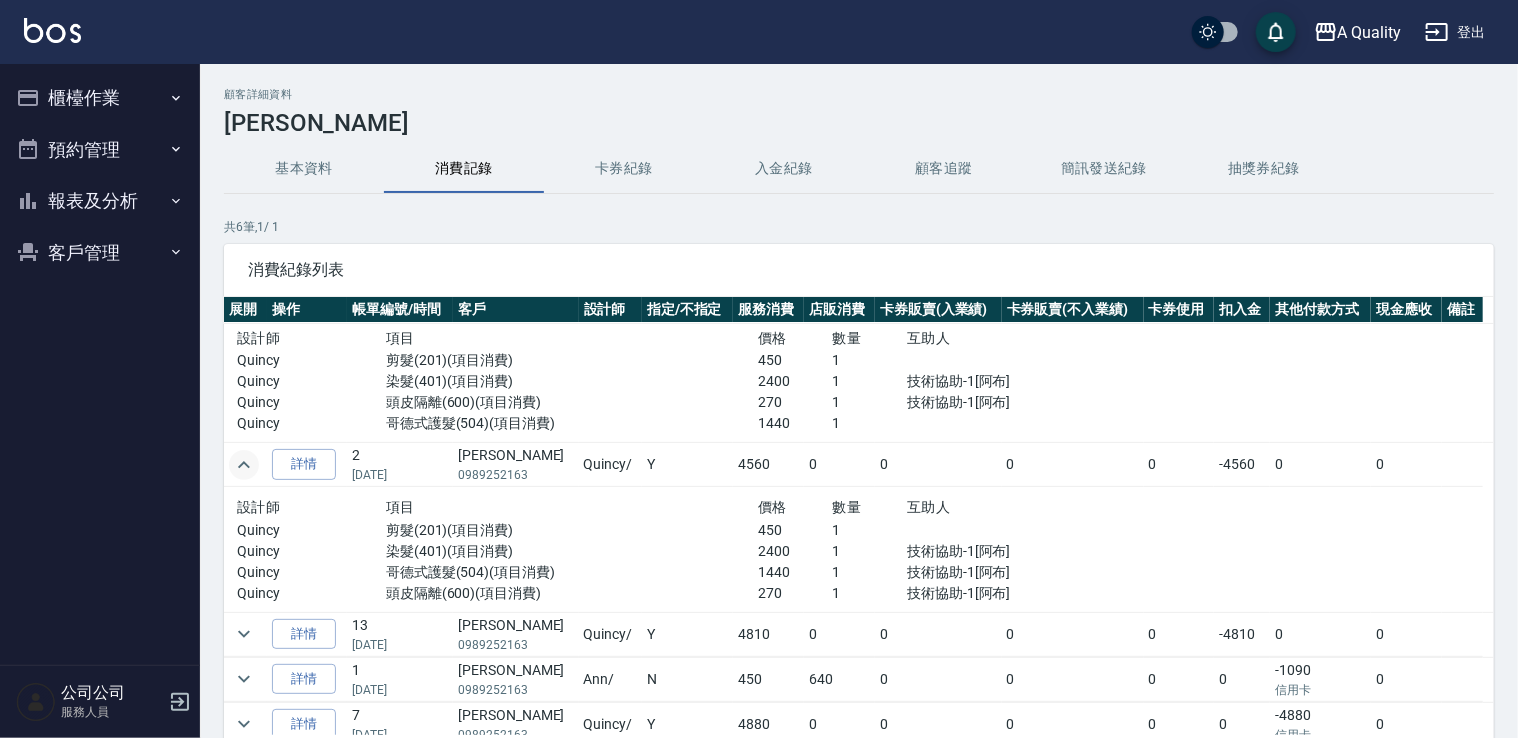 scroll, scrollTop: 228, scrollLeft: 0, axis: vertical 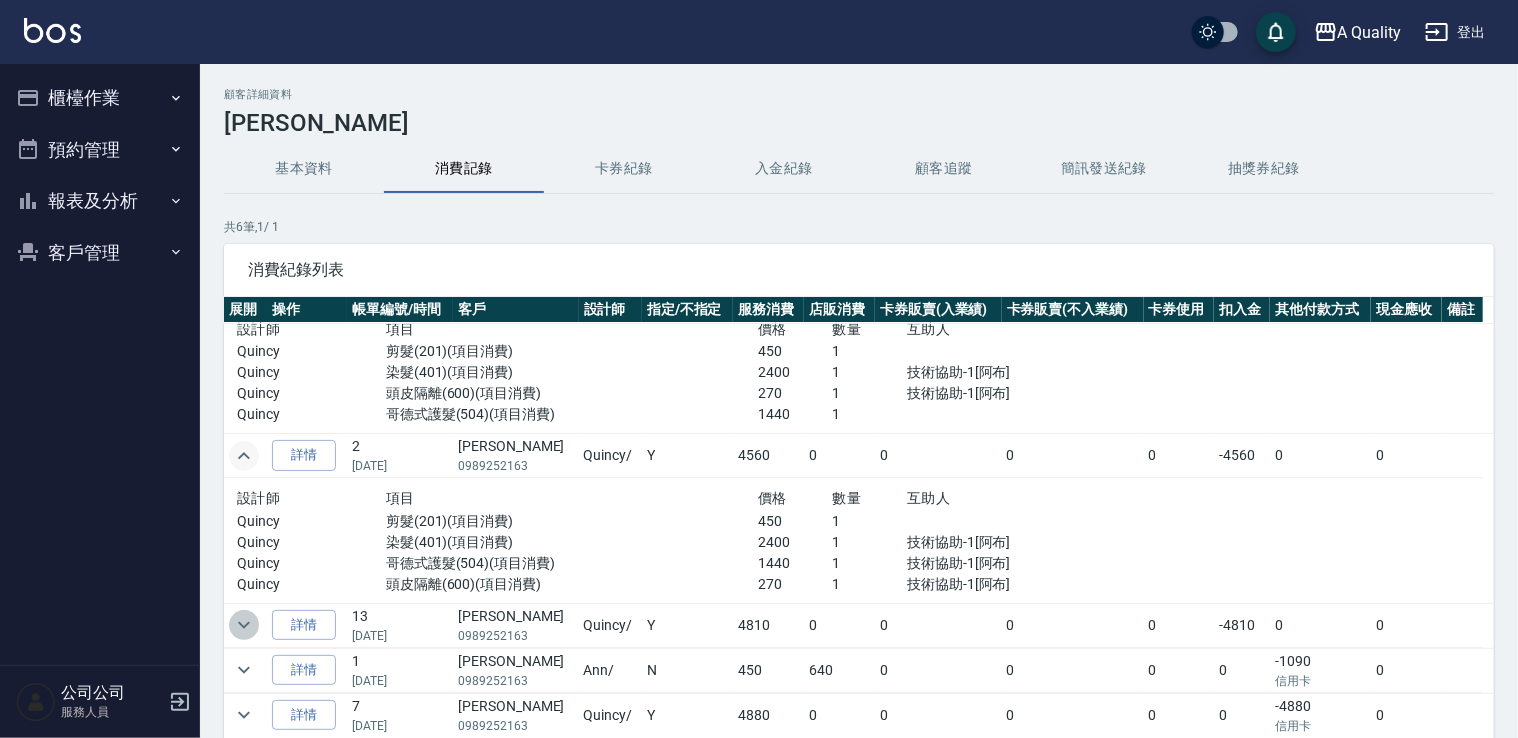 click at bounding box center (244, 625) 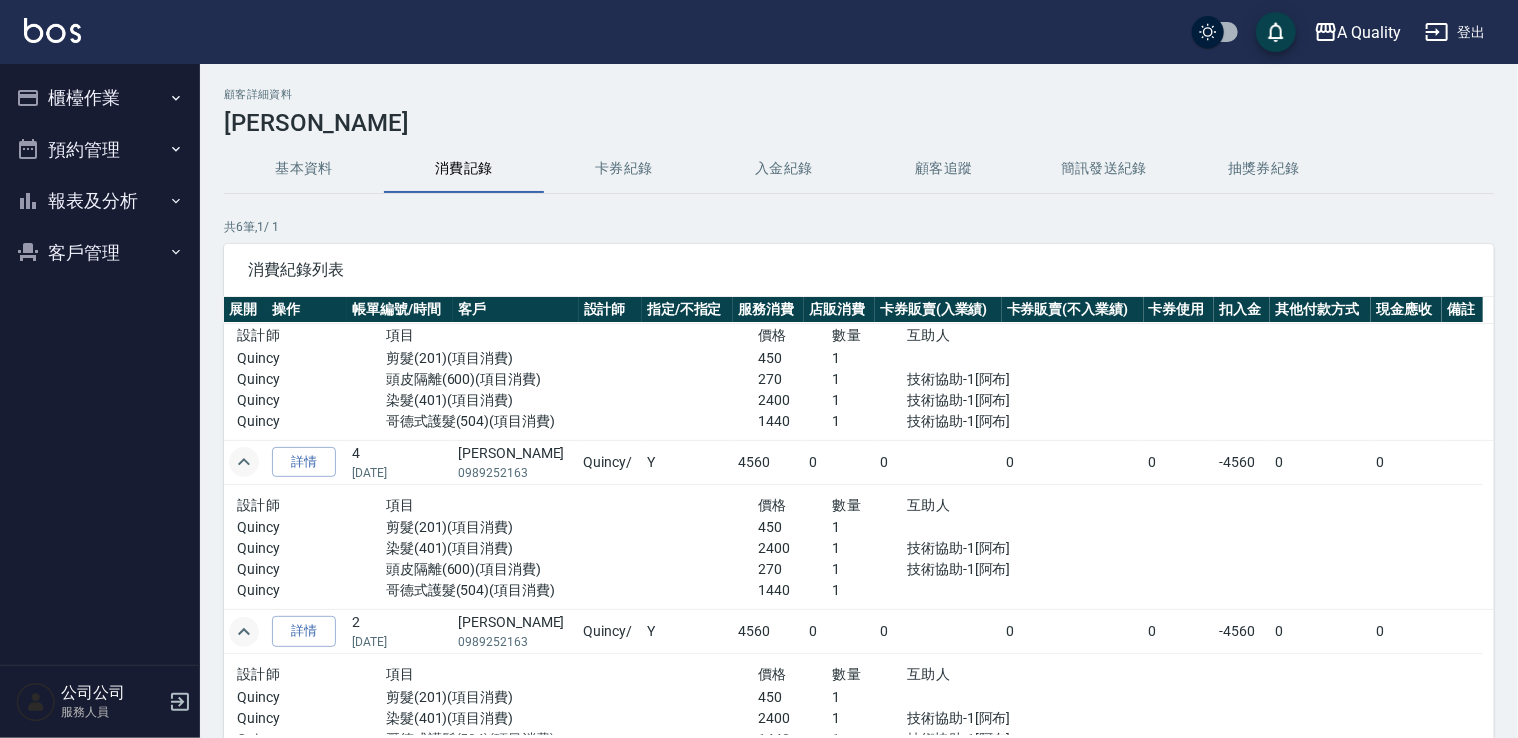 scroll, scrollTop: 0, scrollLeft: 0, axis: both 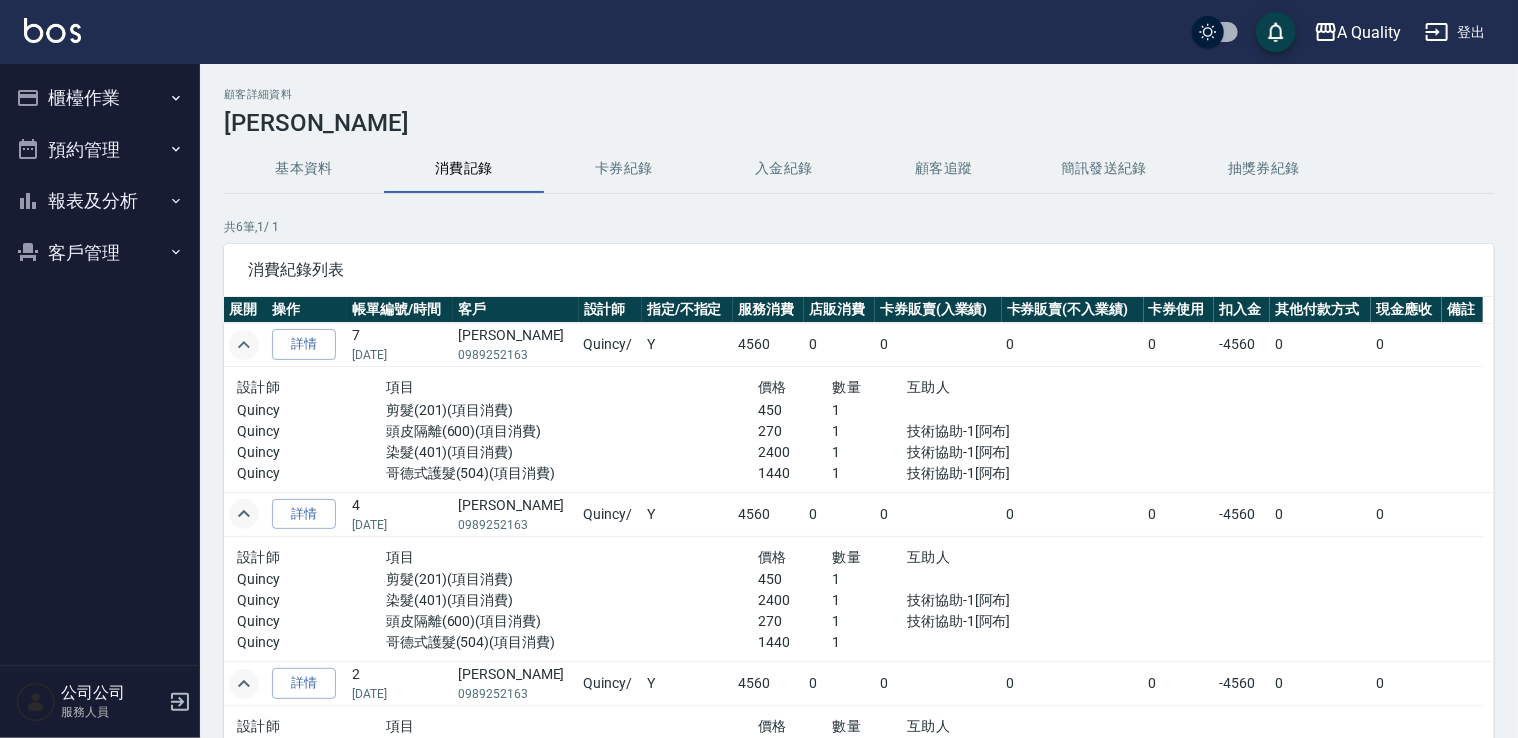 click on "預約管理" at bounding box center [100, 150] 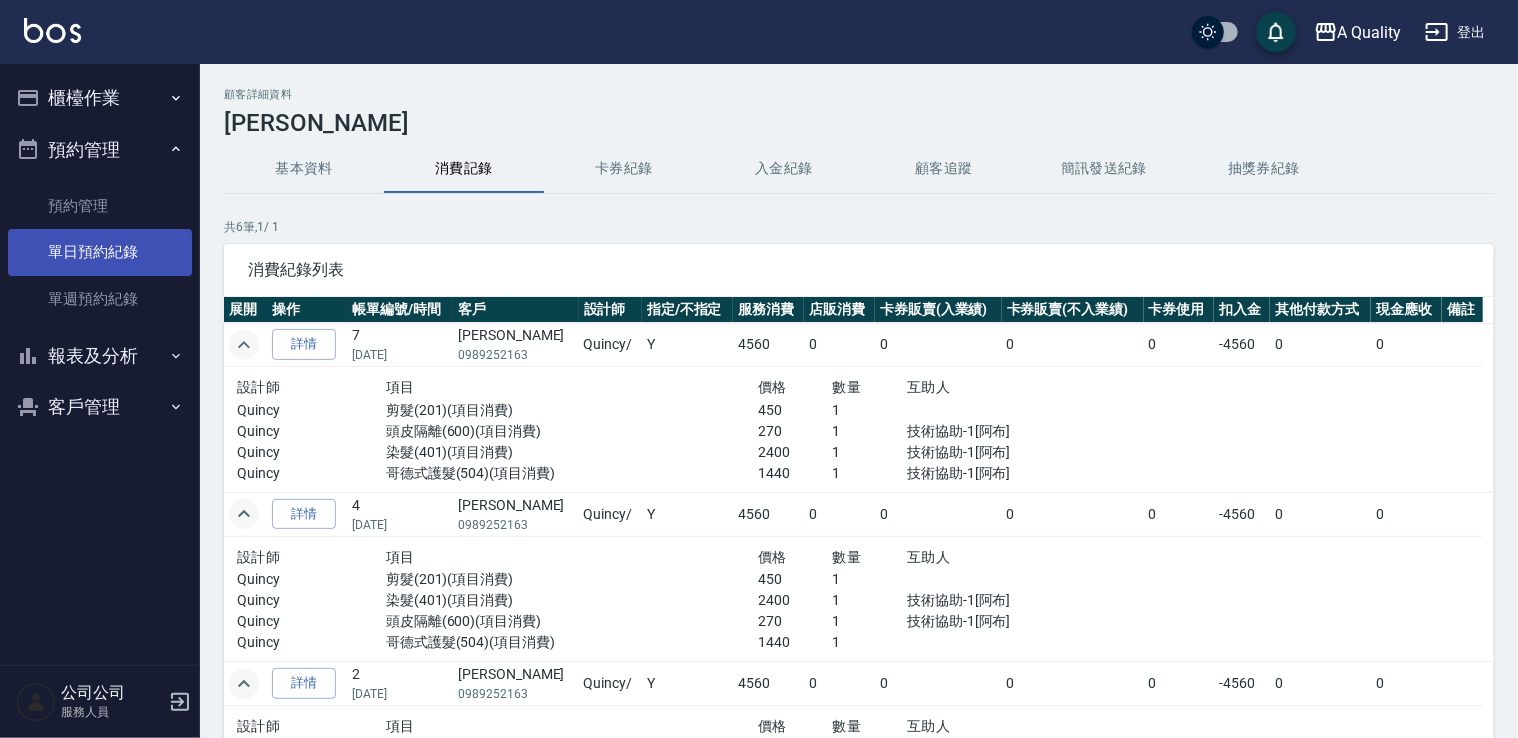 click on "單日預約紀錄" at bounding box center [100, 252] 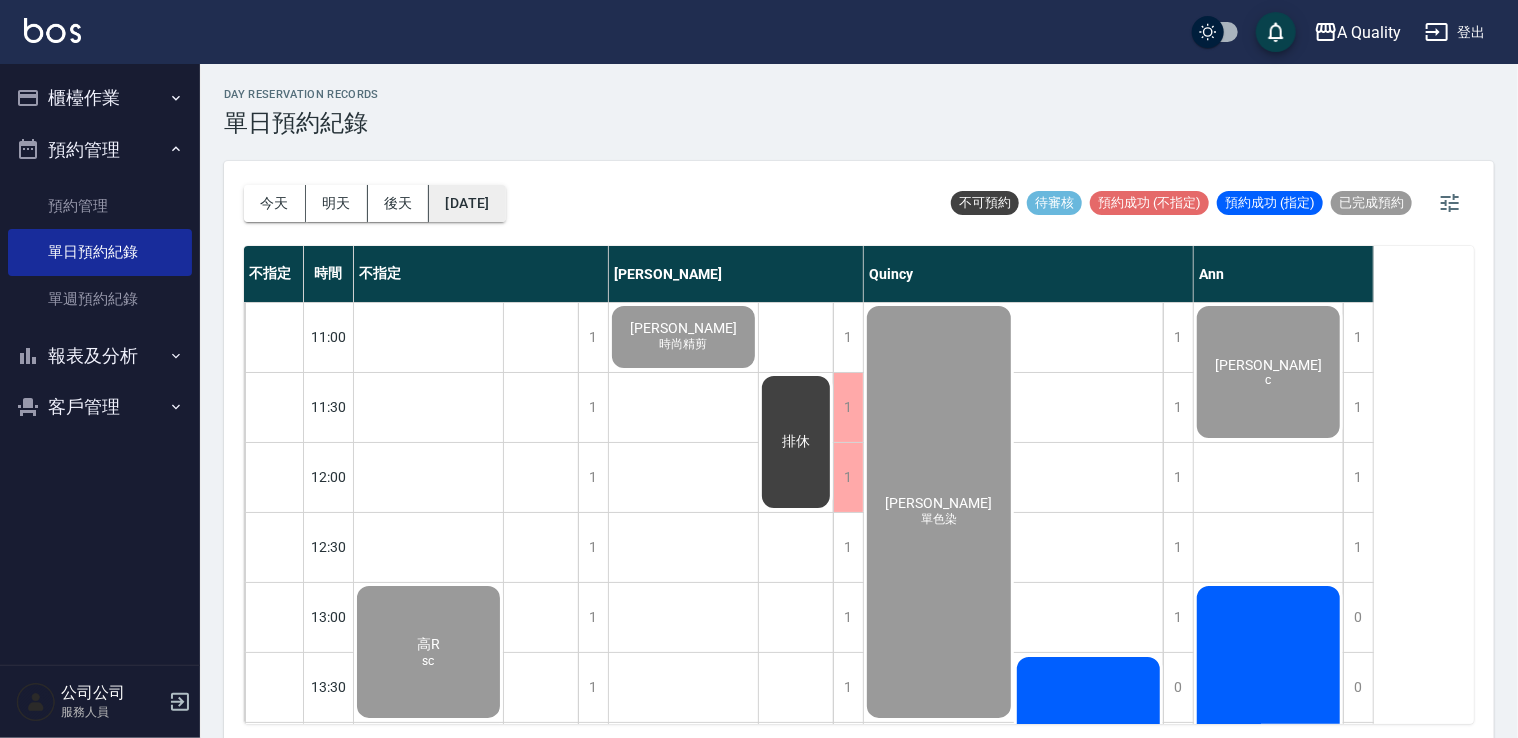 click on "[DATE]" at bounding box center [467, 203] 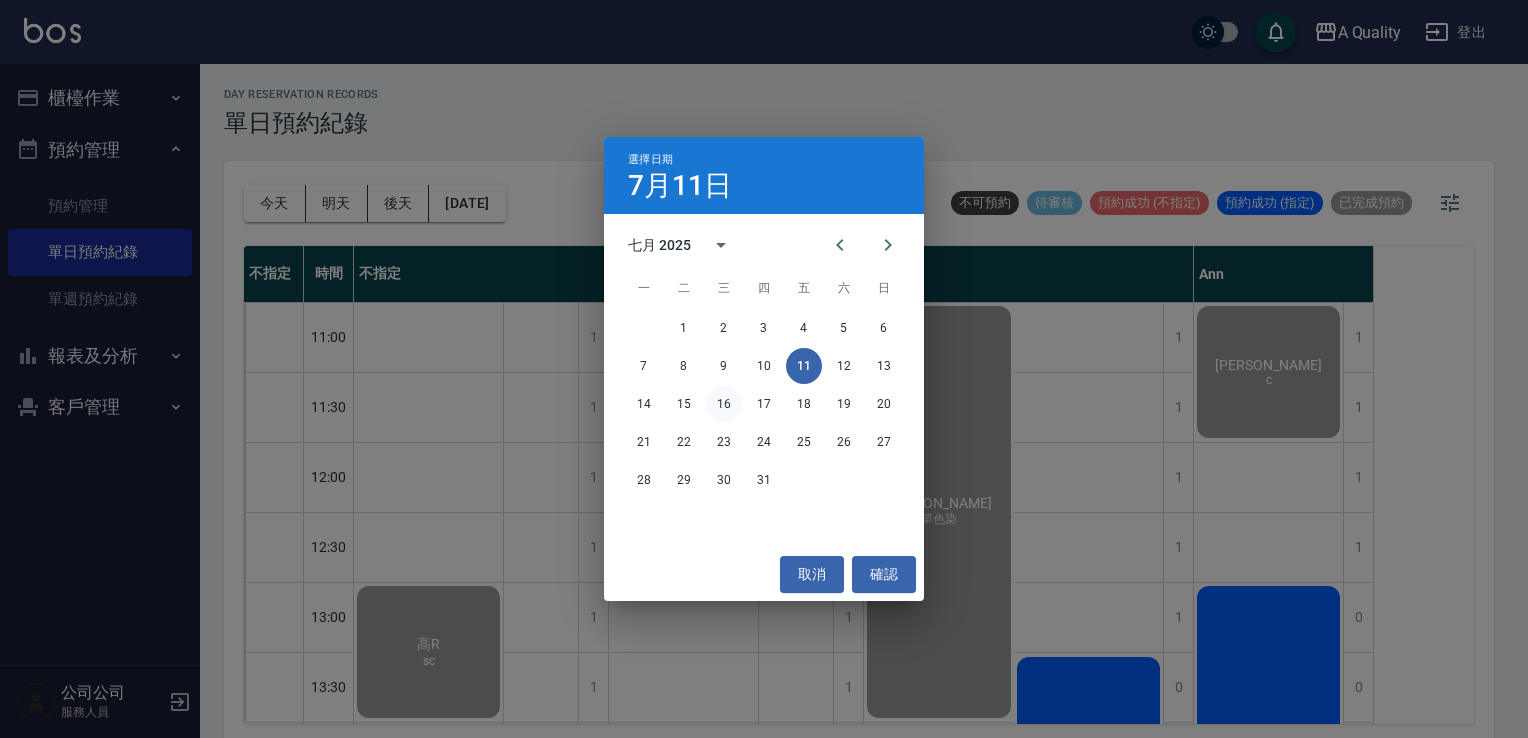 click on "16" at bounding box center [724, 404] 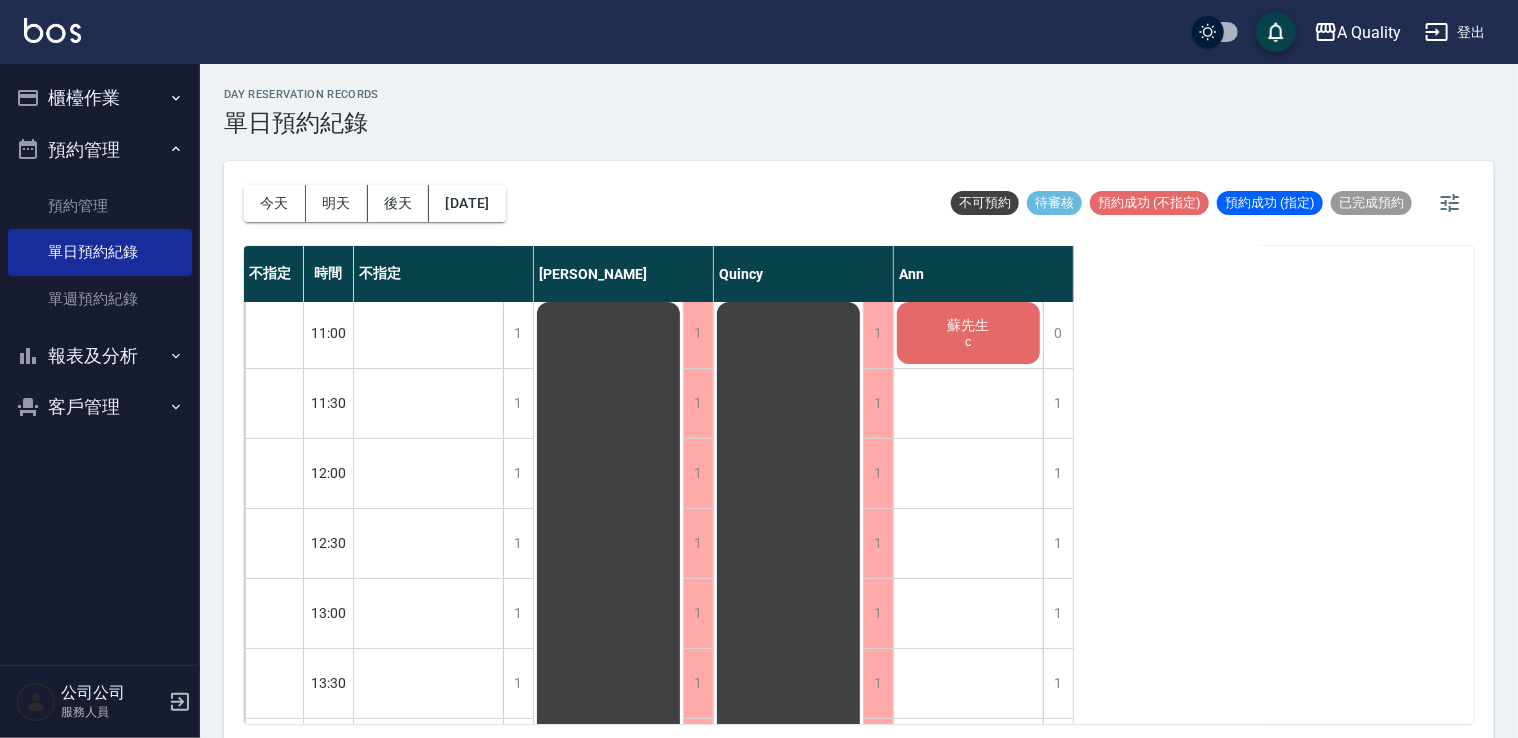 scroll, scrollTop: 0, scrollLeft: 0, axis: both 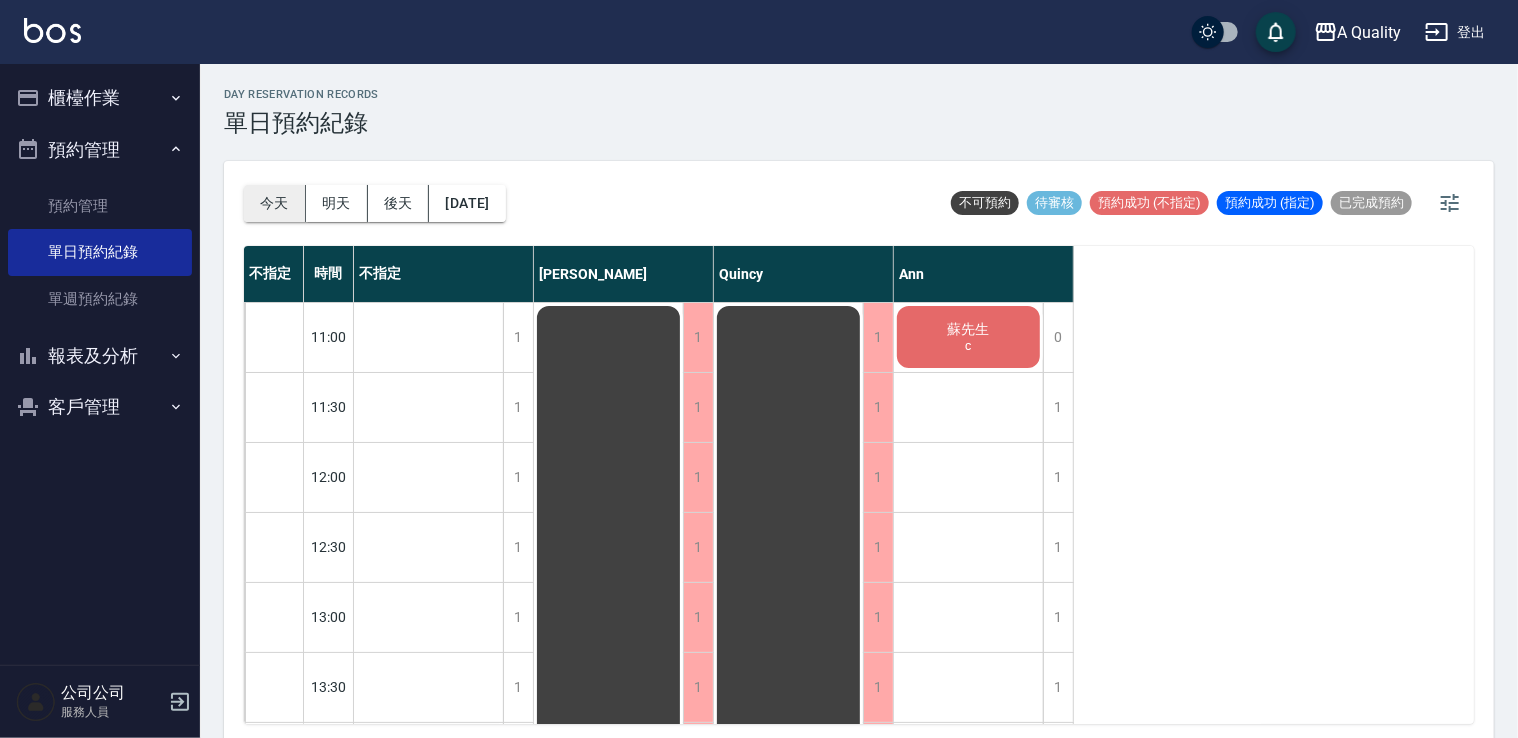 click on "今天" at bounding box center (275, 203) 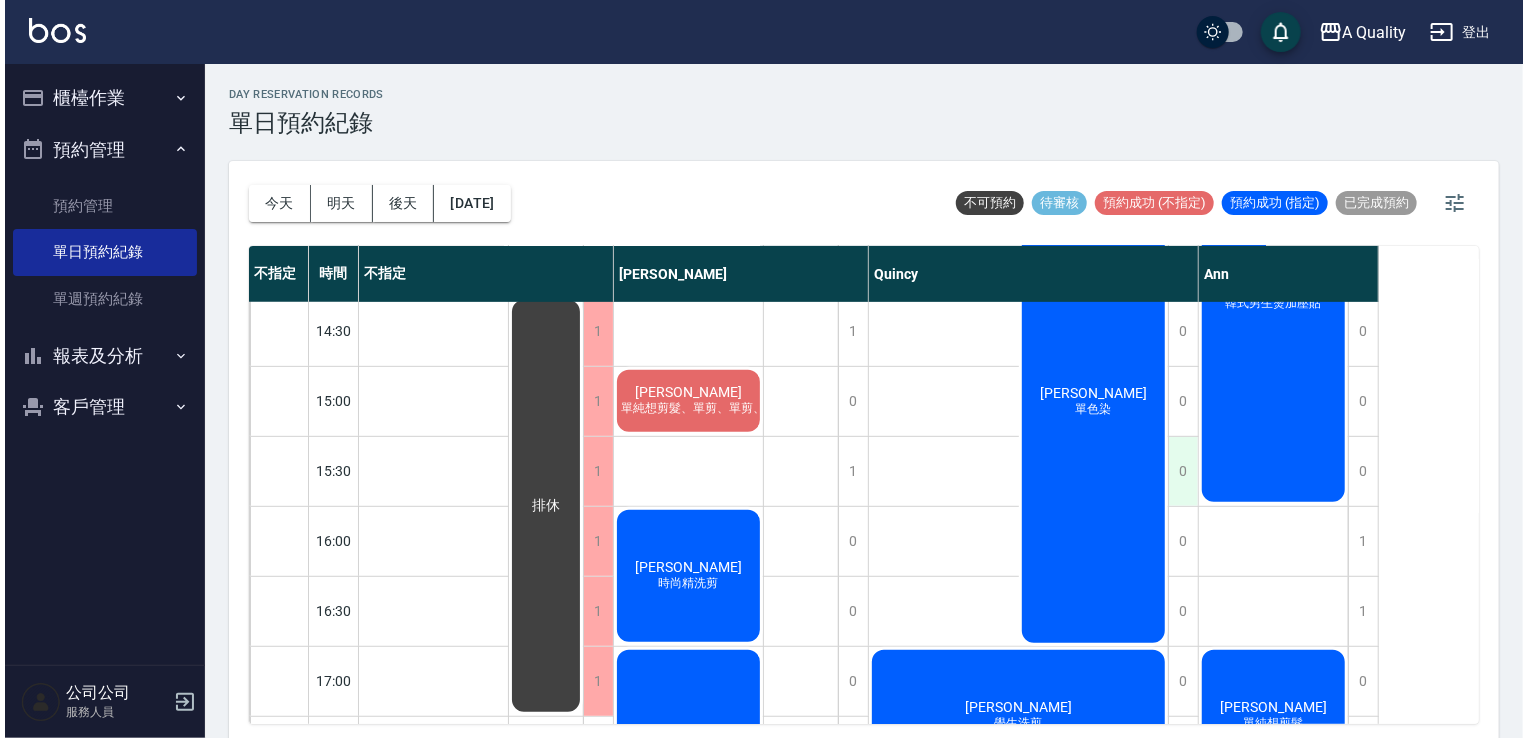 scroll, scrollTop: 323, scrollLeft: 0, axis: vertical 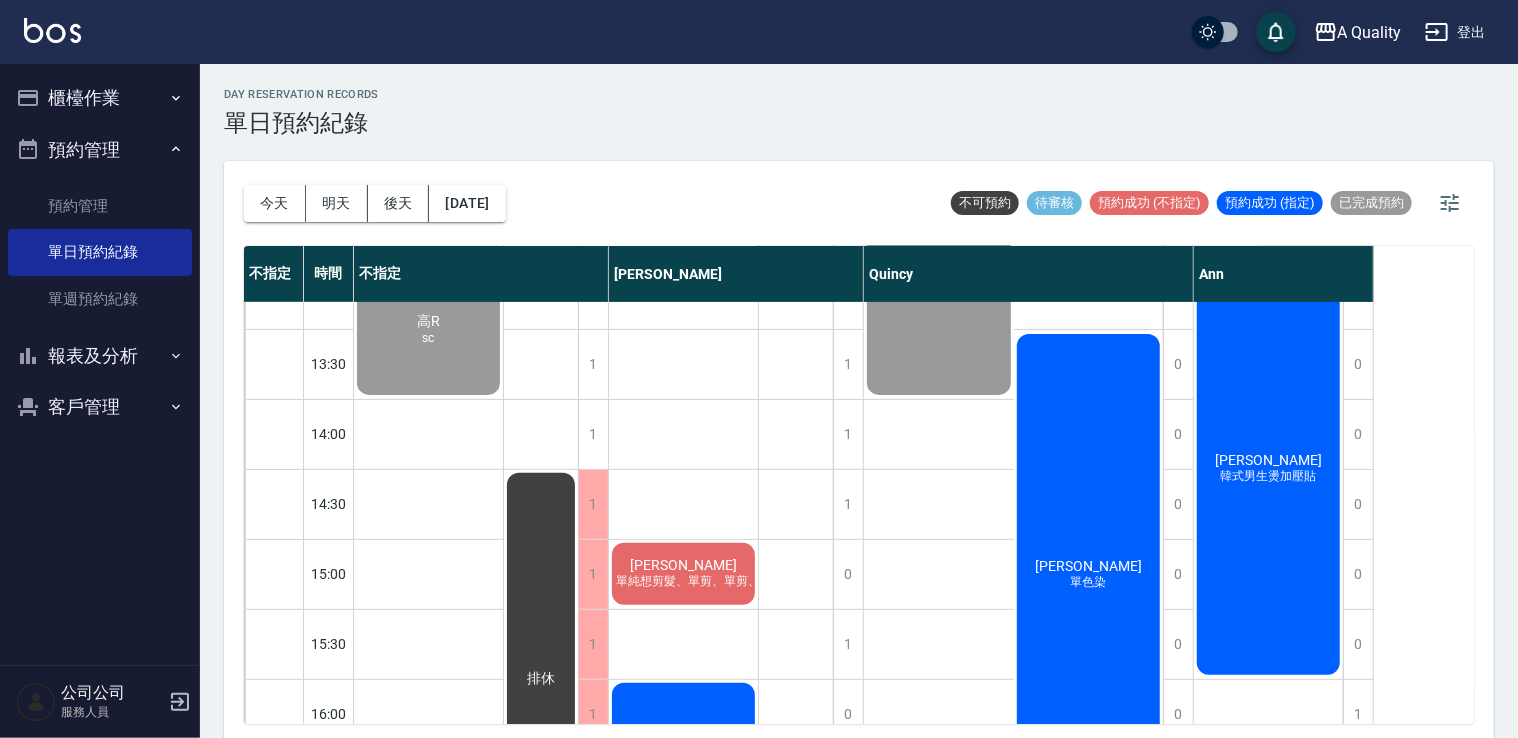 click on "[PERSON_NAME]" at bounding box center (428, 322) 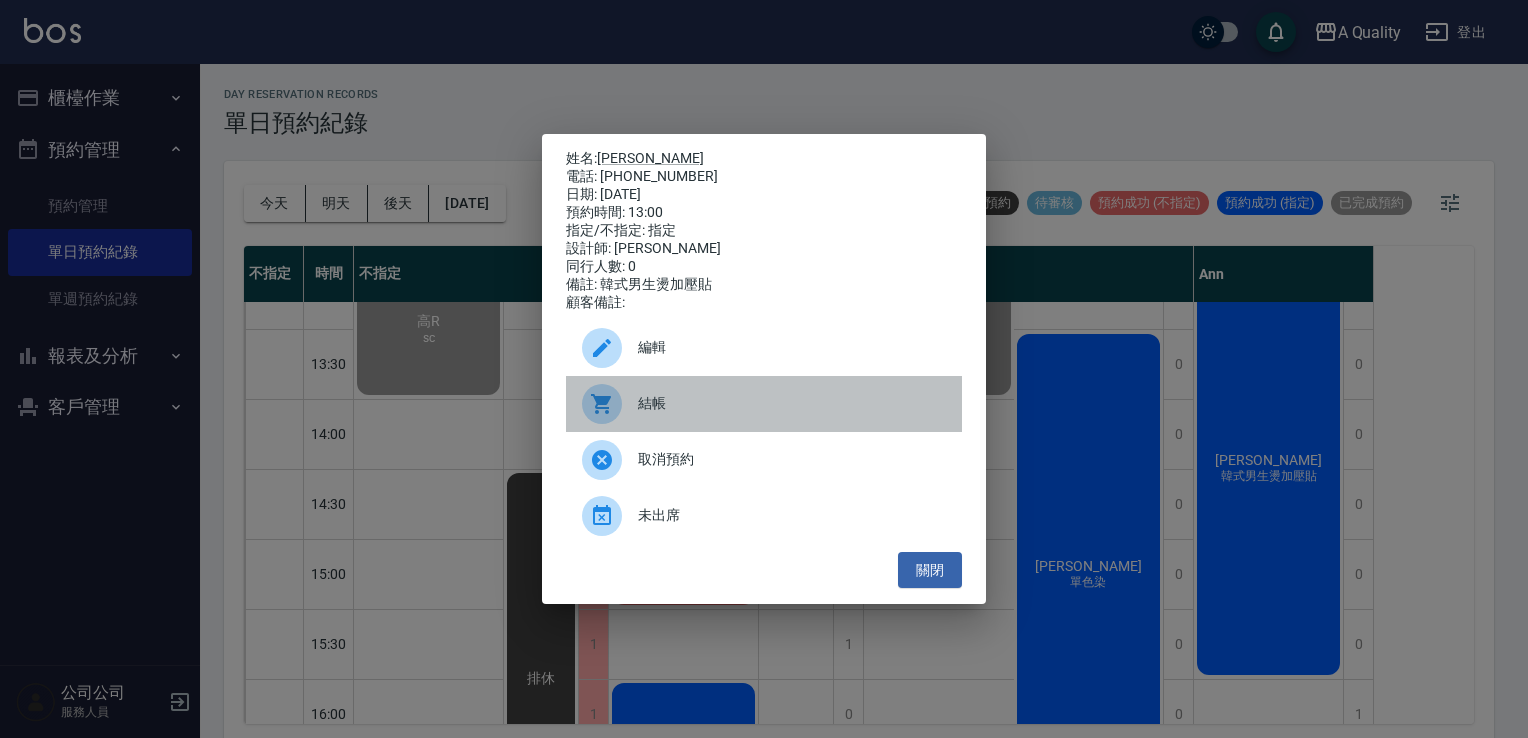 click on "結帳" at bounding box center (792, 403) 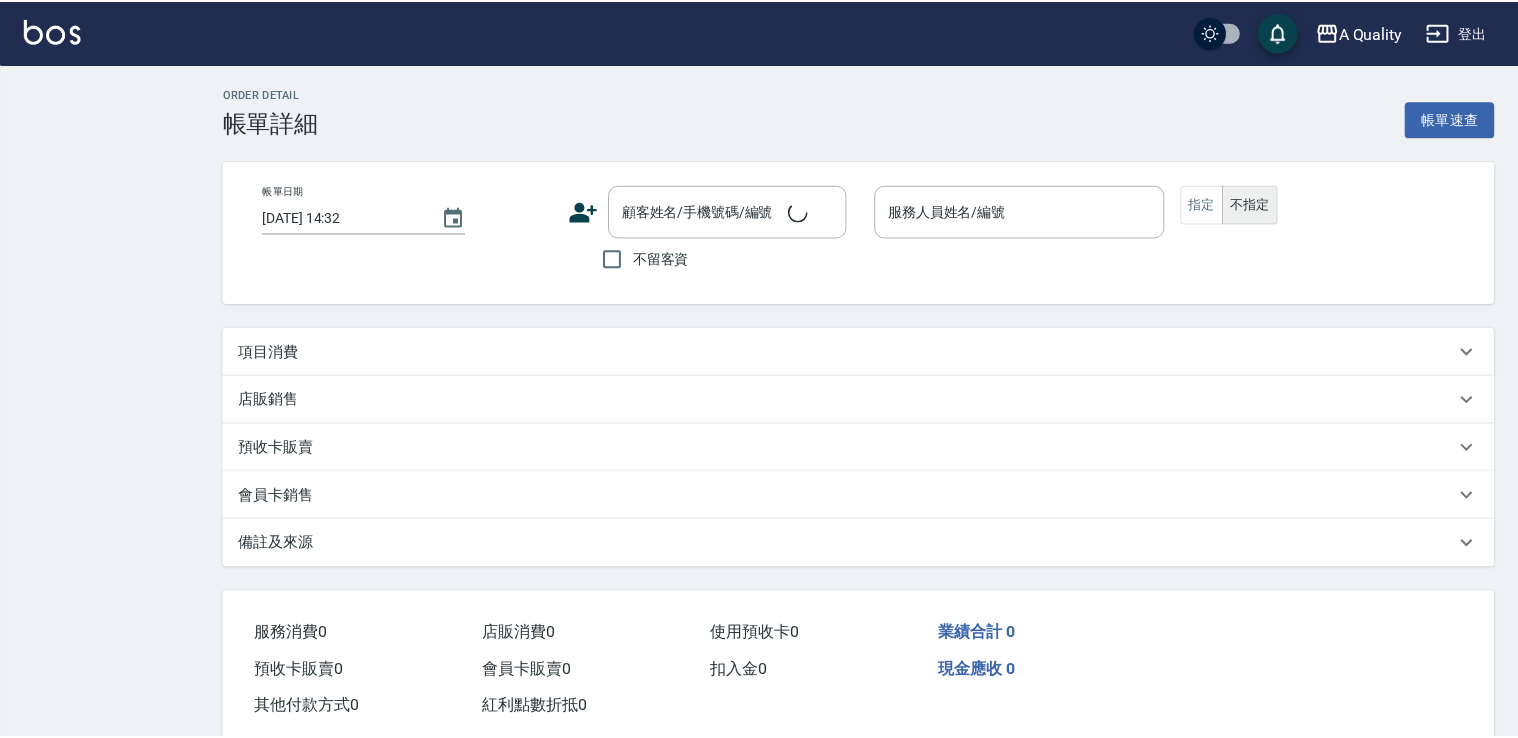 scroll, scrollTop: 0, scrollLeft: 0, axis: both 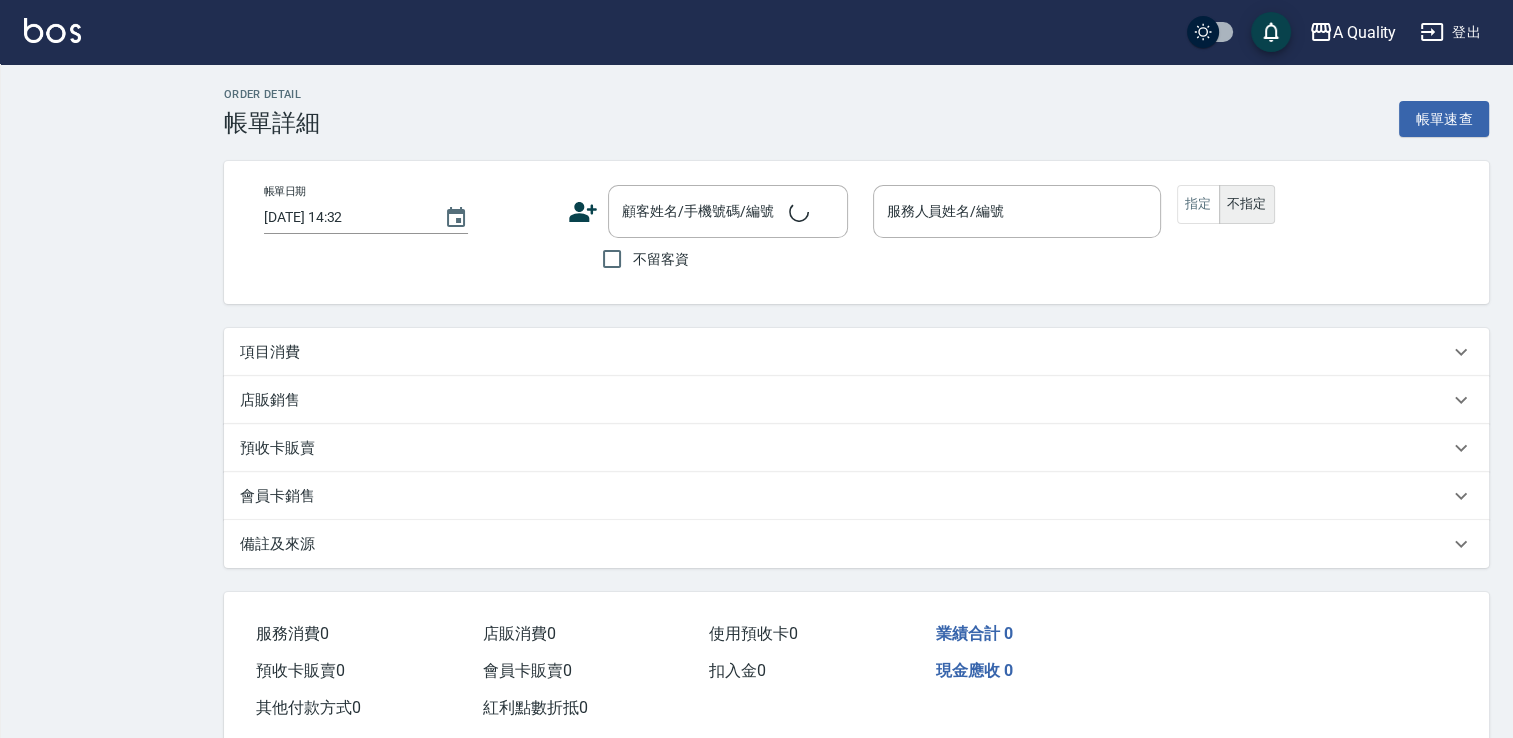 type on "[DATE] 13:00" 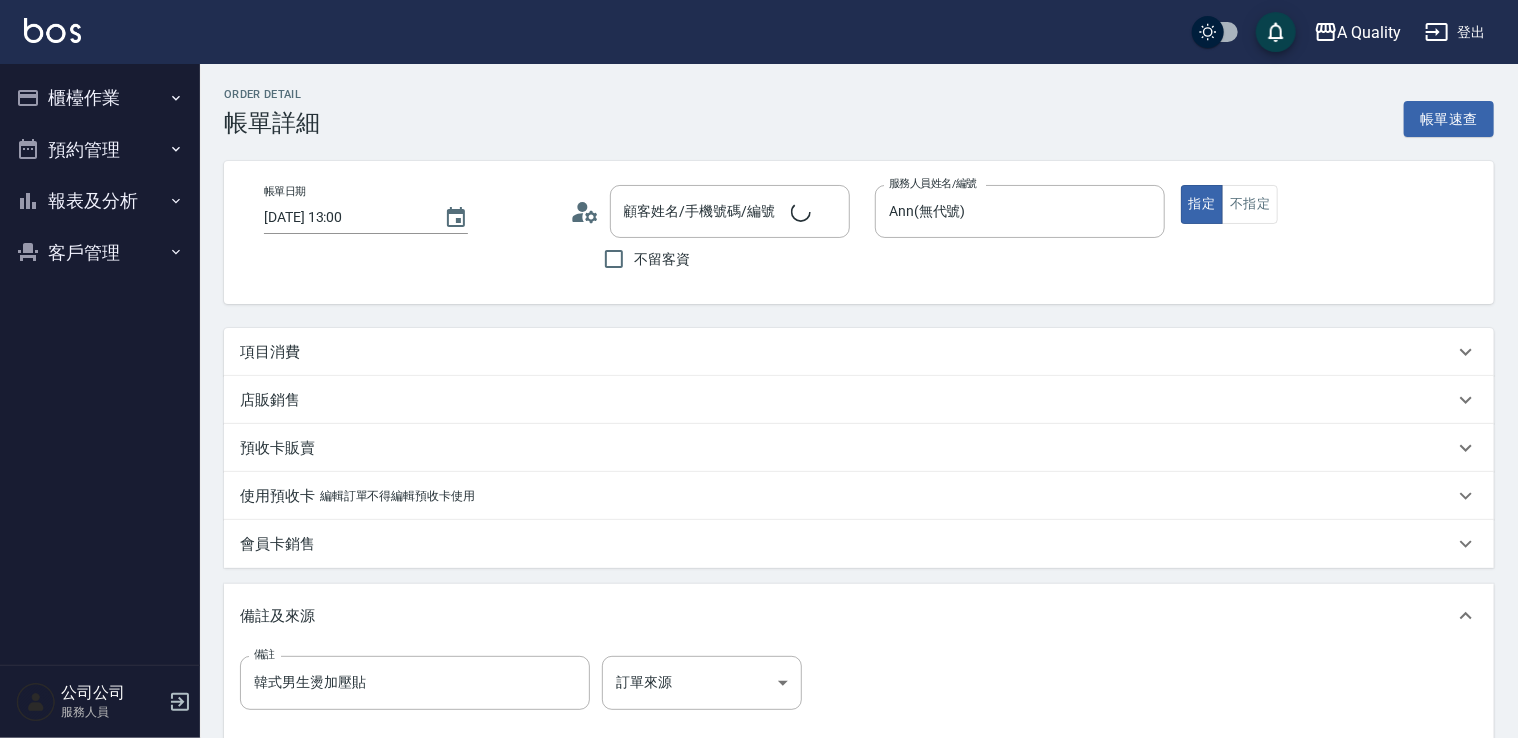 type on "[PERSON_NAME]/0905724739/" 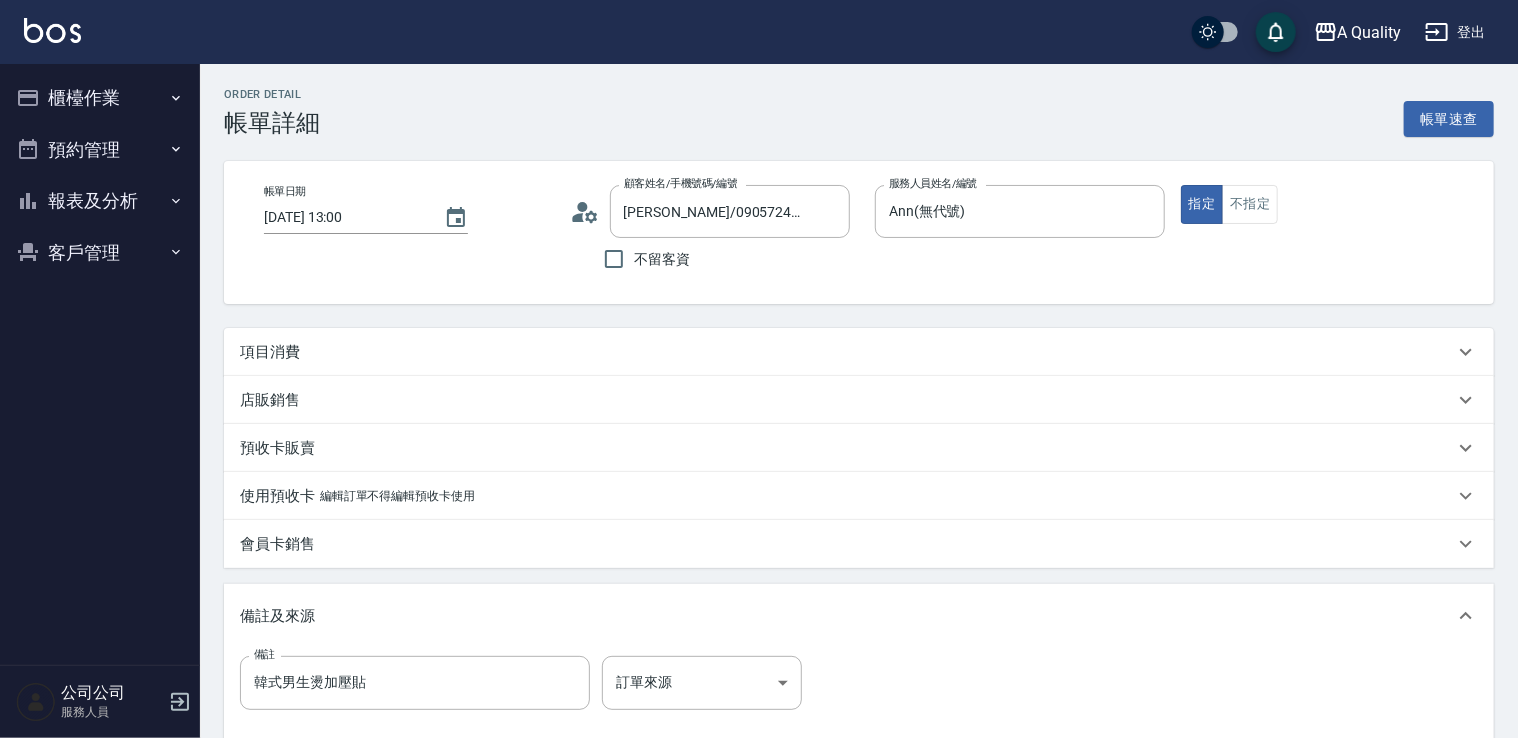 click on "項目消費" at bounding box center [270, 352] 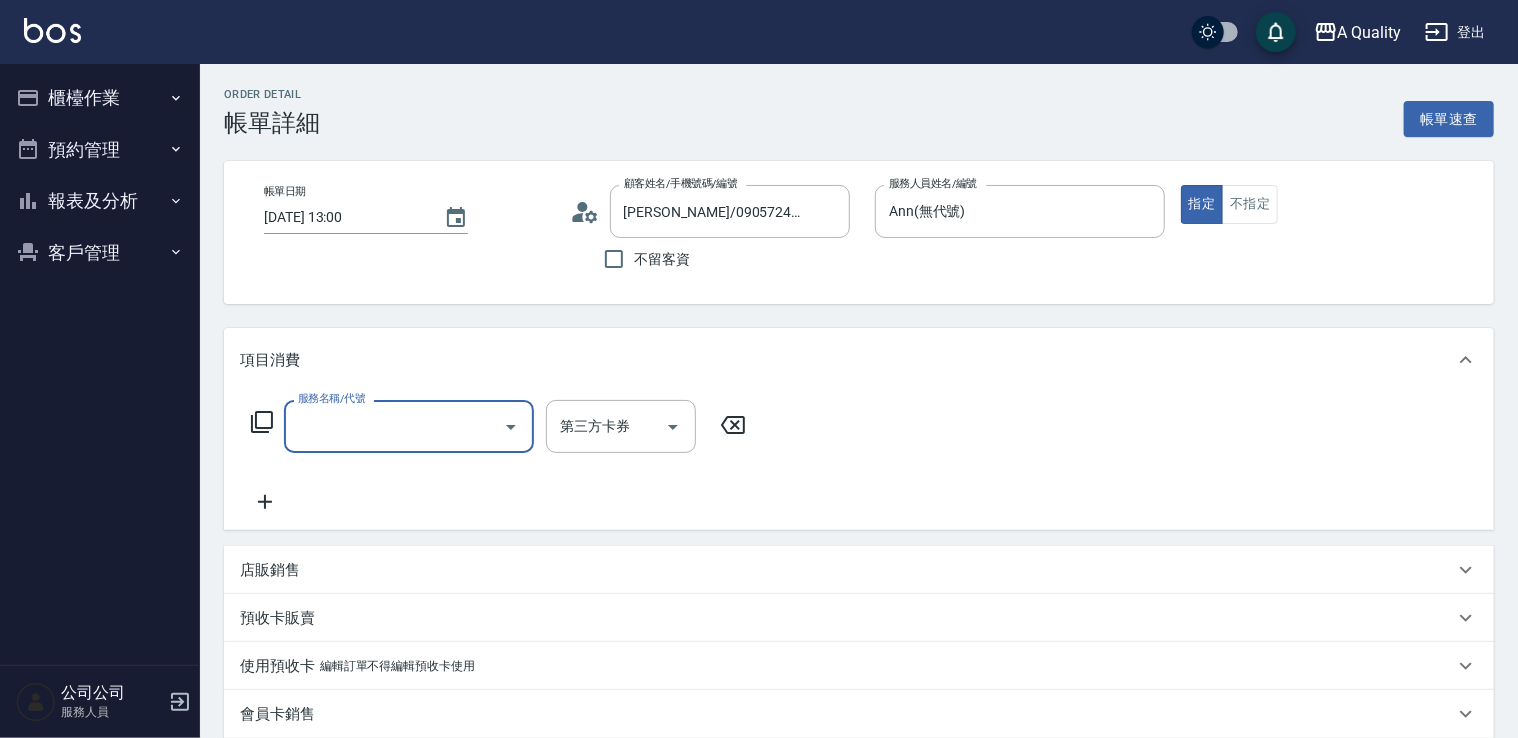 scroll, scrollTop: 0, scrollLeft: 0, axis: both 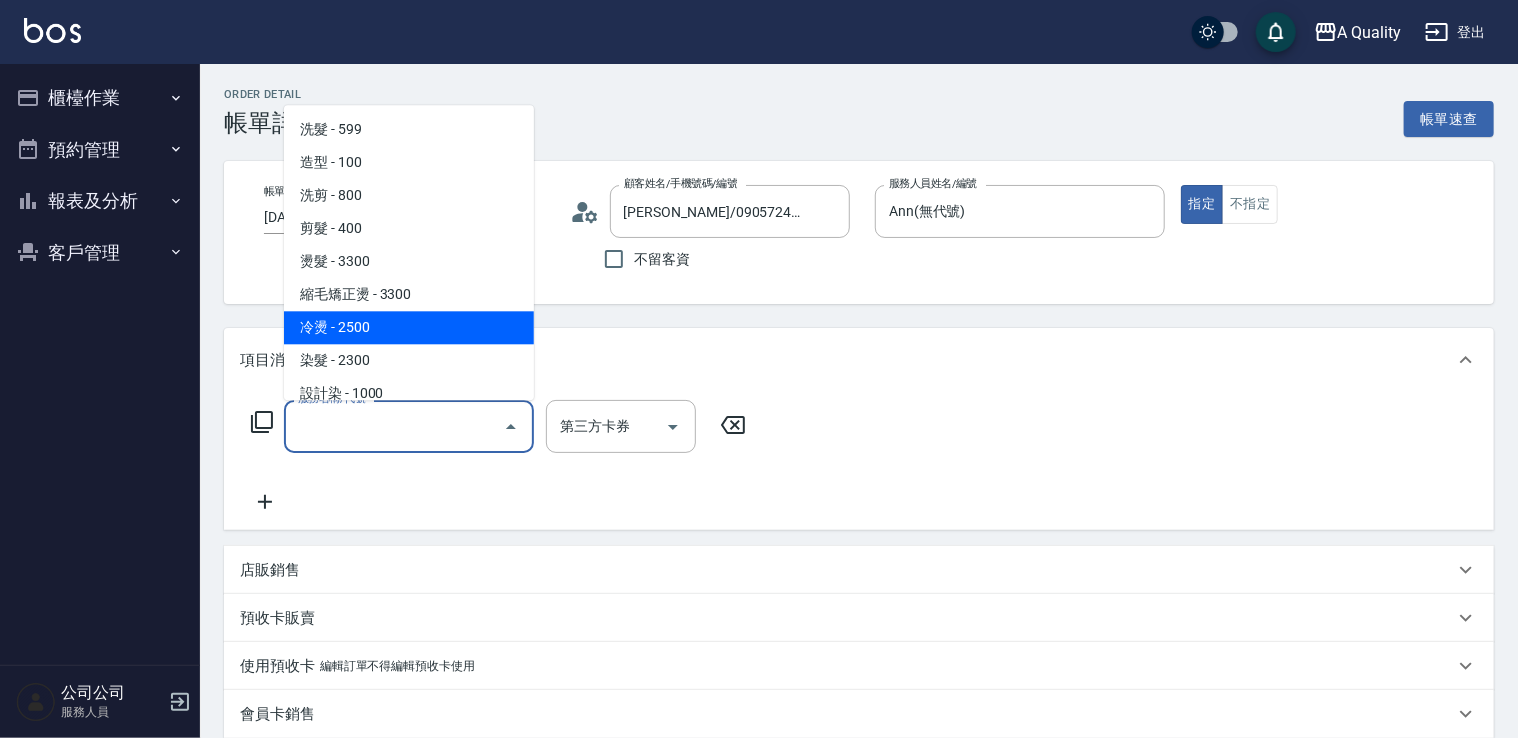 click on "冷燙 - 2500" at bounding box center [409, 327] 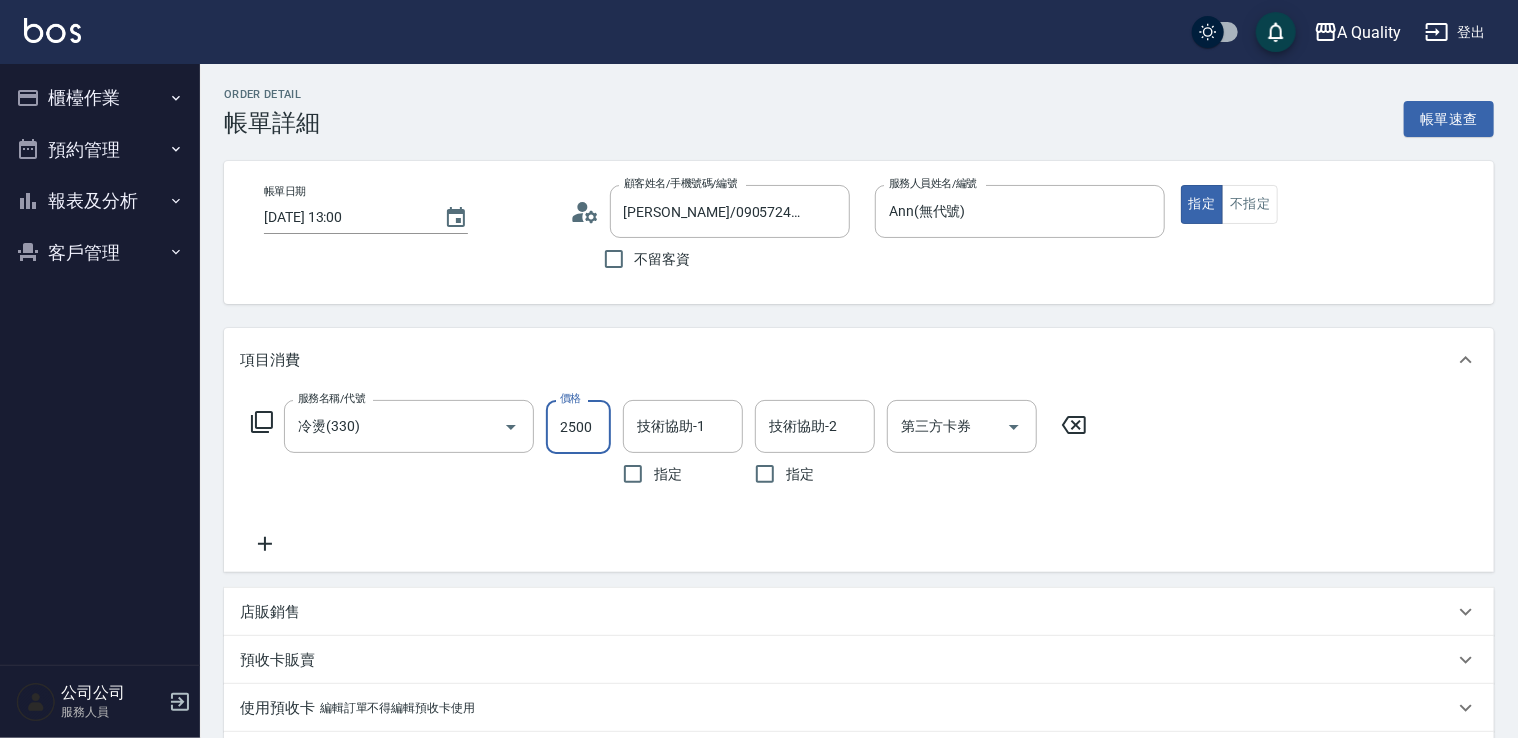 click on "2500" at bounding box center [578, 427] 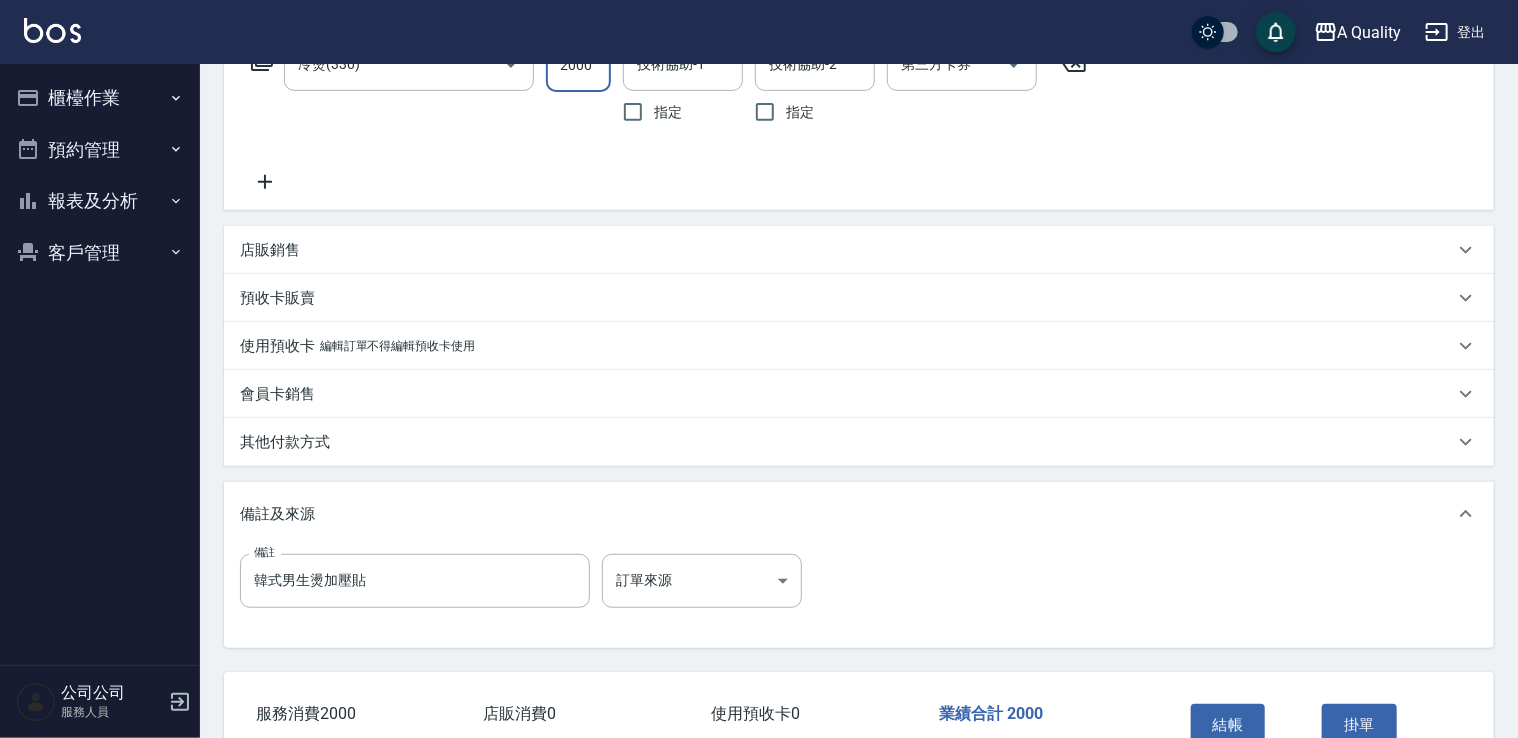 scroll, scrollTop: 485, scrollLeft: 0, axis: vertical 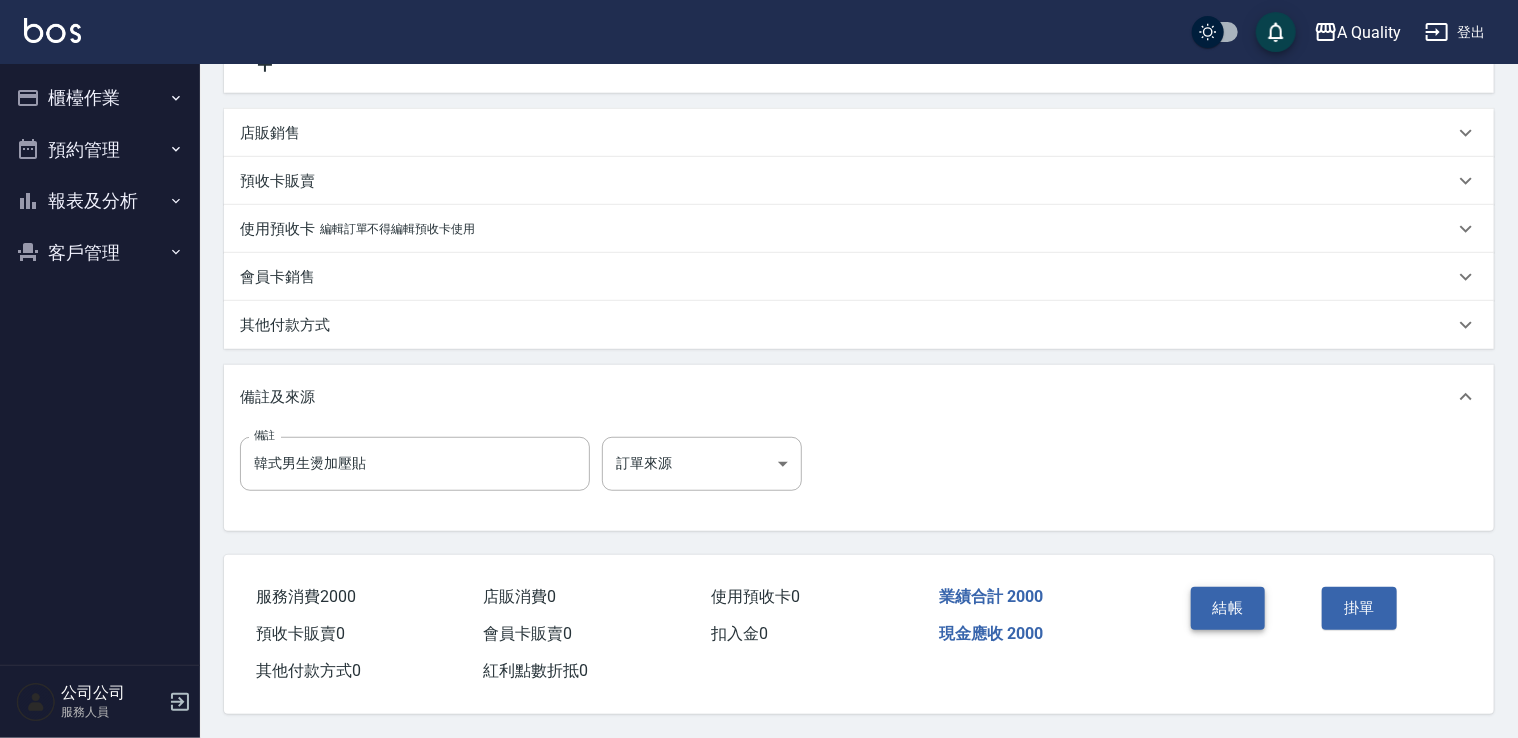 type on "2000" 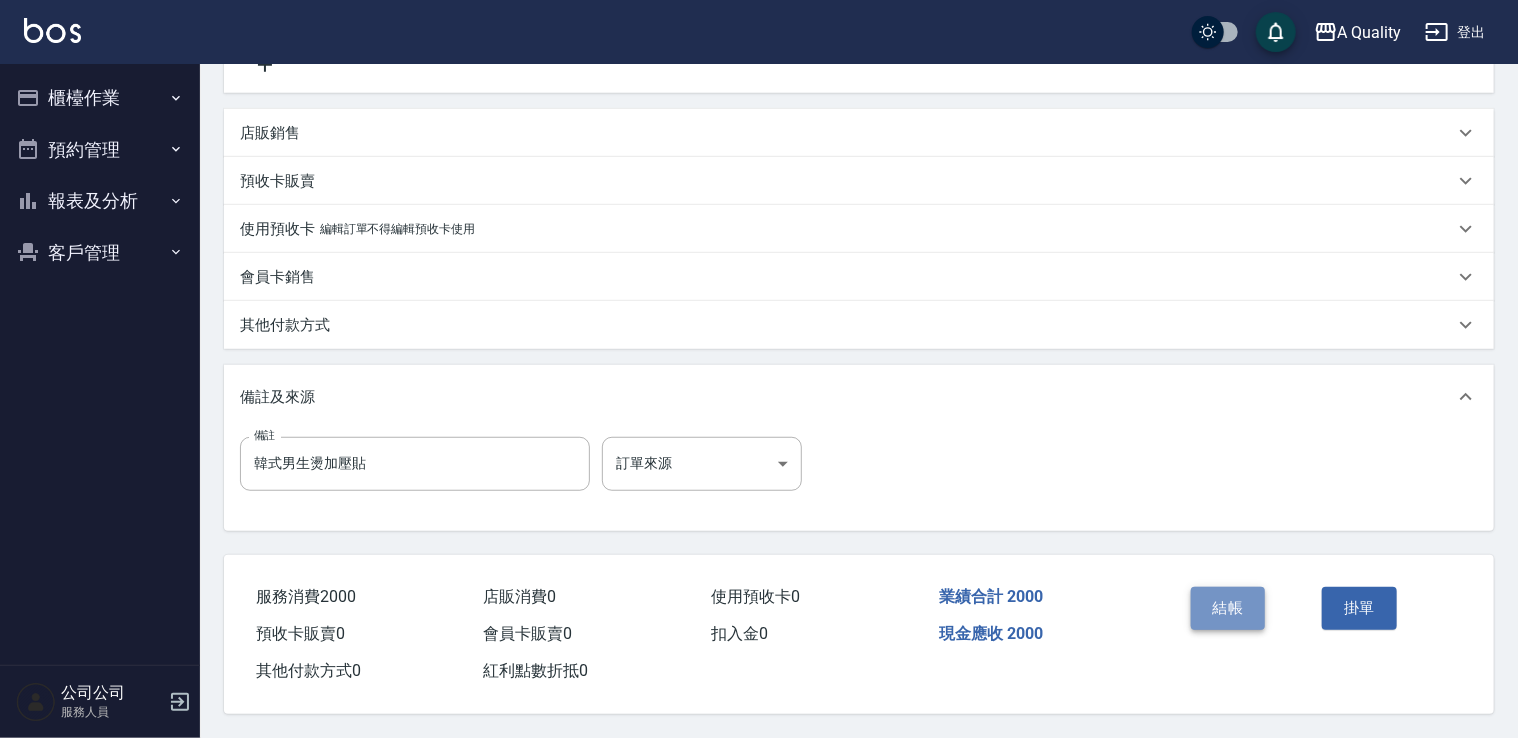 click on "結帳" at bounding box center (1228, 608) 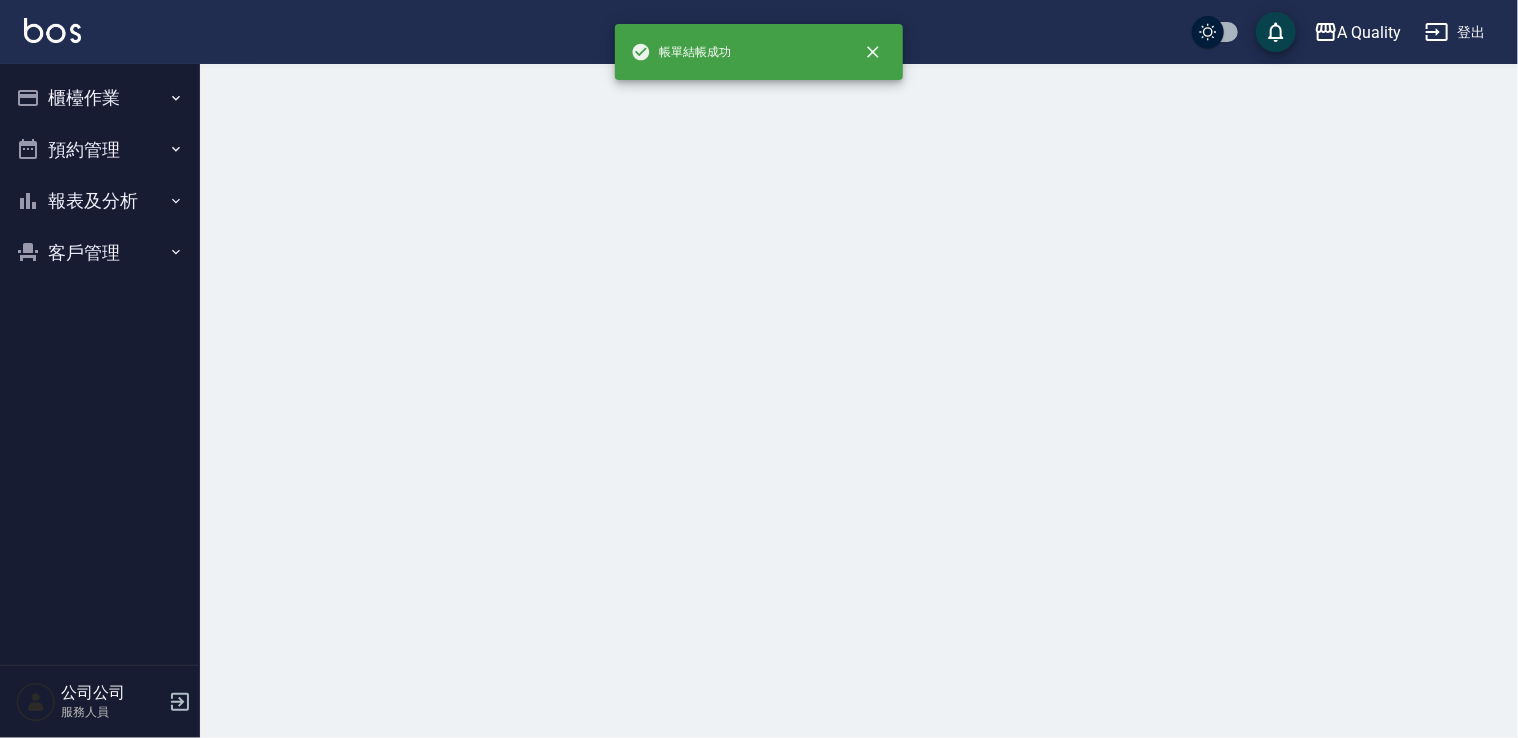 scroll, scrollTop: 0, scrollLeft: 0, axis: both 